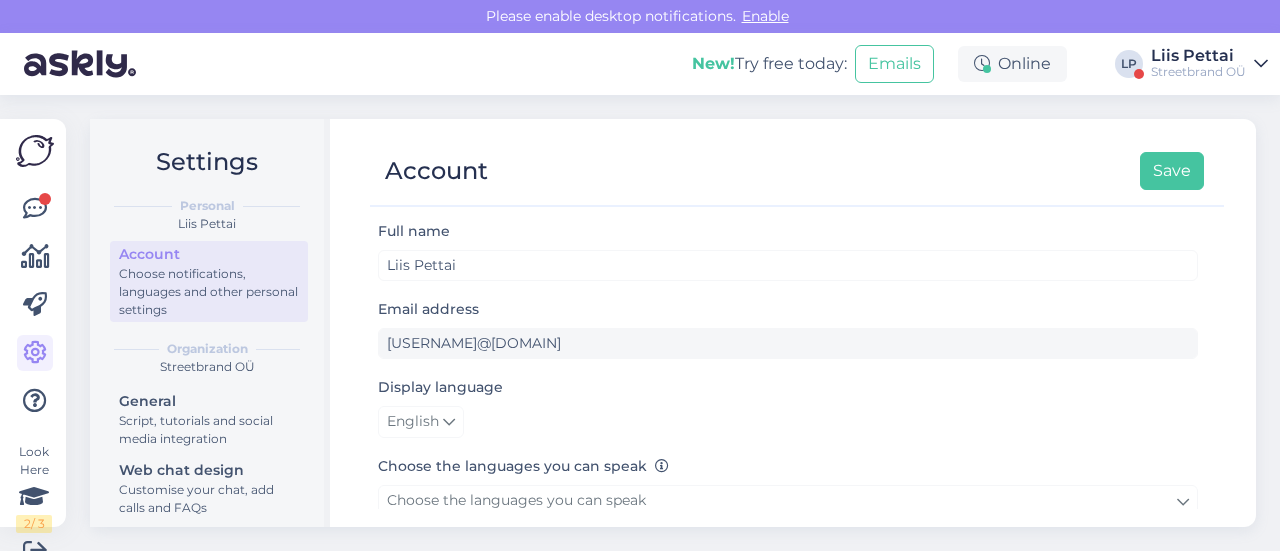 scroll, scrollTop: 0, scrollLeft: 0, axis: both 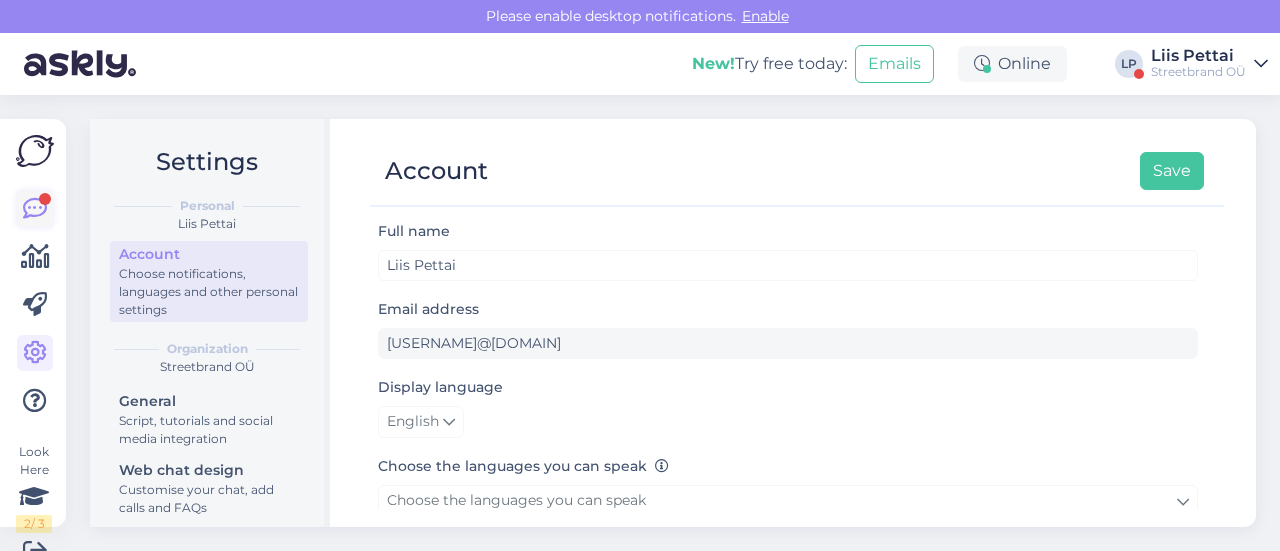 click at bounding box center [35, 209] 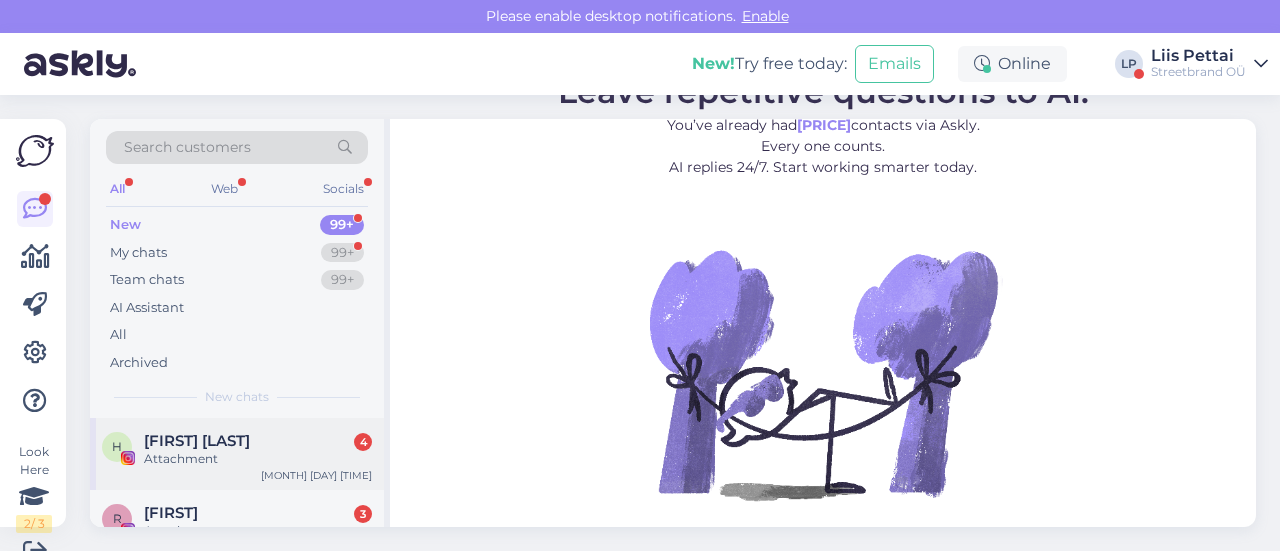 click on "[FIRST] [LAST]" at bounding box center [258, 441] 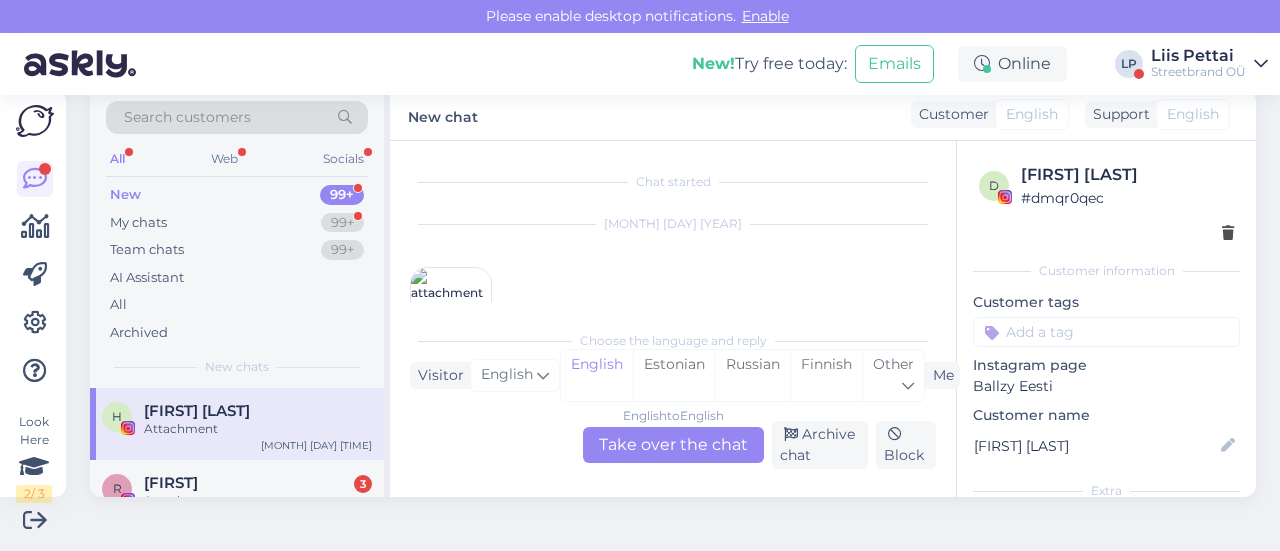 scroll, scrollTop: 800, scrollLeft: 0, axis: vertical 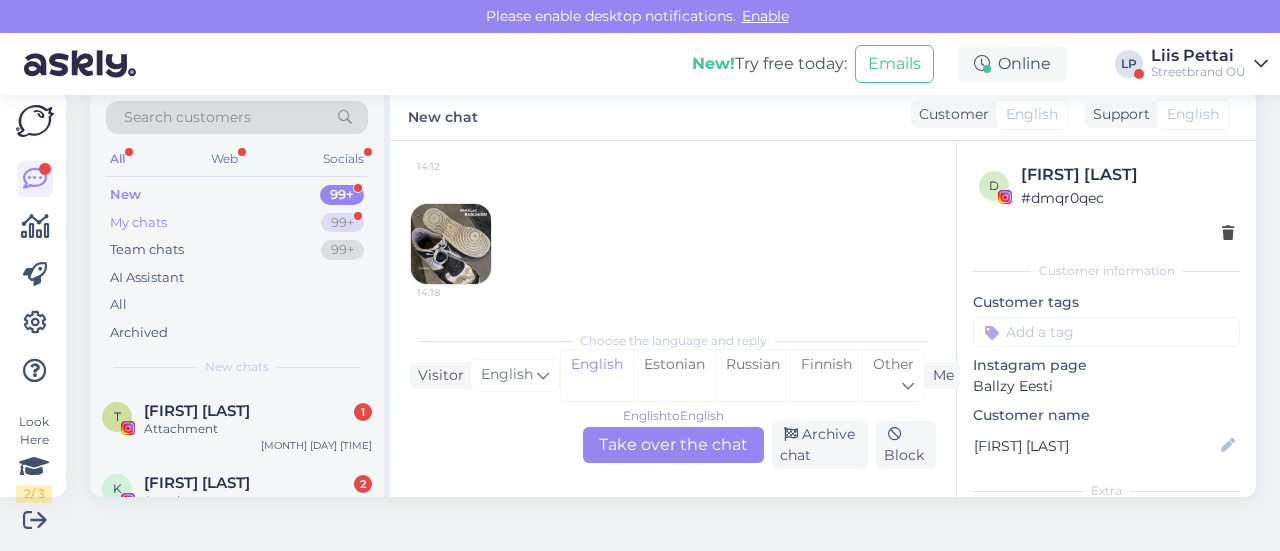 click on "My chats 99+" at bounding box center [237, 223] 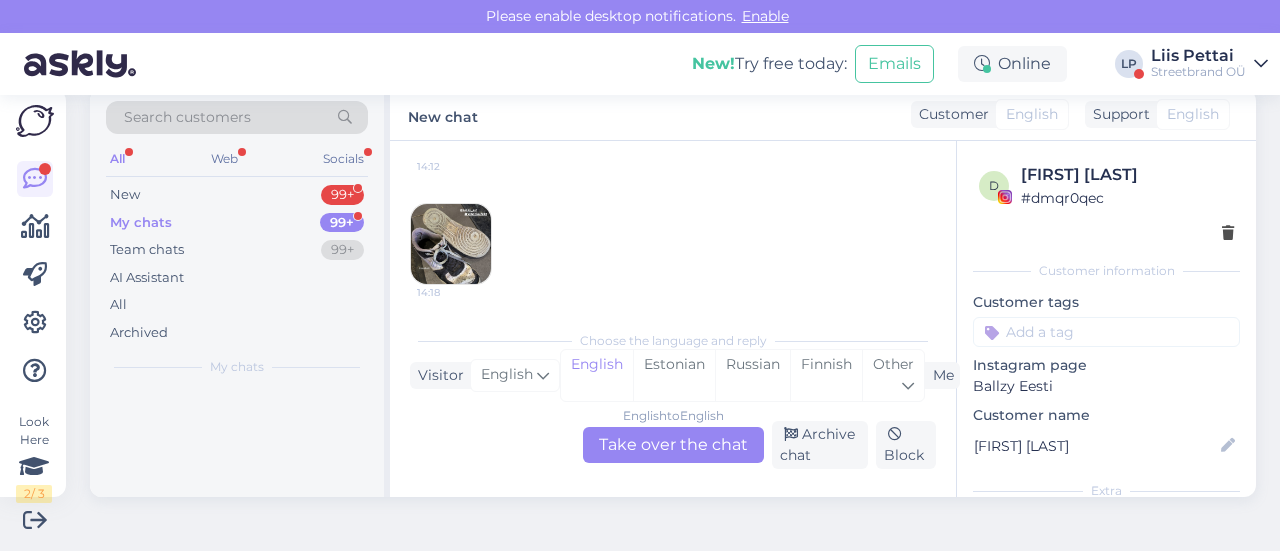 scroll, scrollTop: 0, scrollLeft: 0, axis: both 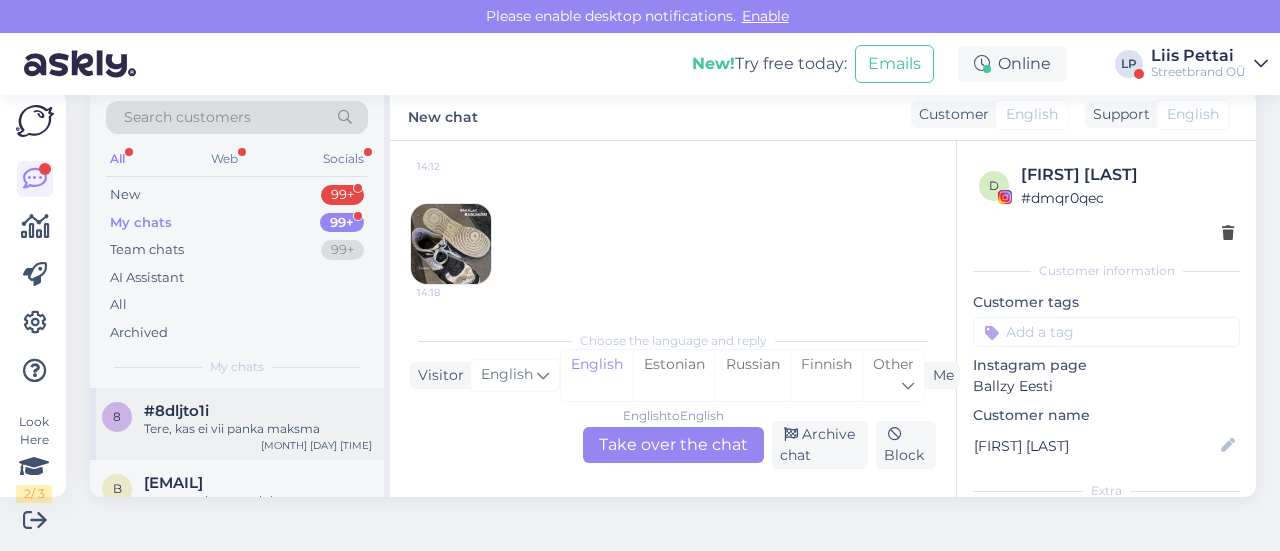 click on "Tere, kas ei vii panka maksma" at bounding box center [258, 429] 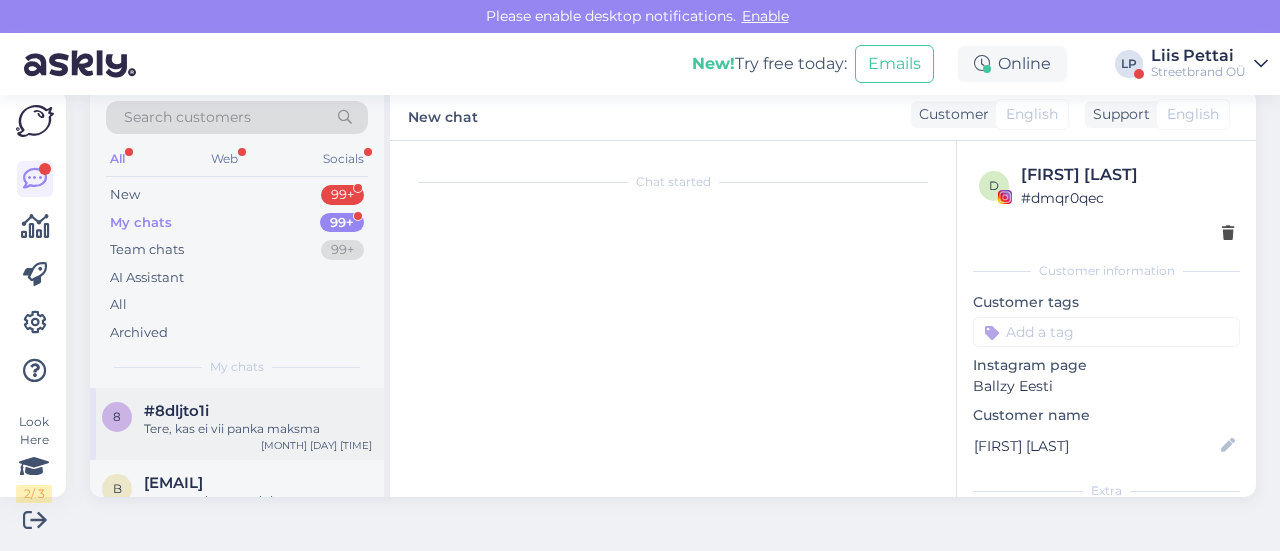 scroll, scrollTop: 577, scrollLeft: 0, axis: vertical 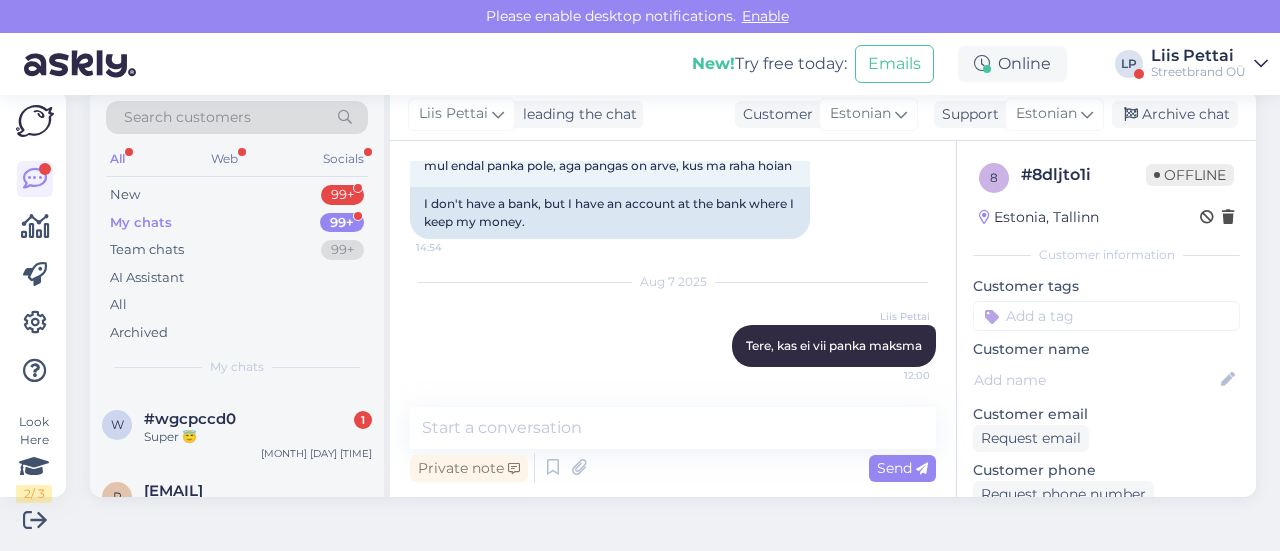 click on "Super 😇" at bounding box center (258, 437) 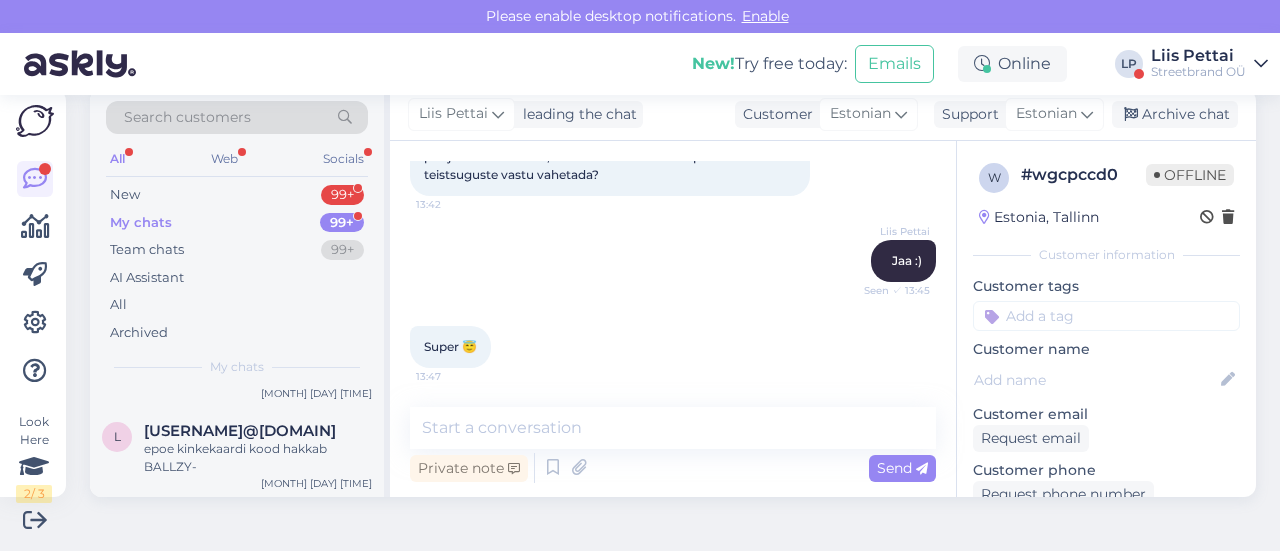 scroll, scrollTop: 1480, scrollLeft: 0, axis: vertical 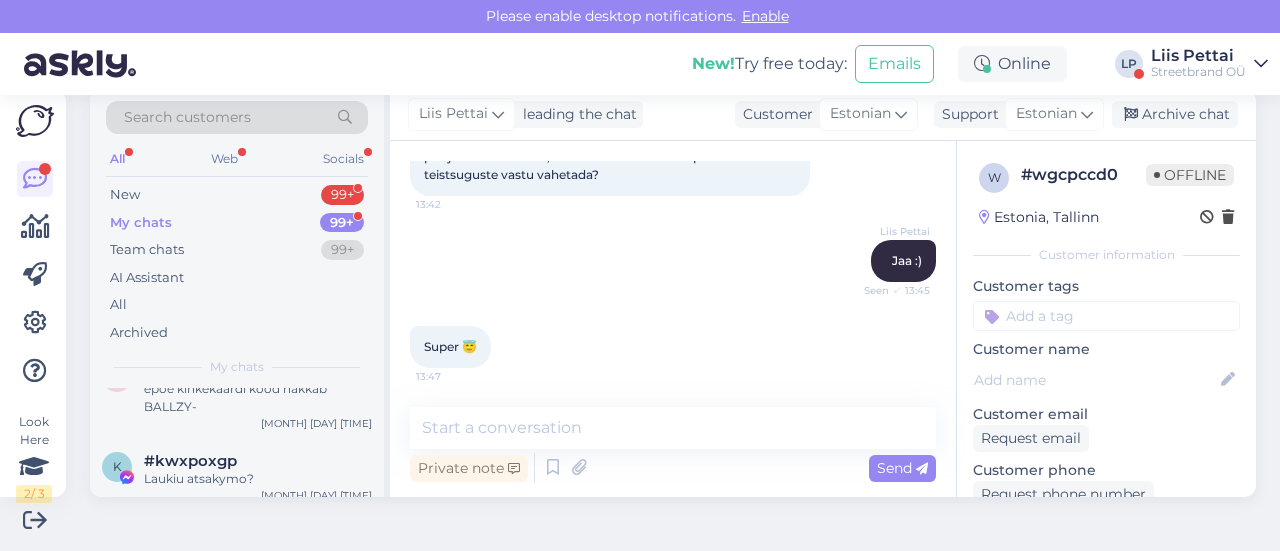click on "Streetbrand OÜ" at bounding box center [1198, 72] 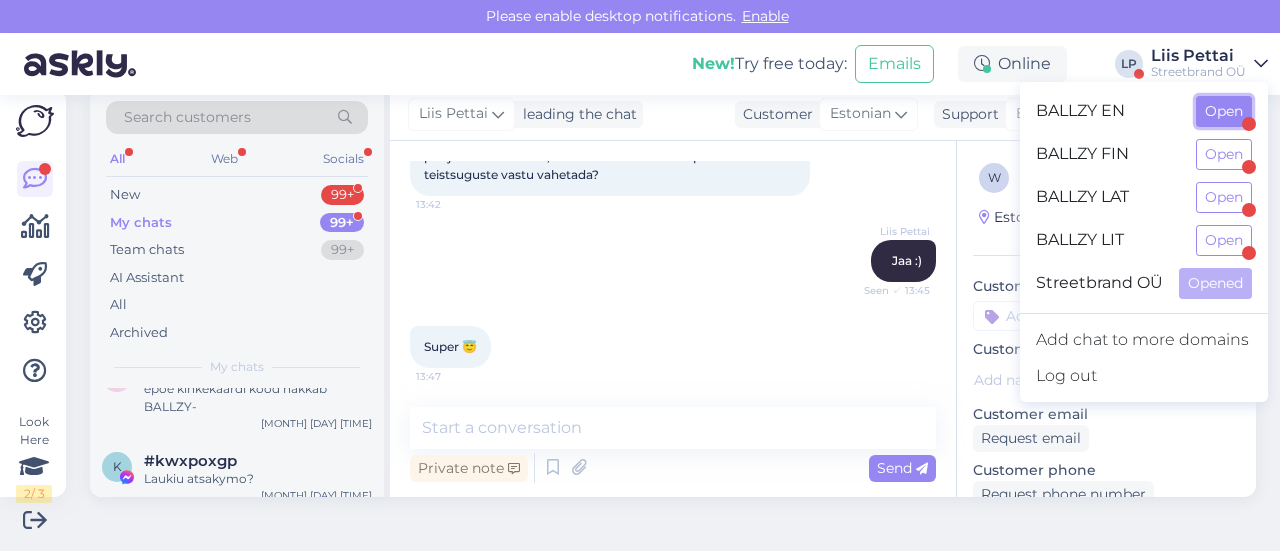 click on "Open" at bounding box center [1224, 111] 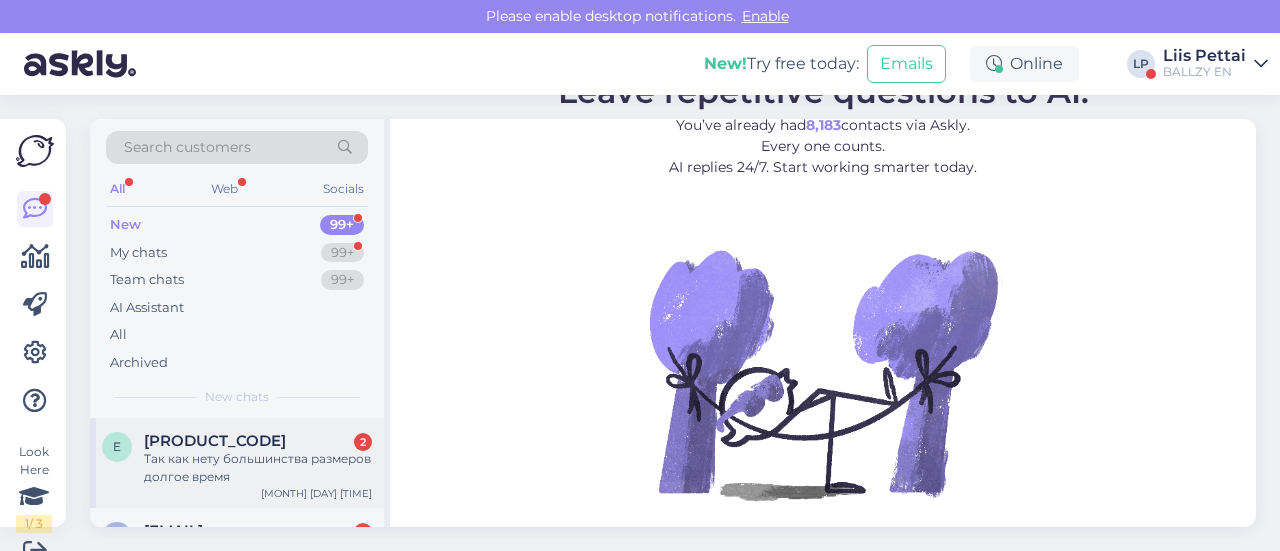 click on "Так как нету большинства размеров долгое время" at bounding box center [258, 468] 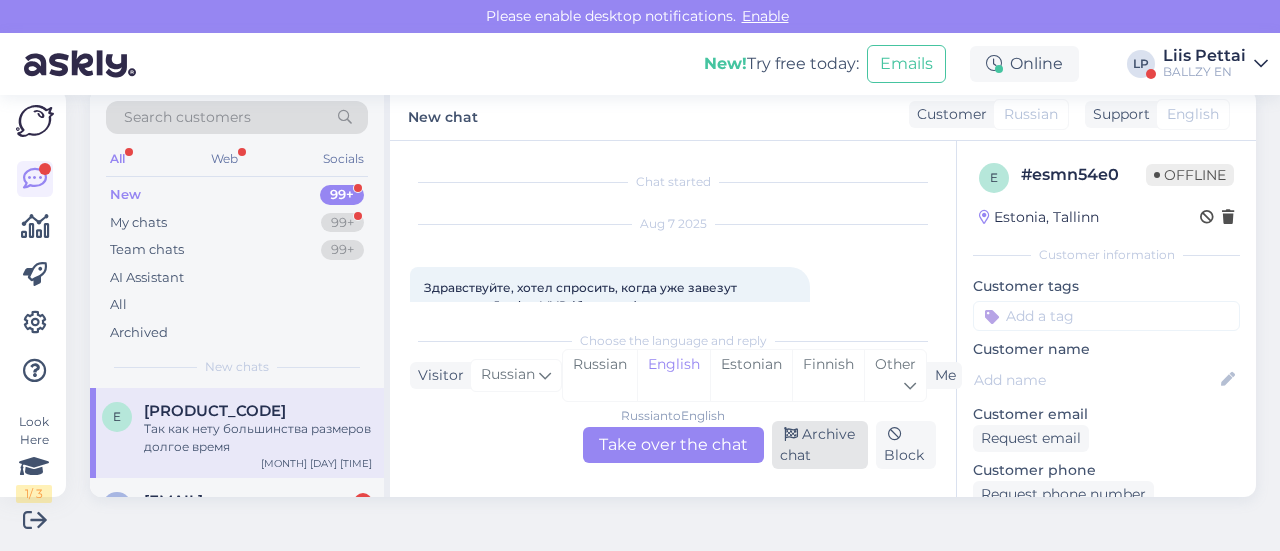 scroll, scrollTop: 132, scrollLeft: 0, axis: vertical 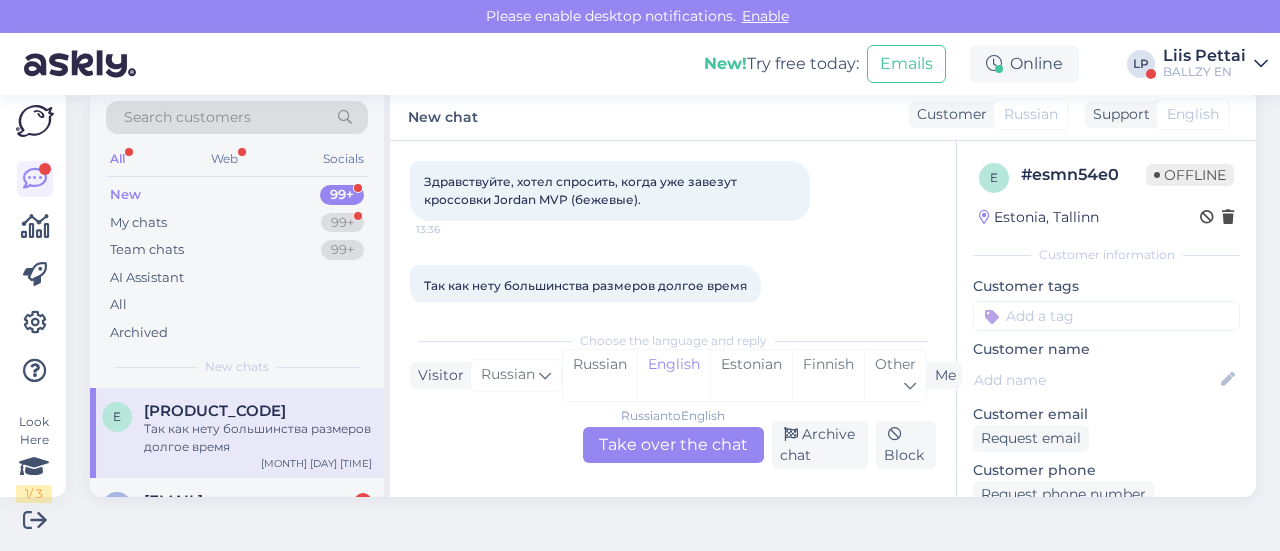 click on "Russian  to  English Take over the chat" at bounding box center [673, 445] 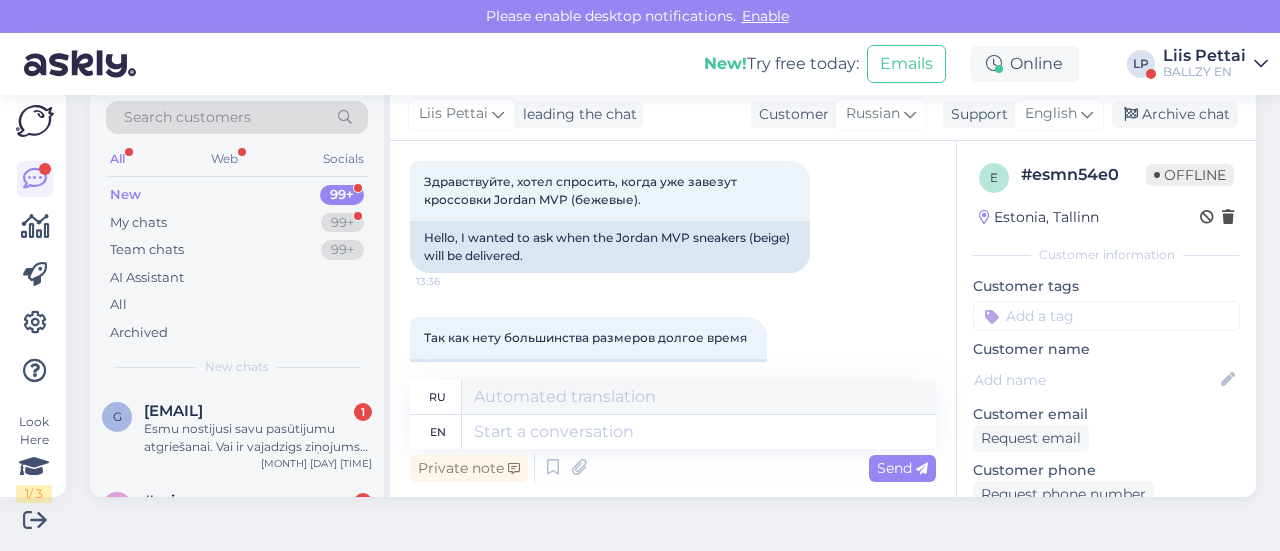 scroll, scrollTop: 158, scrollLeft: 0, axis: vertical 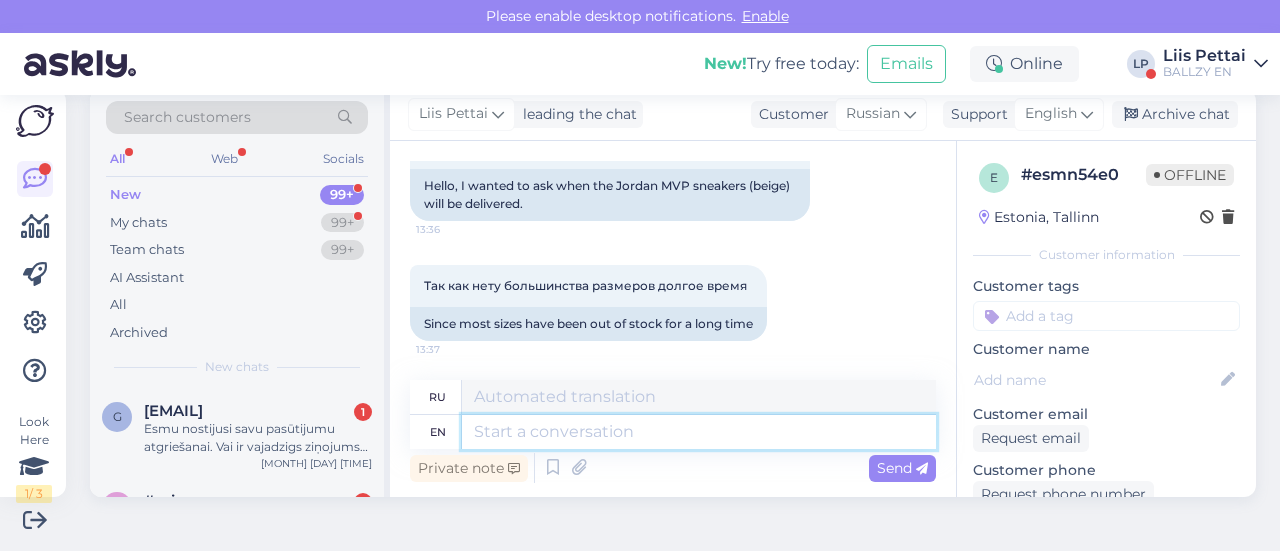 click at bounding box center (699, 432) 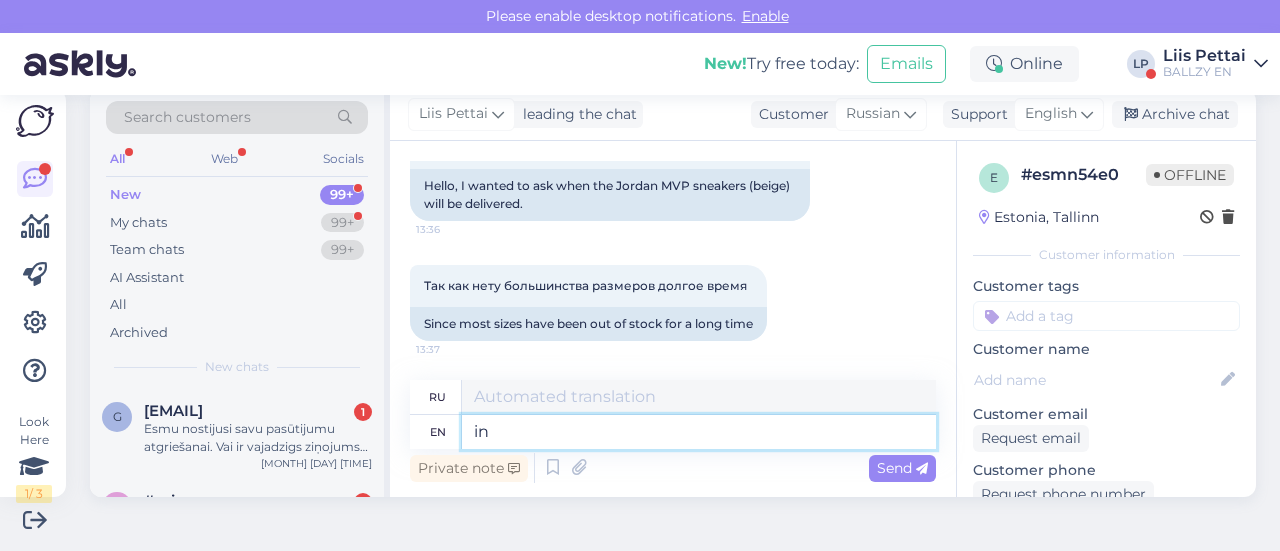 type on "in a" 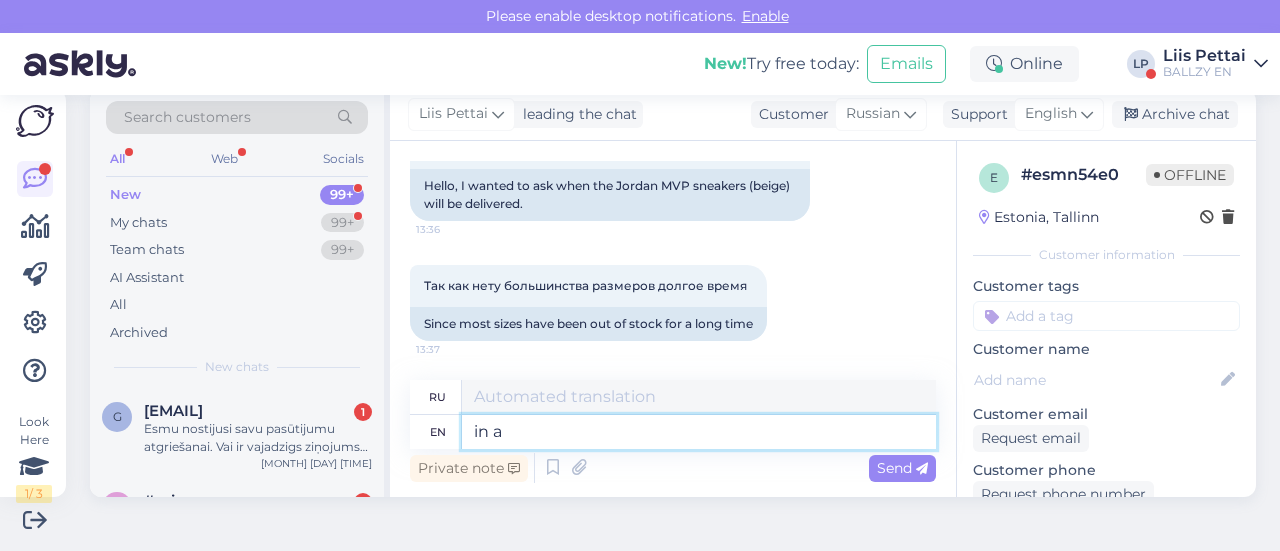 type on "в" 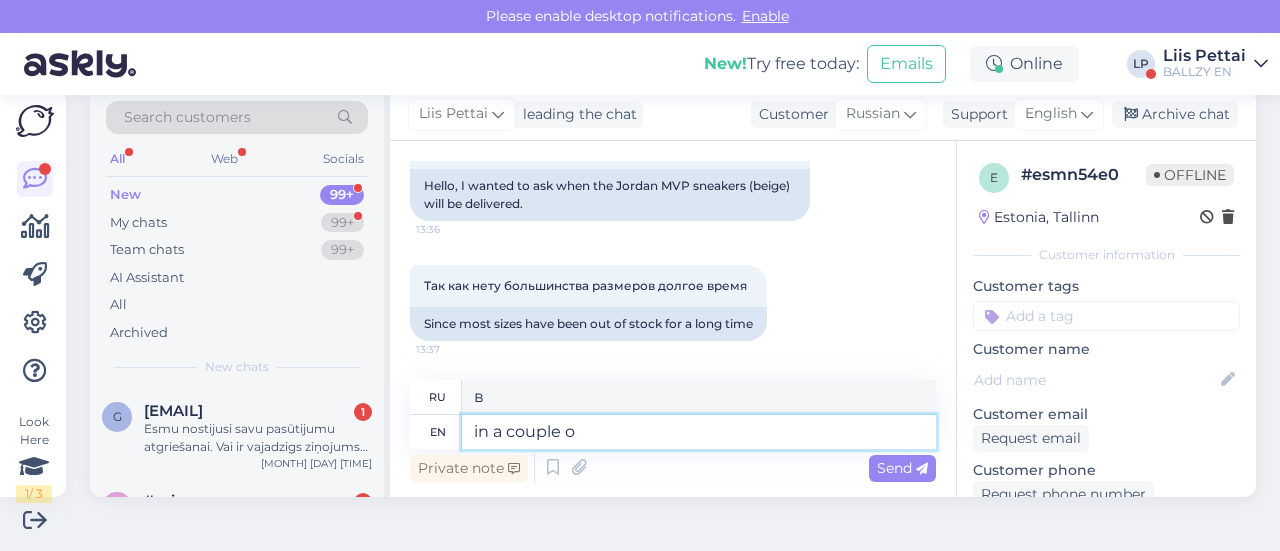 type on "in a couple of" 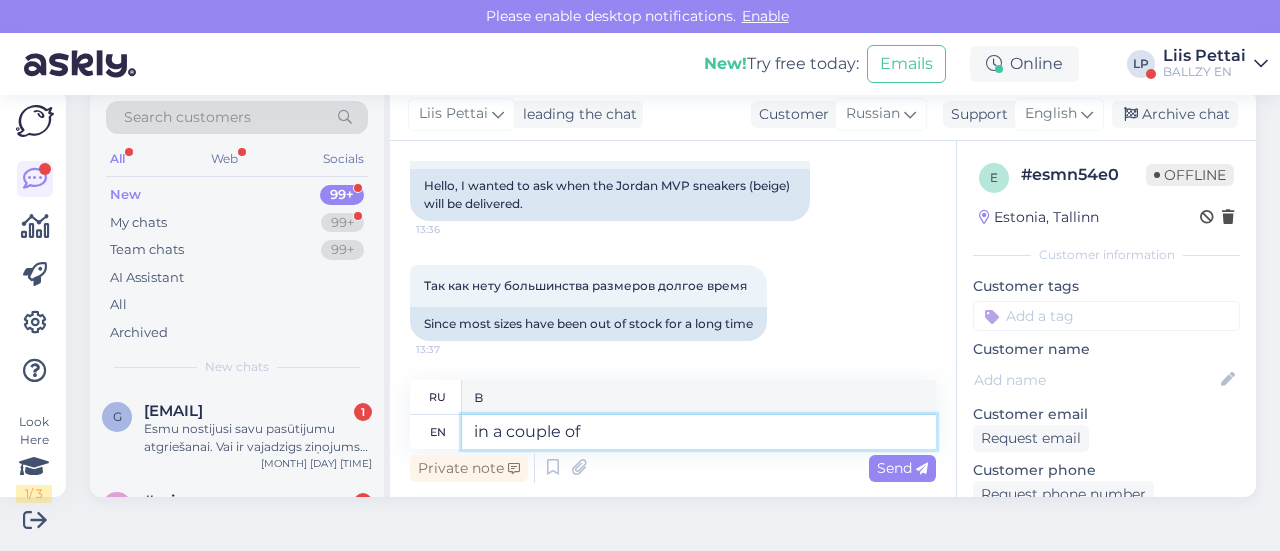 type on "в паре" 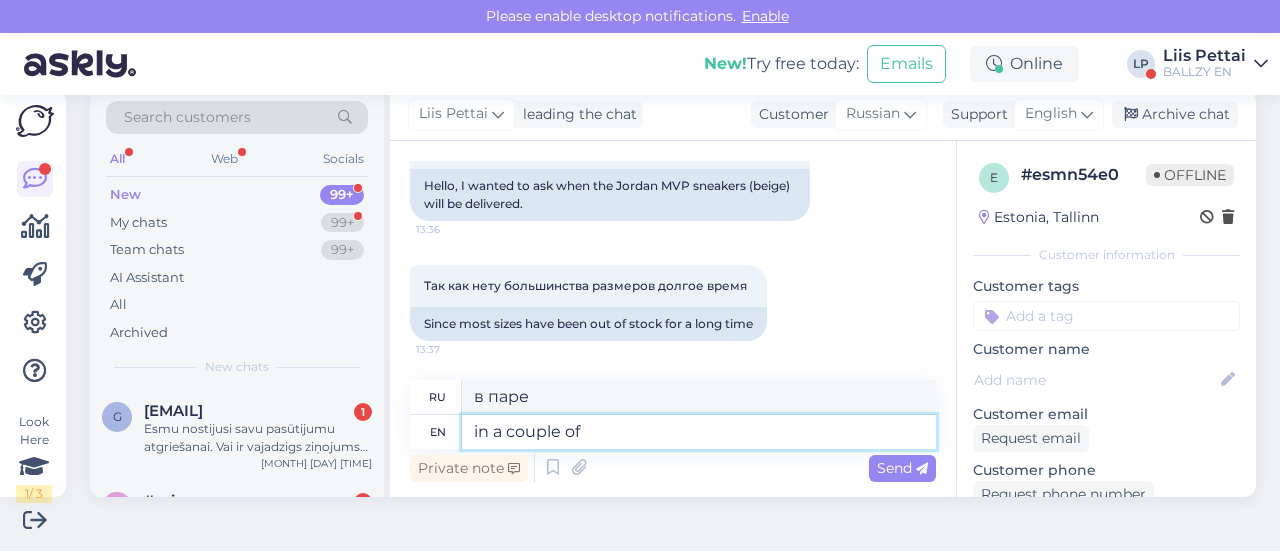 type on "in a couple of m" 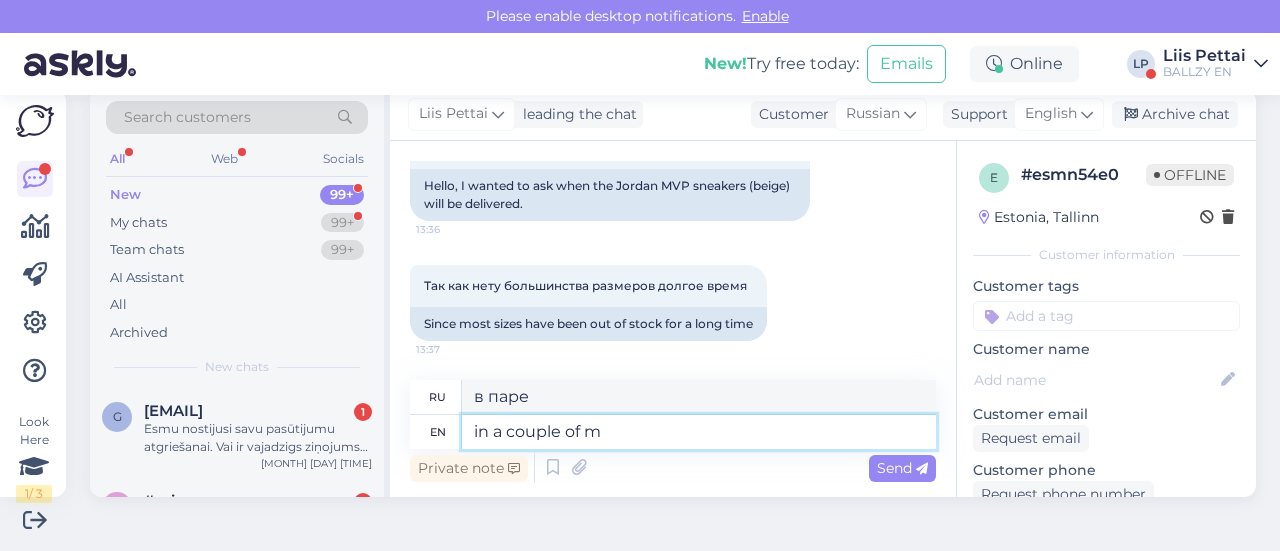 type on "через пару" 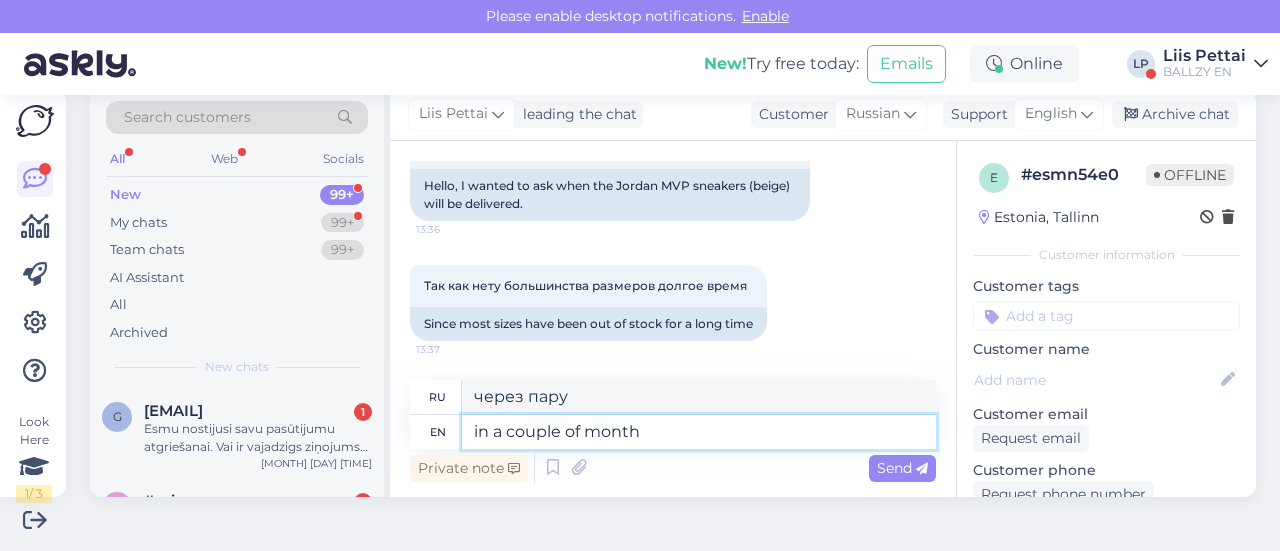 type on "in a couple of months" 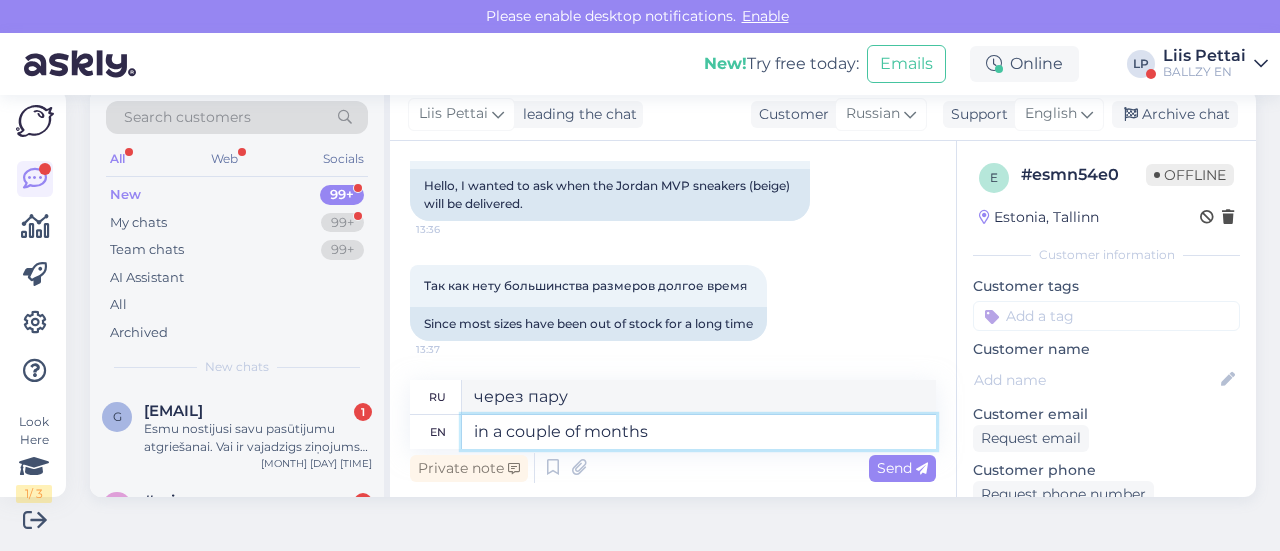 type on "через пару месяцев" 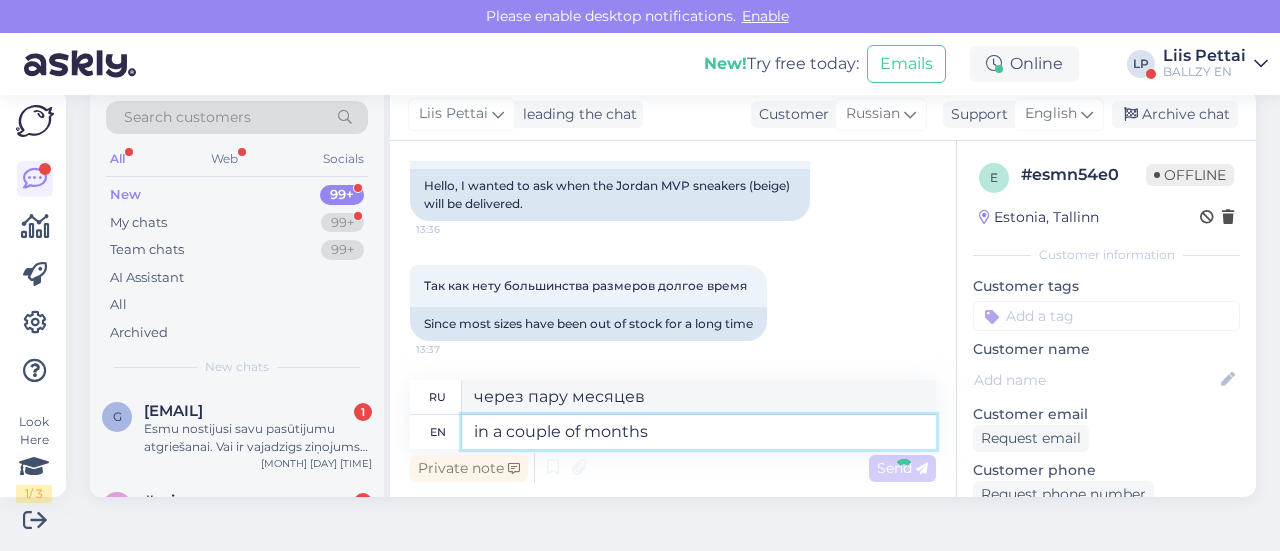 type 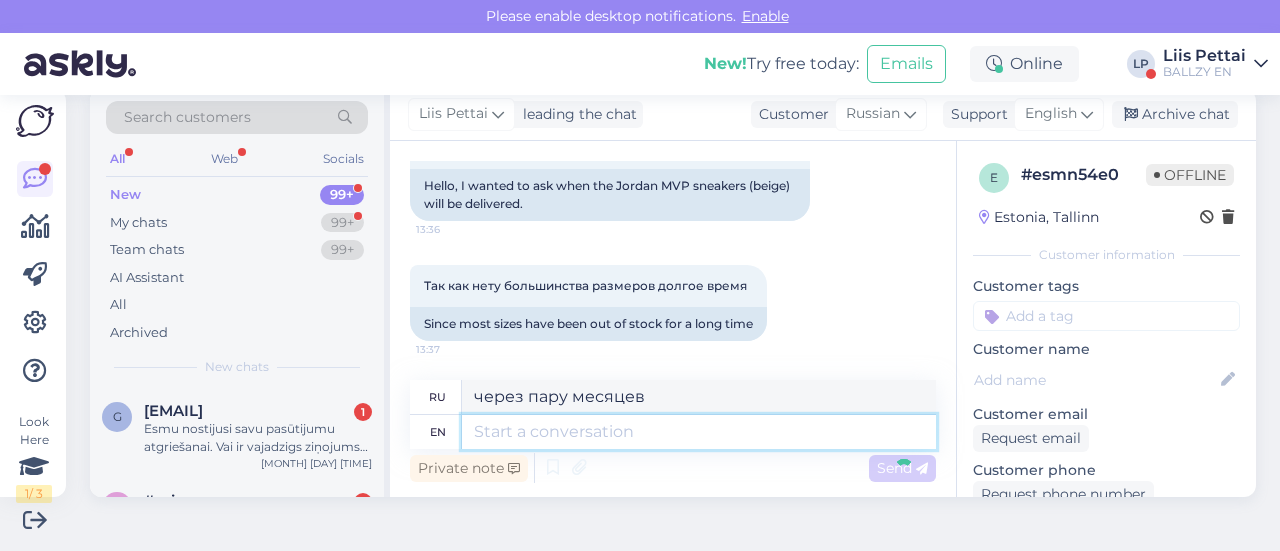 type 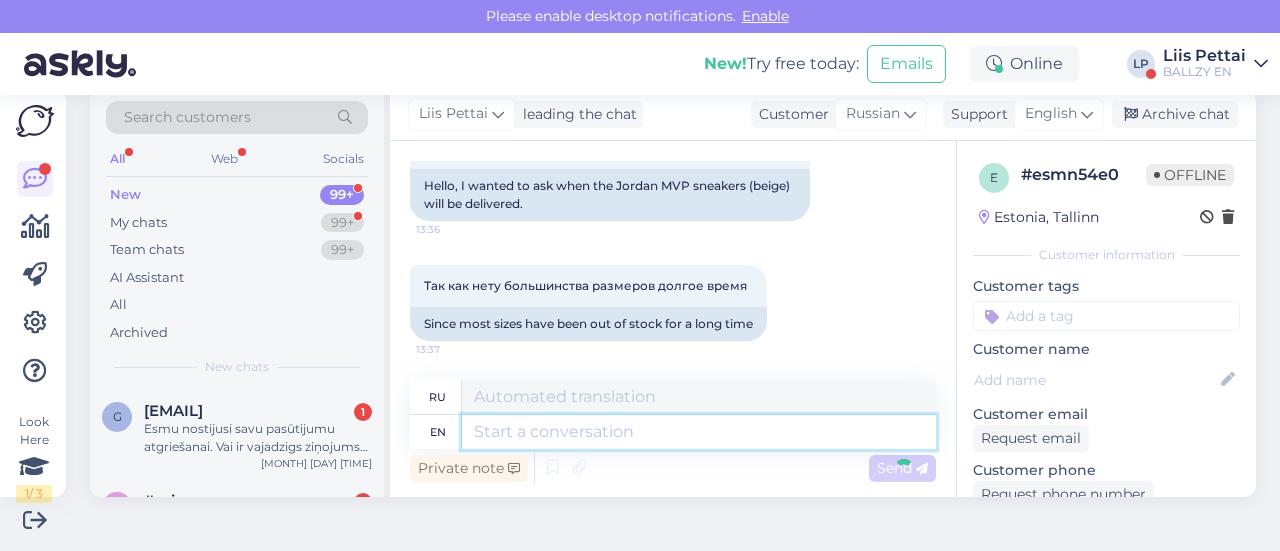 scroll, scrollTop: 278, scrollLeft: 0, axis: vertical 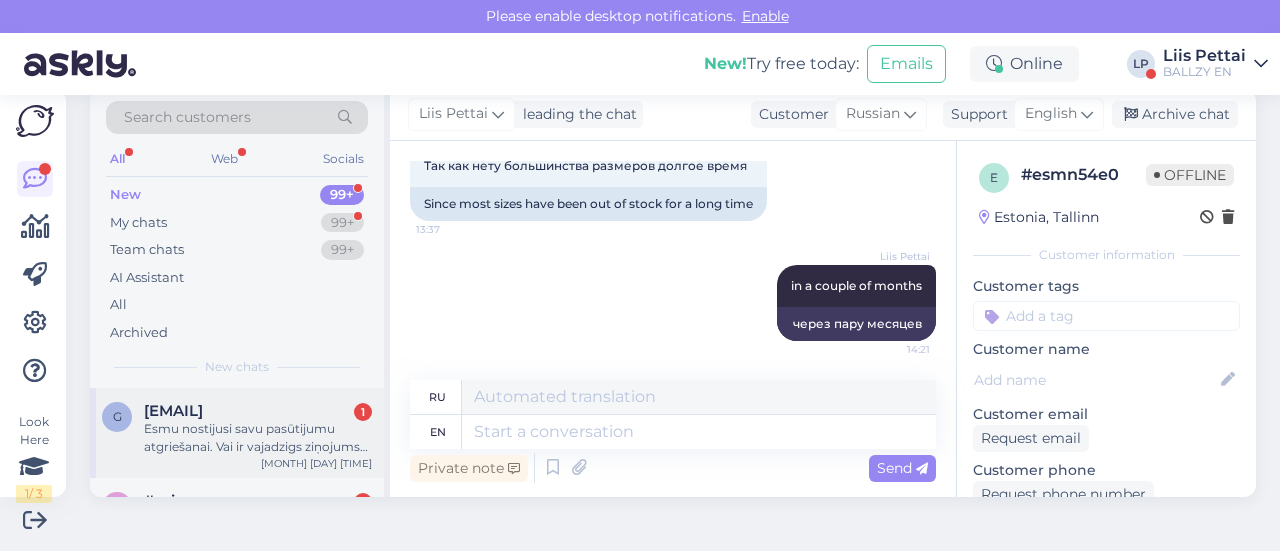 drag, startPoint x: 237, startPoint y: 437, endPoint x: 260, endPoint y: 437, distance: 23 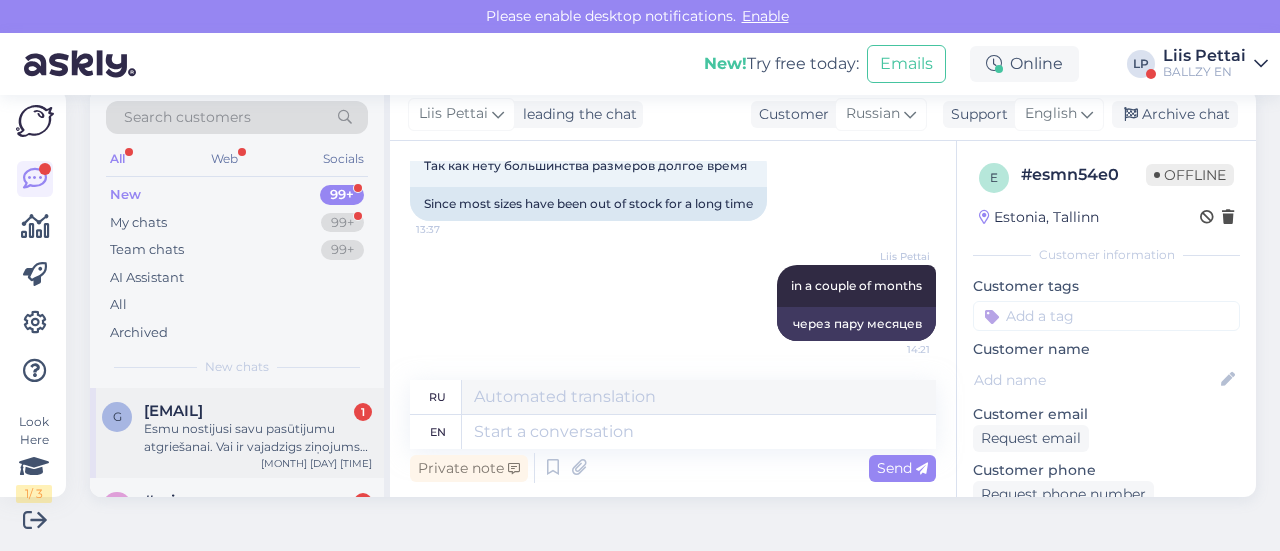 click on "Esmu nostijusi savu pasūtijumu atgriešanai. Vai ir vajadzigs ziņojums ballzy par to, ka atgriežu pasutijumu?" at bounding box center (258, 438) 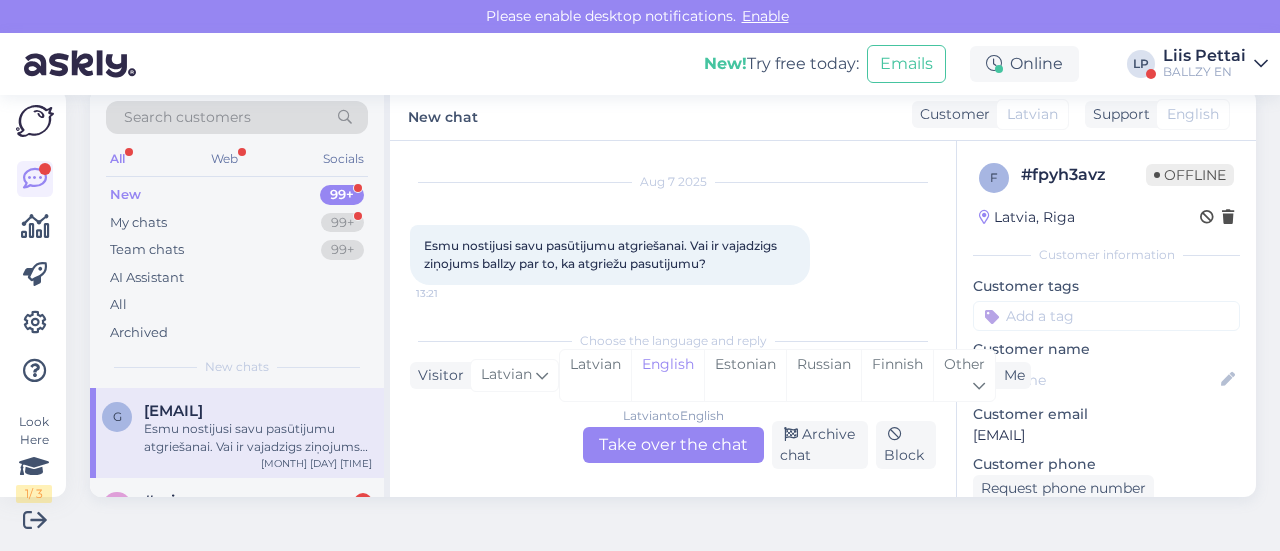 click on "Latvian  to  English Take over the chat" at bounding box center (673, 445) 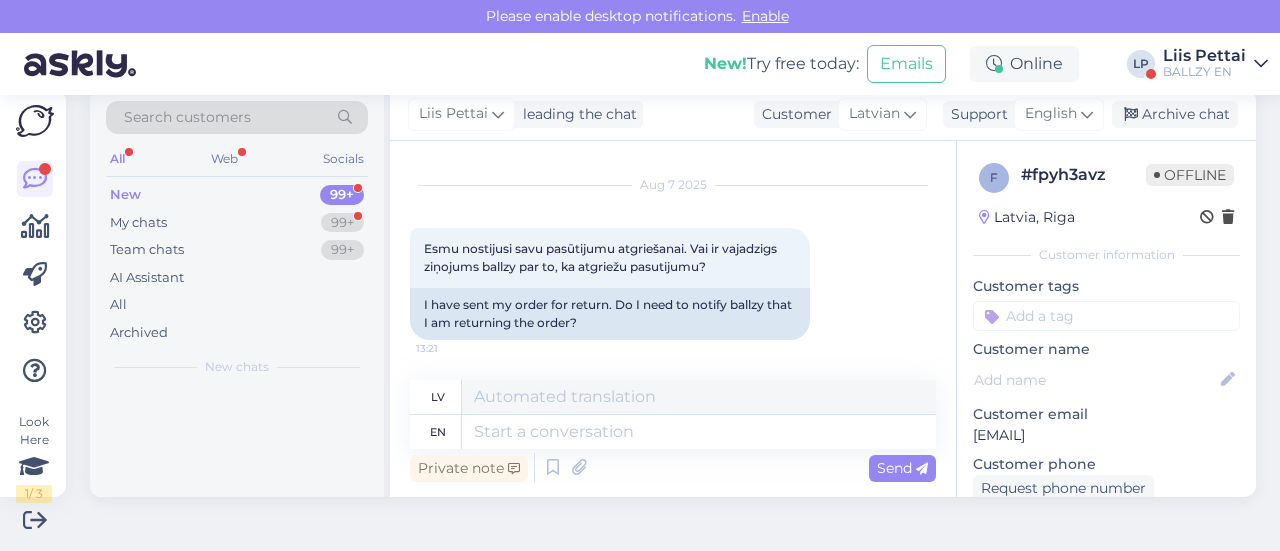 scroll, scrollTop: 38, scrollLeft: 0, axis: vertical 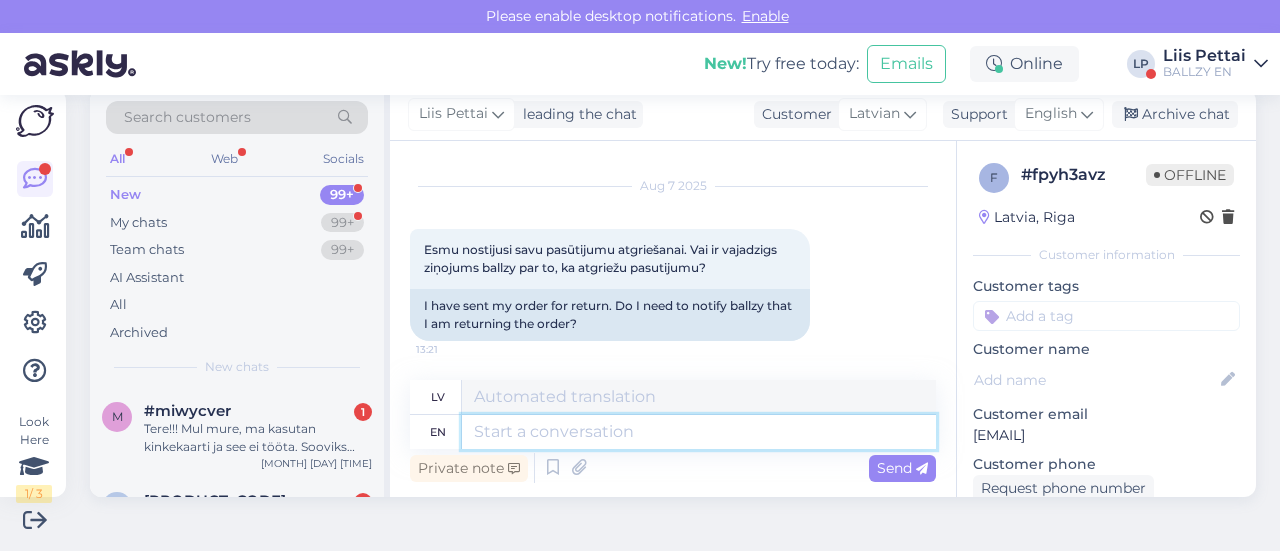 click at bounding box center [699, 432] 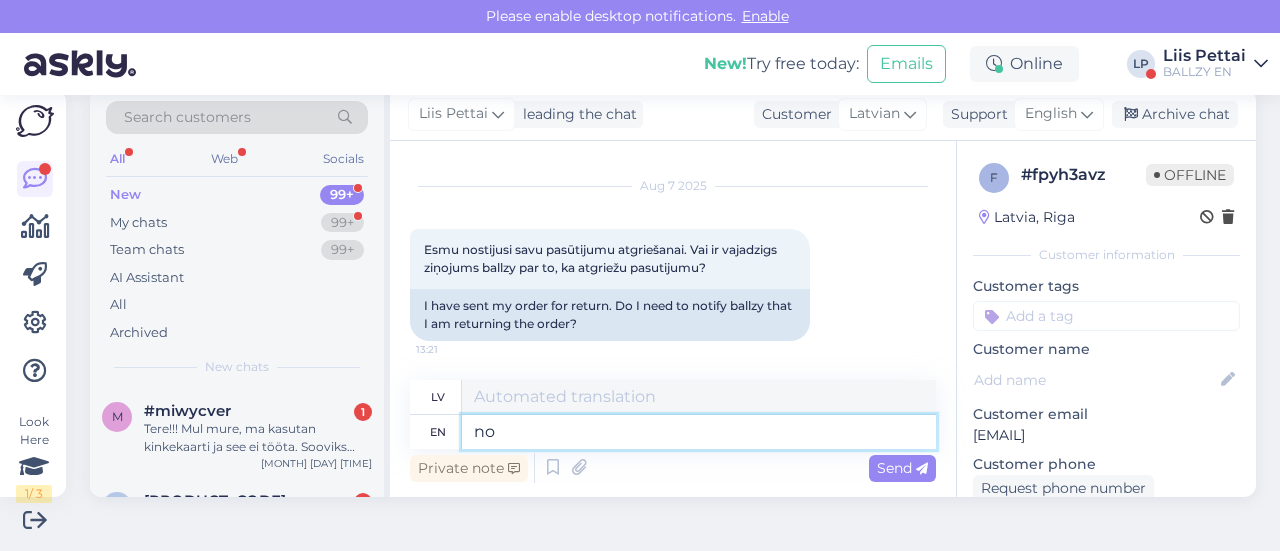 type on "no" 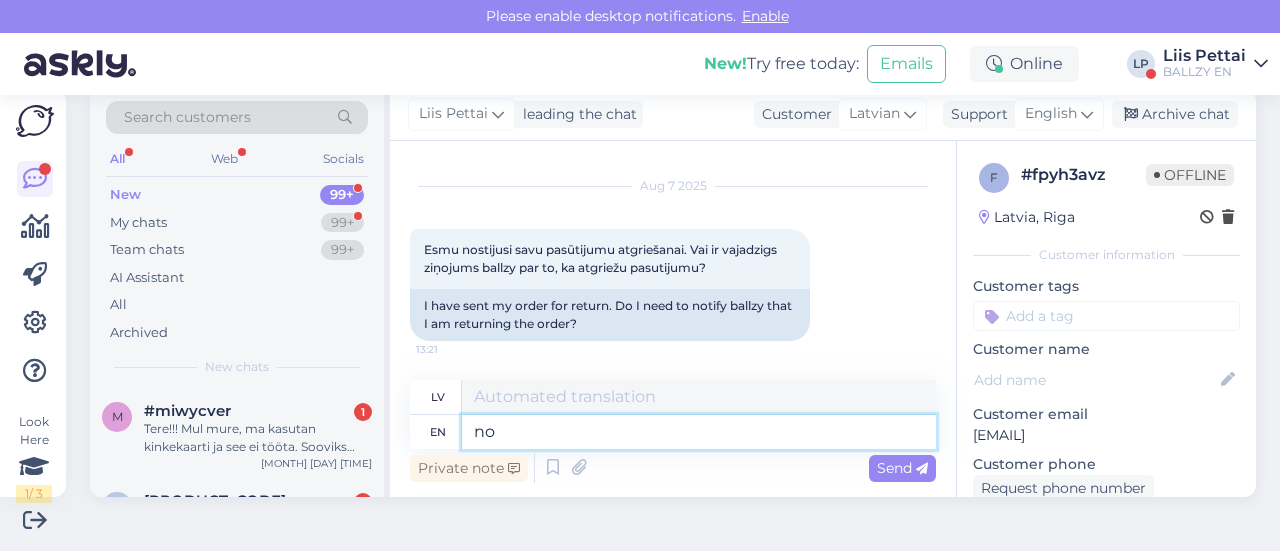 type on "nē" 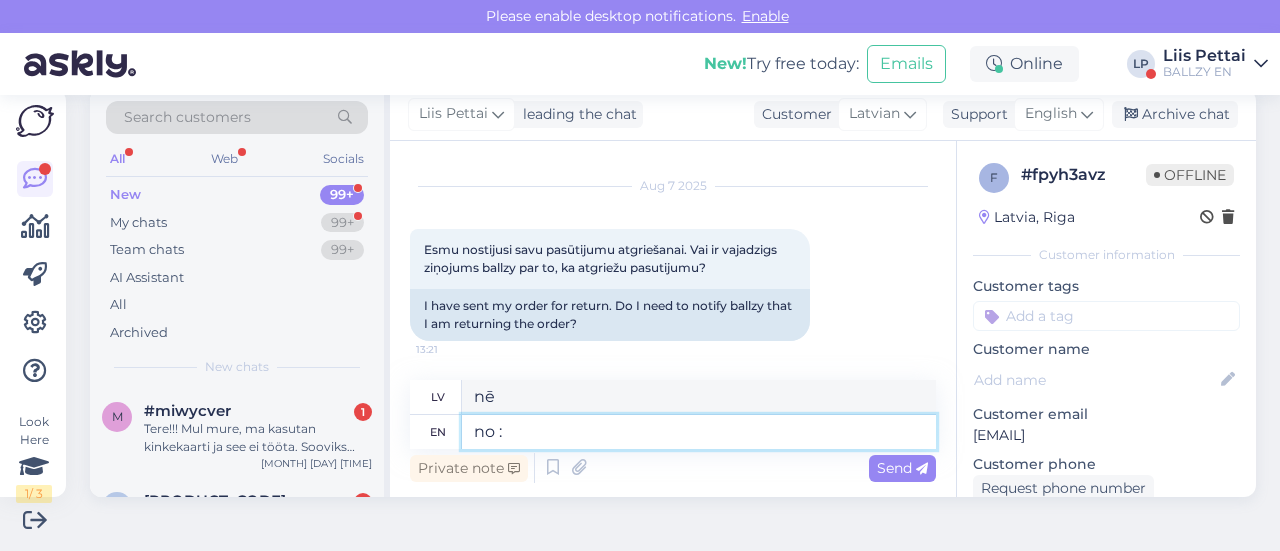 type on "no :)" 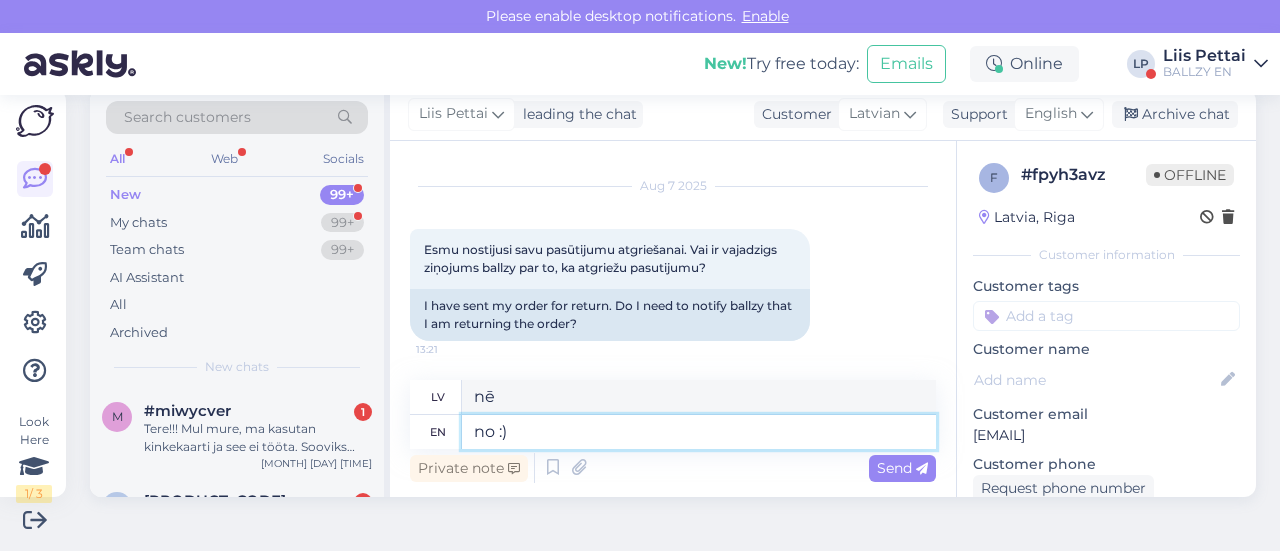 type on "nē :)" 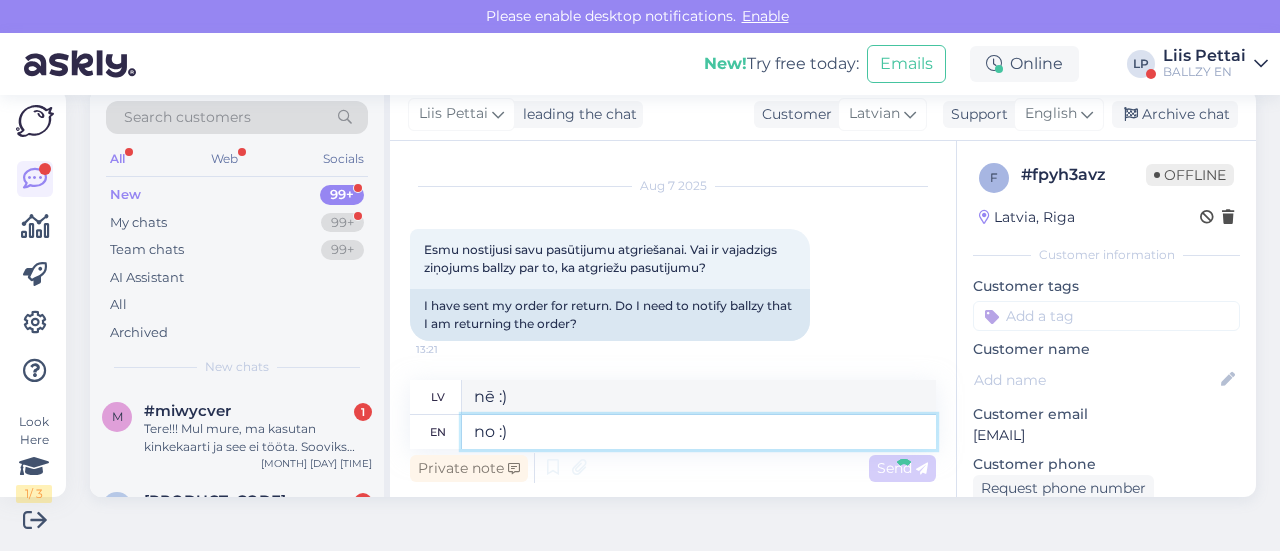 type 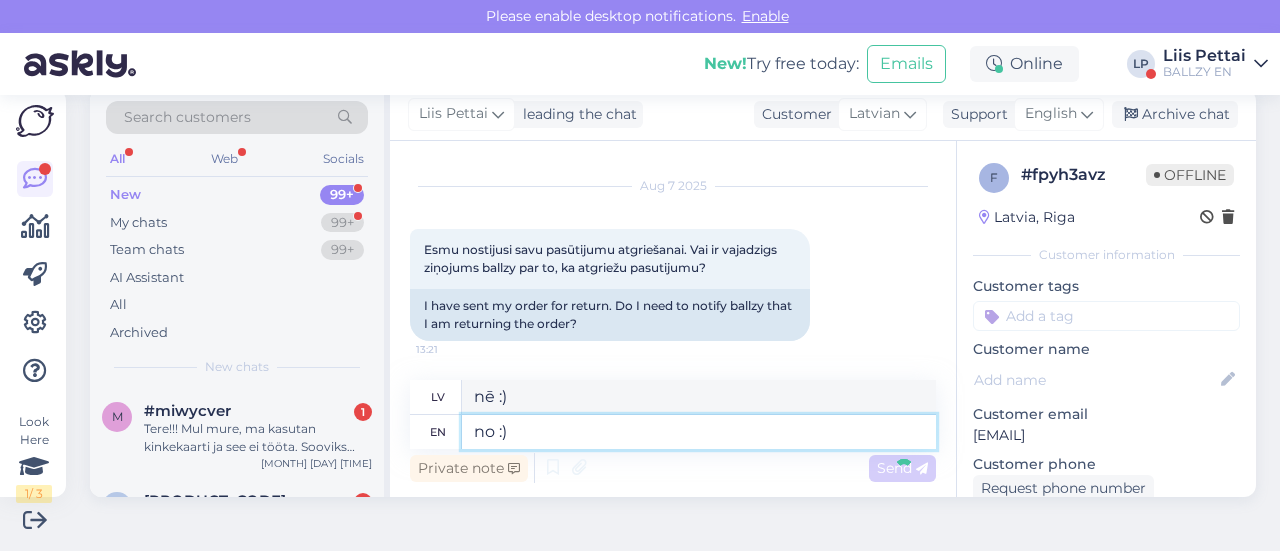 type 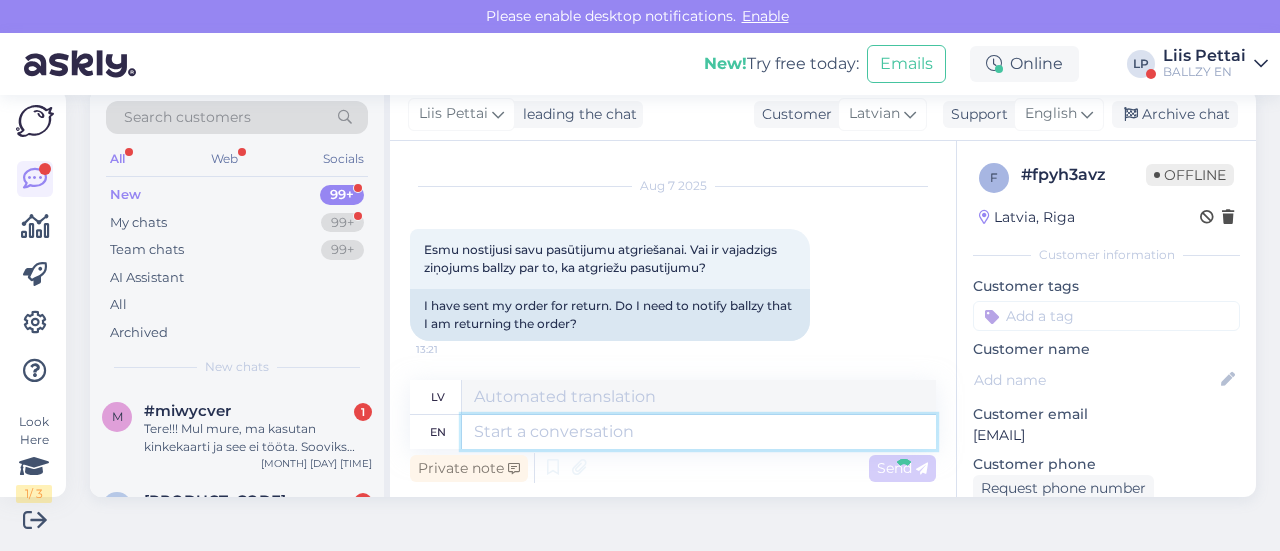 scroll, scrollTop: 158, scrollLeft: 0, axis: vertical 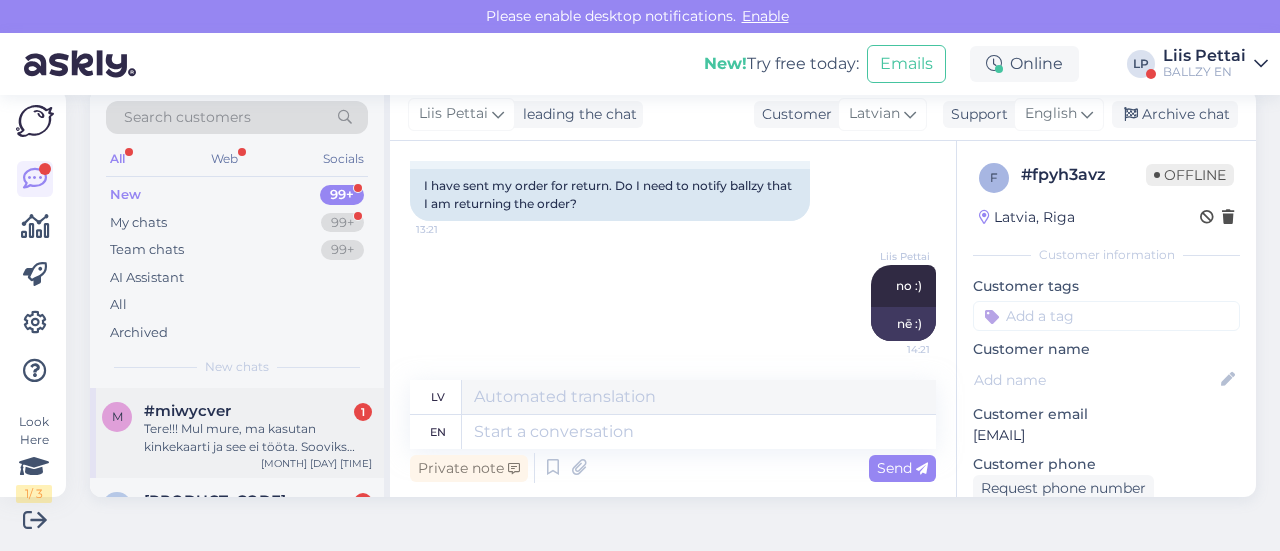 click on "Tere!!! Mul mure, ma kasutan kinkekaarti ja see ei tööta. Sooviks enda valitud särki osta aga kahjuks see ei ole võimalik." at bounding box center (258, 438) 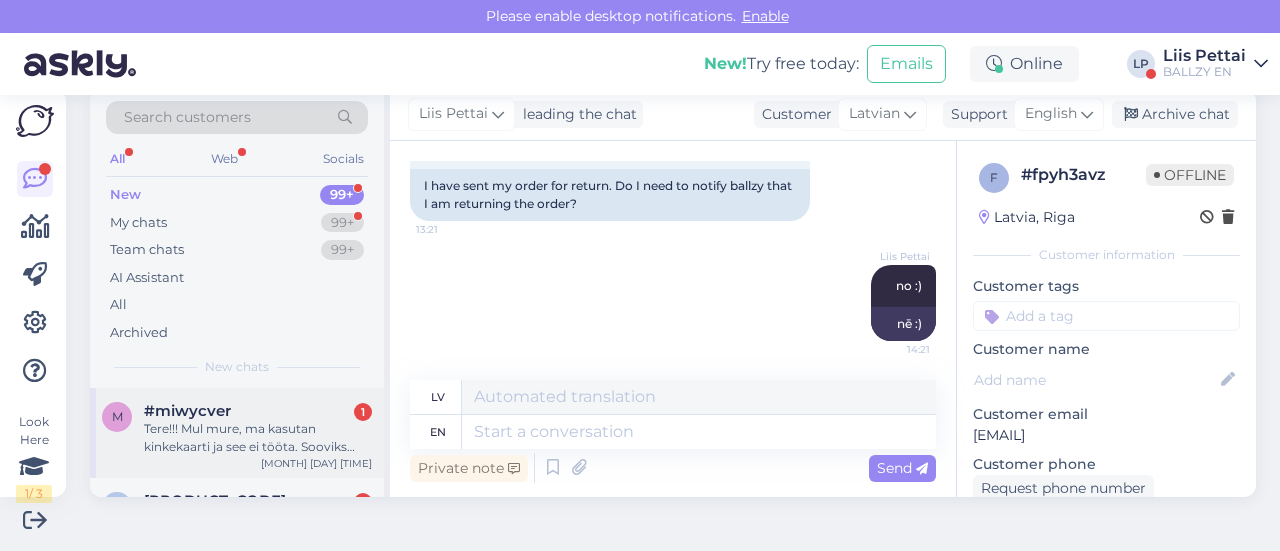 scroll, scrollTop: 42, scrollLeft: 0, axis: vertical 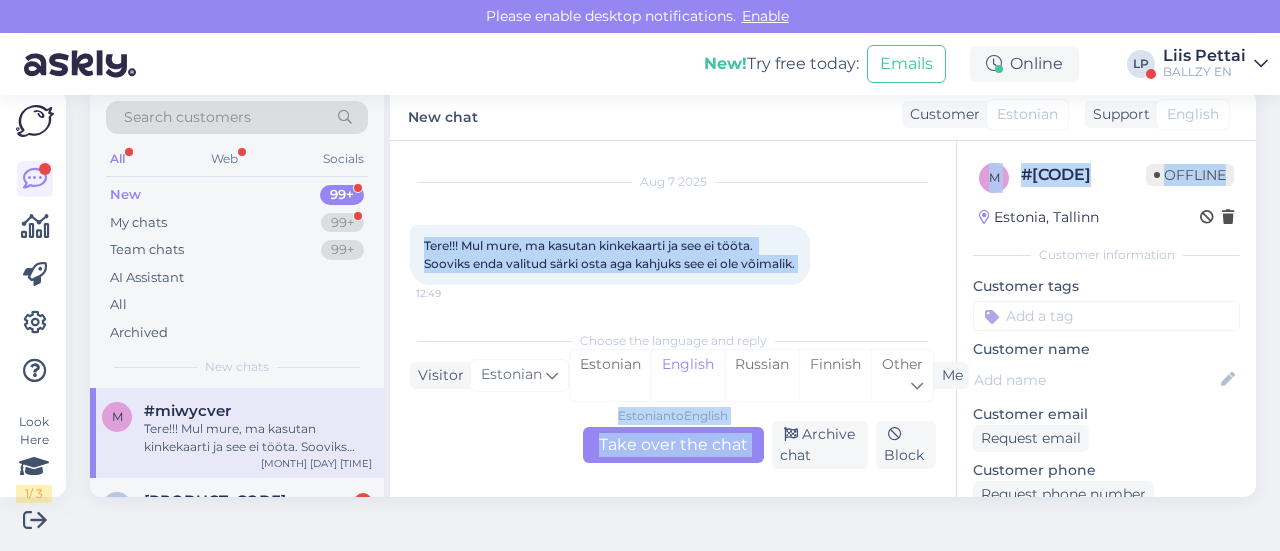 drag, startPoint x: 941, startPoint y: 235, endPoint x: 938, endPoint y: 245, distance: 10.440307 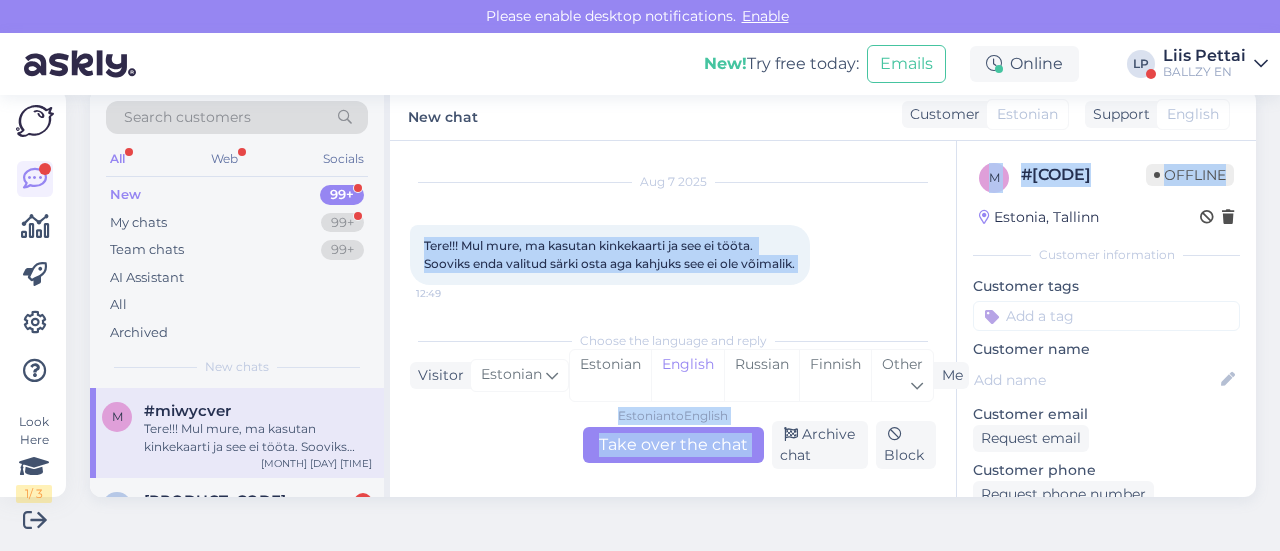 click on "Chat started [MONTH] [DAY] [YEAR] Tere!!! Mul mure, ma kasutan kinkekaarti ja see ei tööta. Sooviks enda valitud särki osta aga kahjuks see ei ole võimalik. [TIME] Choose the language and reply Visitor Estonian Me Estonian English Russian Finnish Other Estonian  to  English Take over the chat Archive chat Block m # miwycver Offline     Estonia, Tallinn Customer information Customer tags Customer name Customer email Request email Customer phone Request phone number Visited pages https://ballzy.eu/en/checkout See more ... Operating system iPhone OS 18.5 Browser Safari 18.5 Extra Notes" at bounding box center [823, 319] 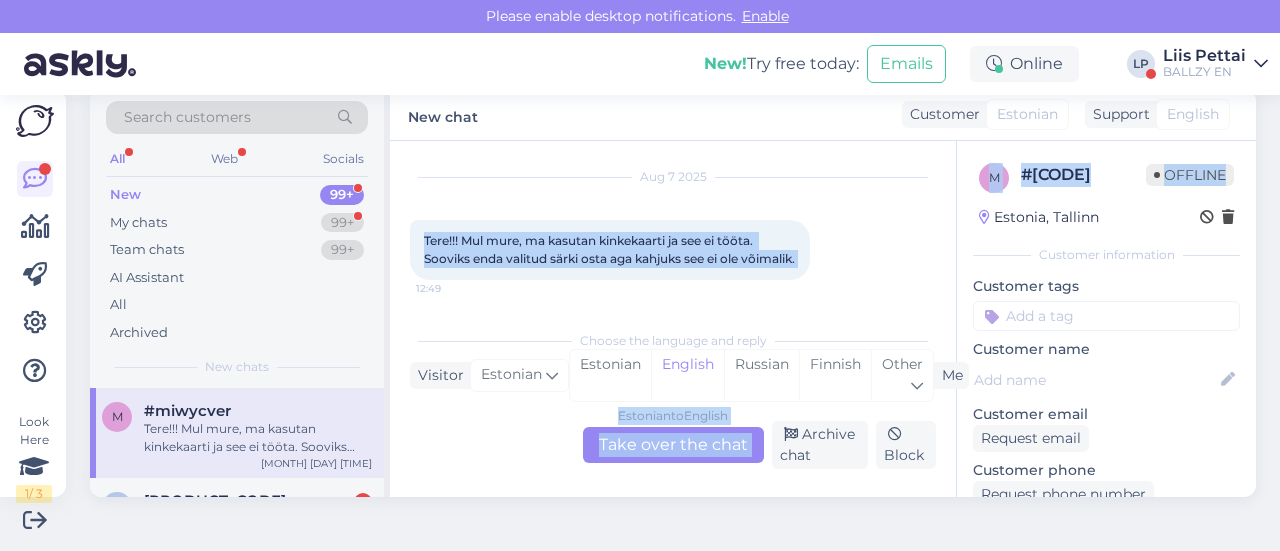 click on "Tere!!! Mul mure, ma kasutan kinkekaarti ja see ei tööta. Sooviks enda valitud särki osta aga kahjuks see ei ole võimalik. [TIME]" at bounding box center (610, 250) 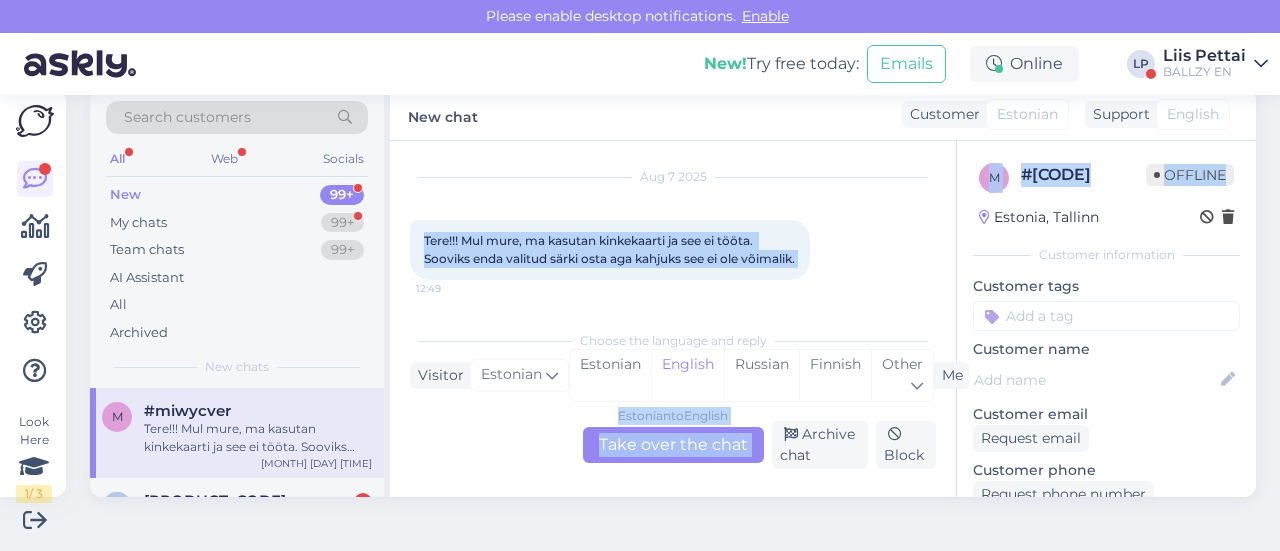 click on "Estonian  to  English Take over the chat" at bounding box center (673, 445) 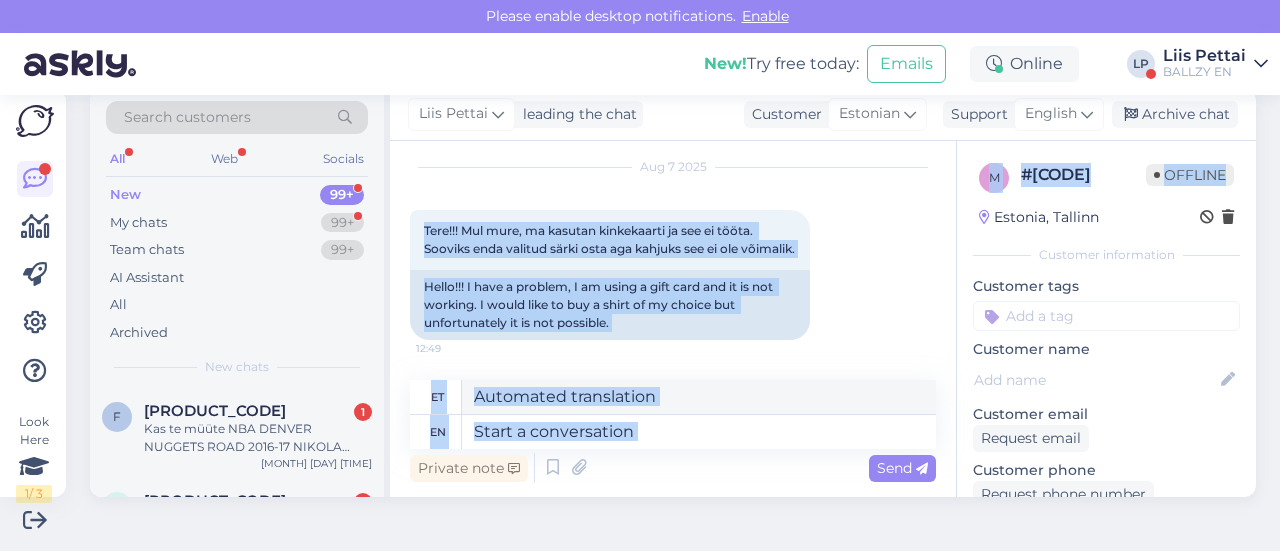 click on "Private note Send" at bounding box center [673, 468] 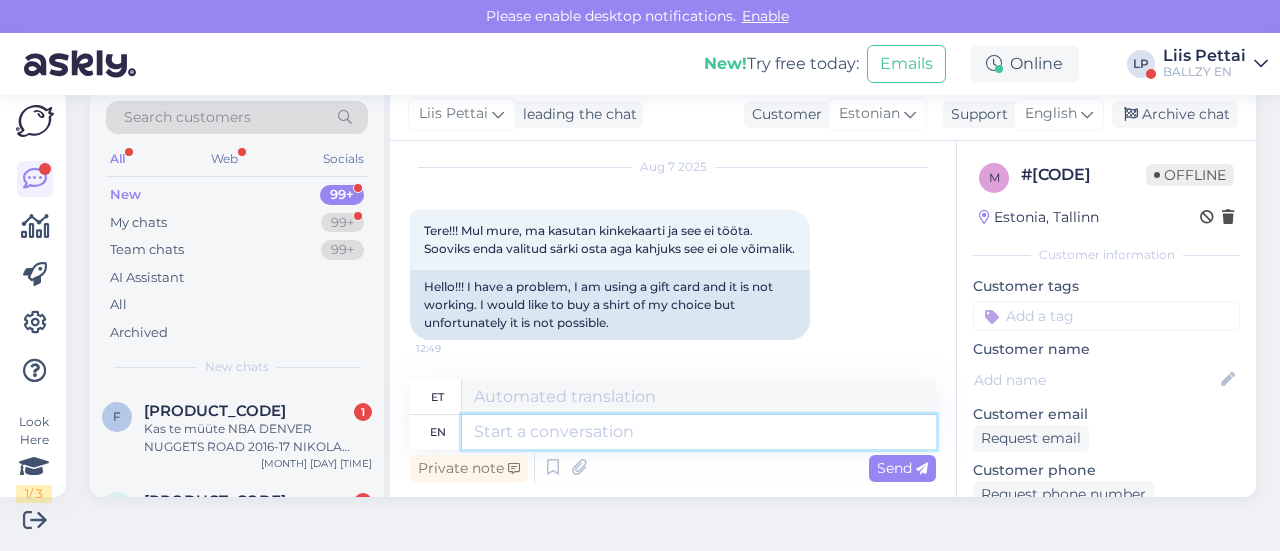 click at bounding box center (699, 432) 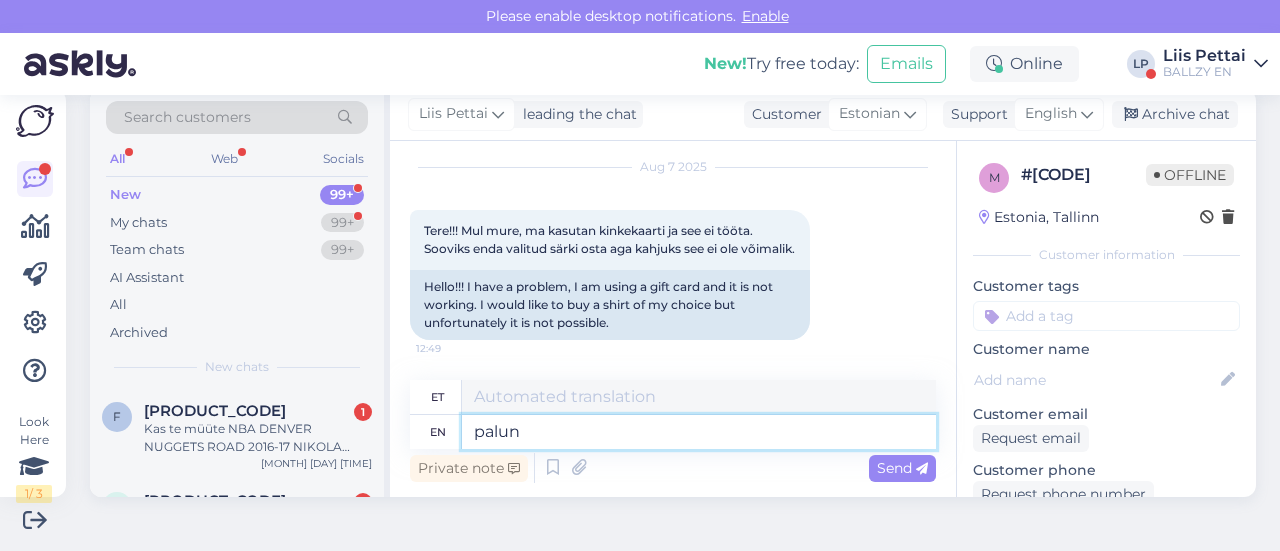 type on "palun" 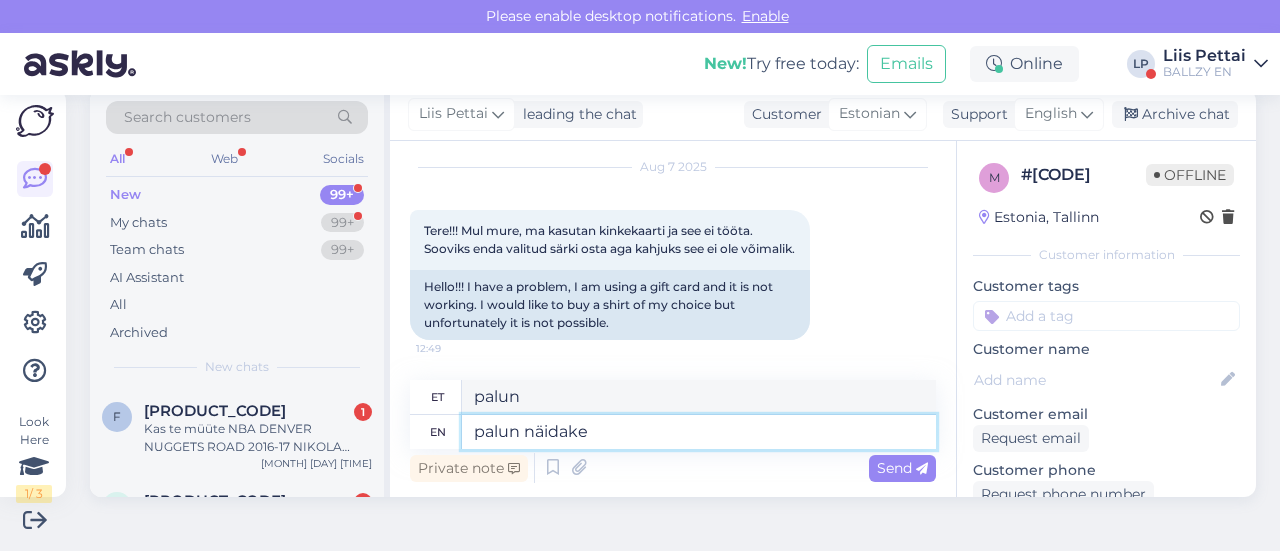 type on "palun näidake k" 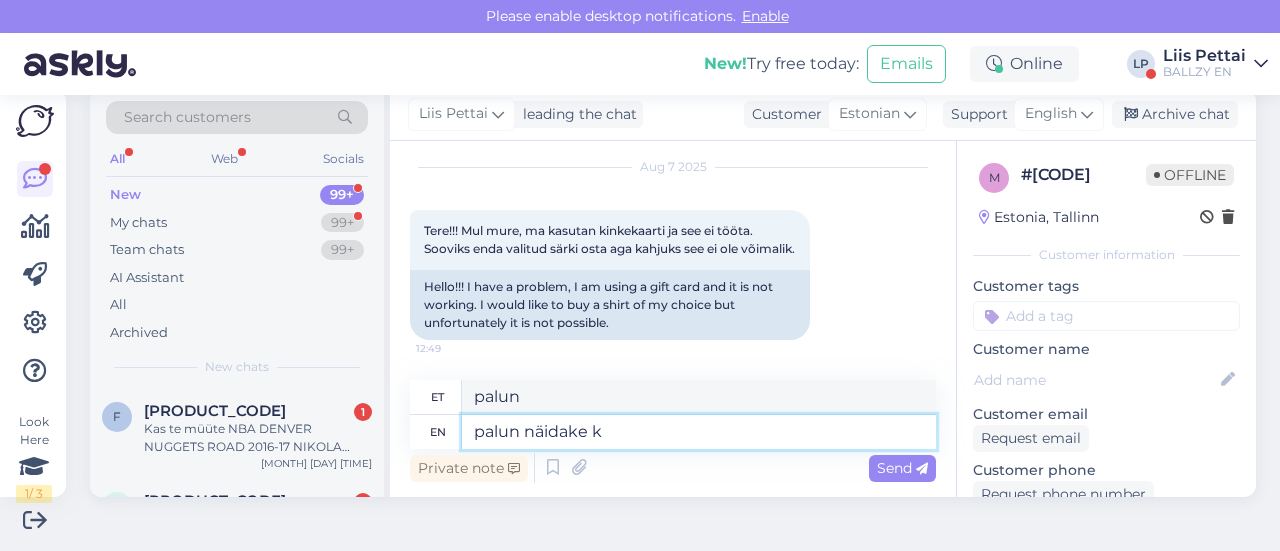 type on "palun näitake" 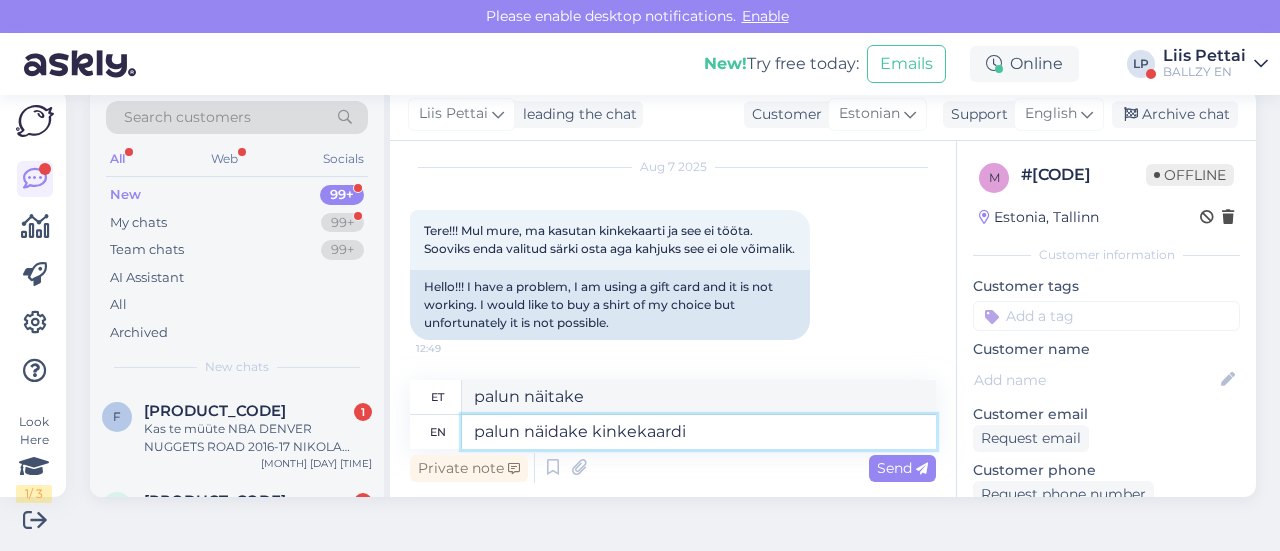 type on "palun näidake kinkekaardi k" 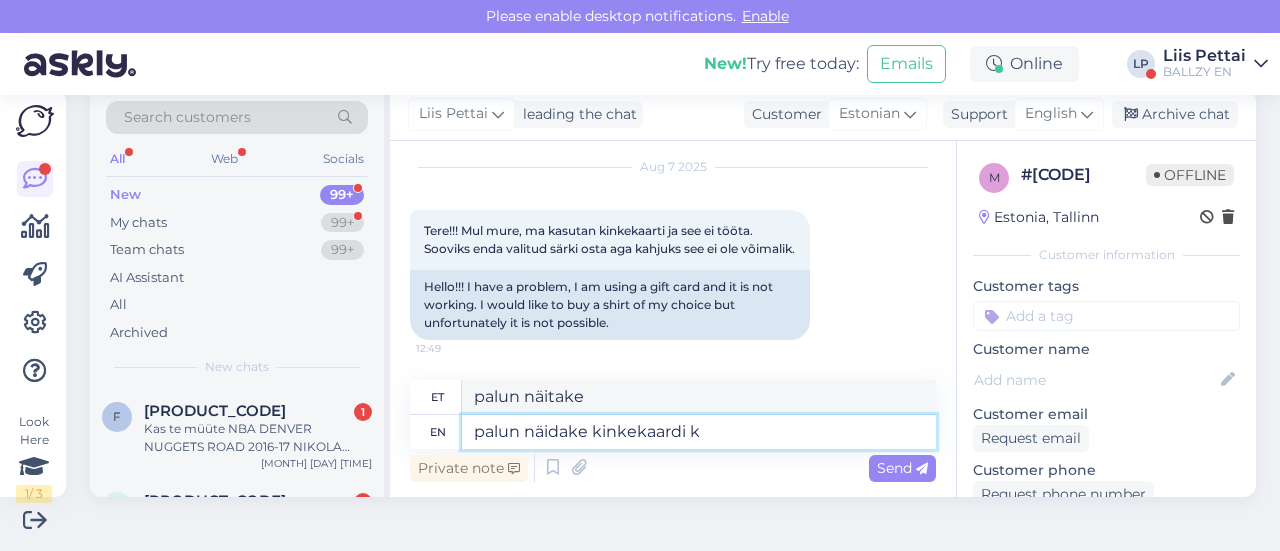 type on "palun näitake kinkekaarti" 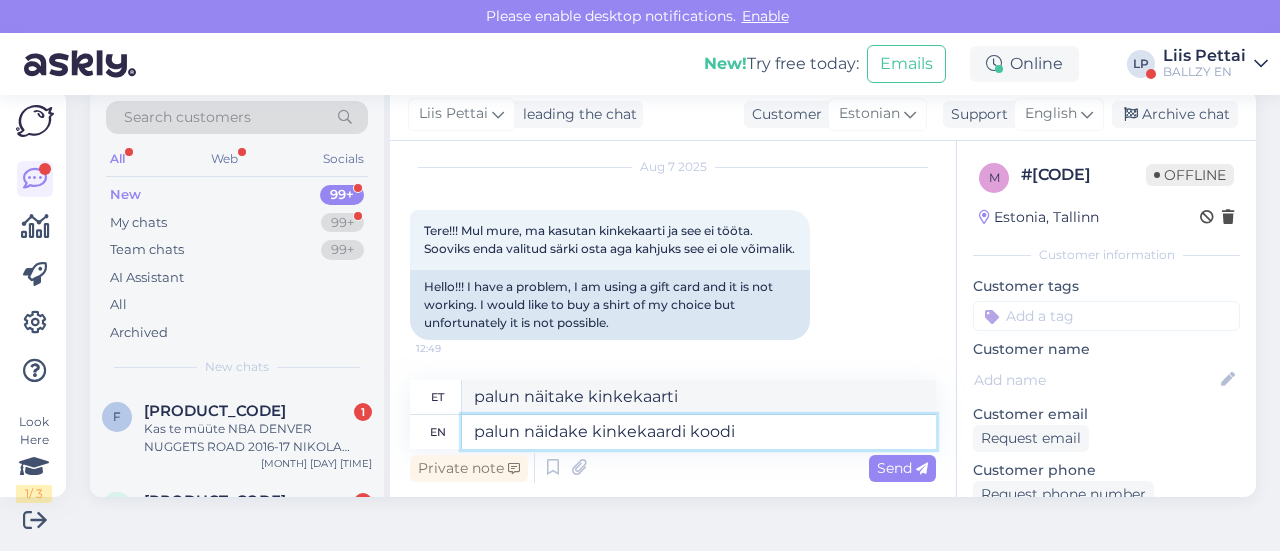 type on "palun näidake kinkekaardi koodi?" 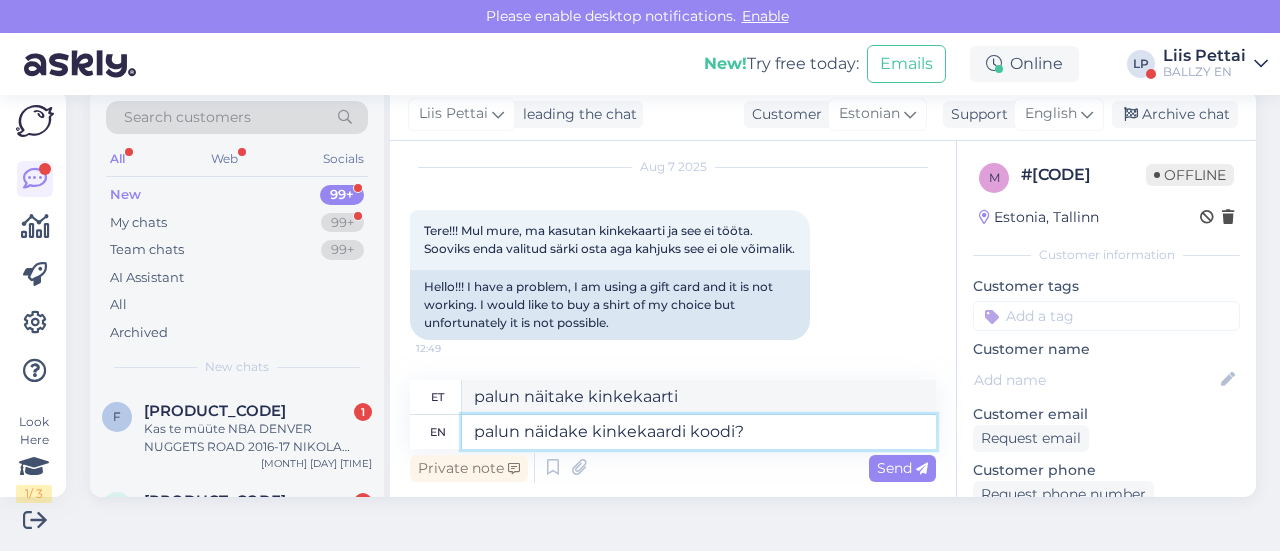 type on "palun näidake kinkekaardi koodi?" 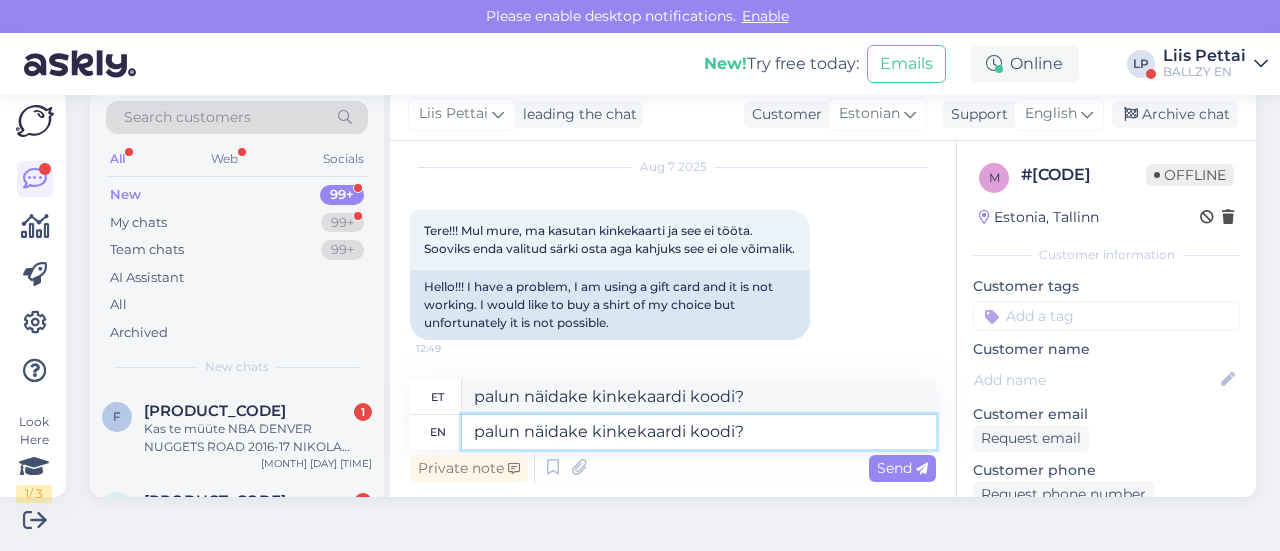 type 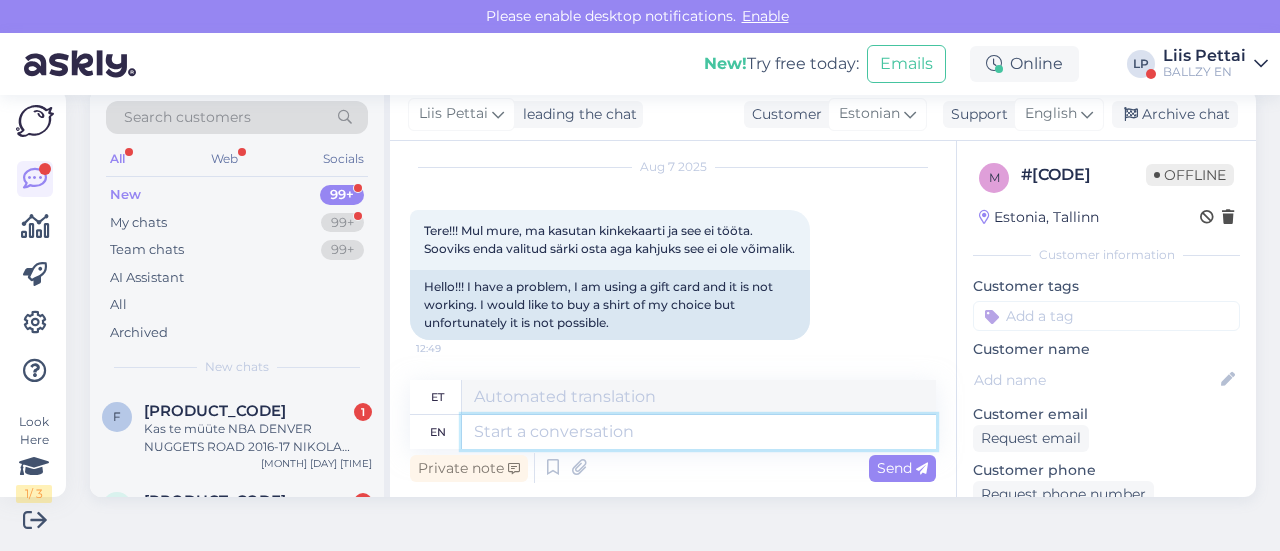 scroll, scrollTop: 194, scrollLeft: 0, axis: vertical 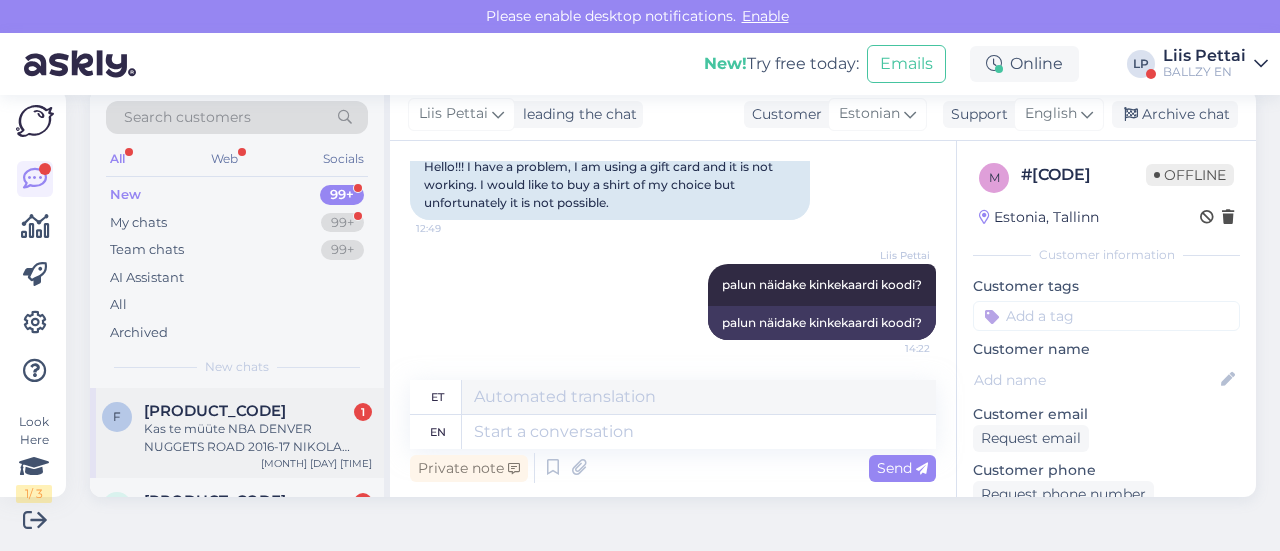 click on "Kas te müüte NBA DENVER NUGGETS ROAD 2016-17 NIKOLA JOKIC SWINGMAN JERSEY 'ROYAL'?" at bounding box center [258, 438] 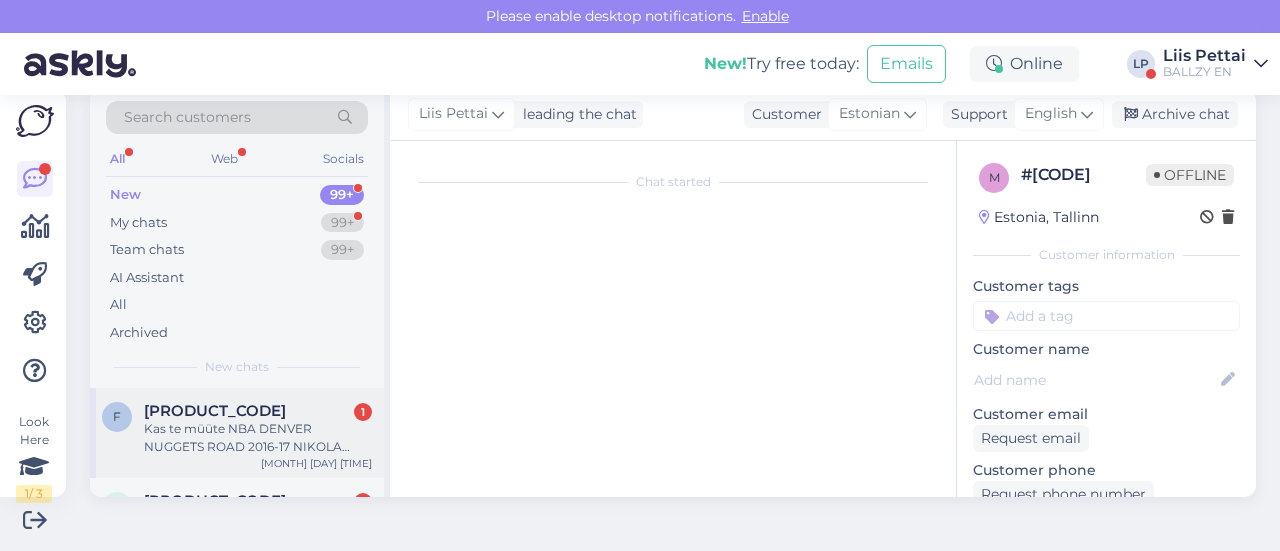scroll, scrollTop: 42, scrollLeft: 0, axis: vertical 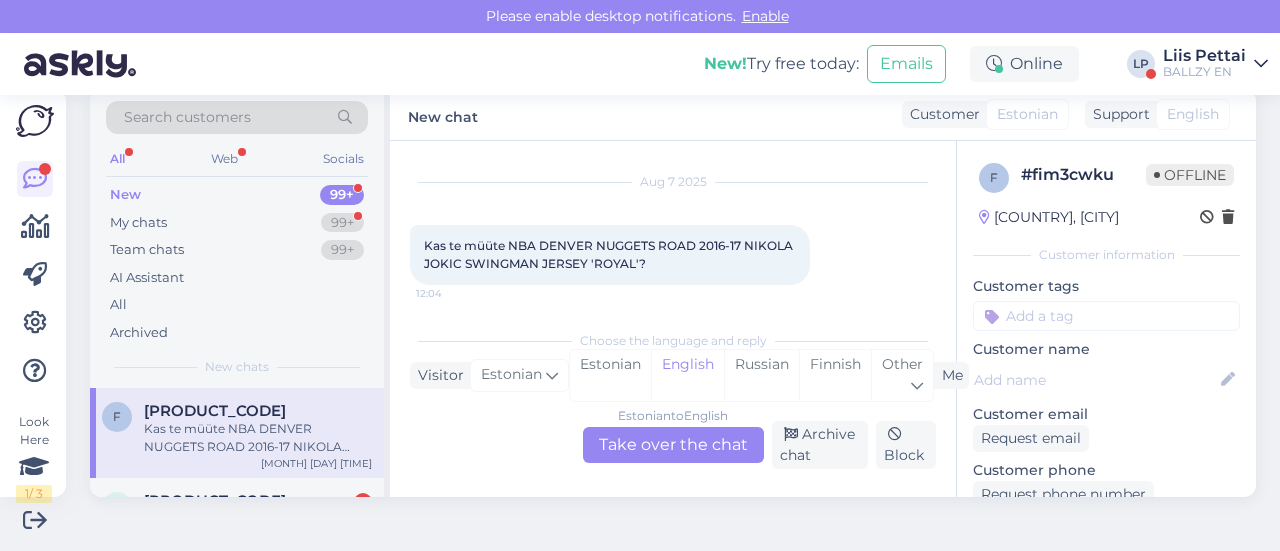 click on "Estonian  to  English Take over the chat" at bounding box center (673, 445) 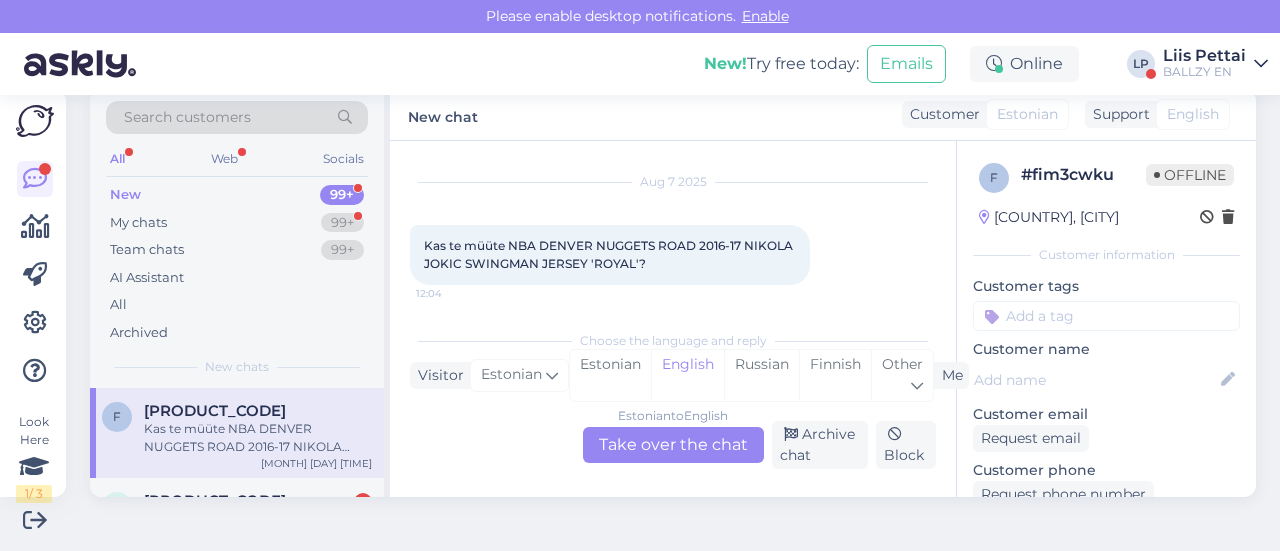 scroll, scrollTop: 38, scrollLeft: 0, axis: vertical 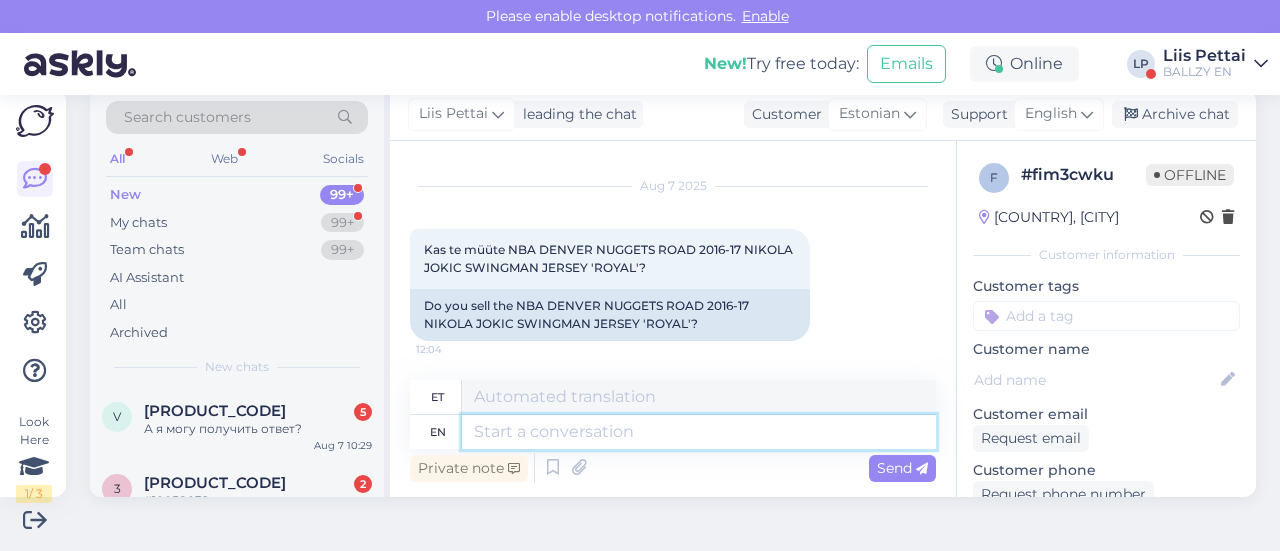 click at bounding box center [699, 432] 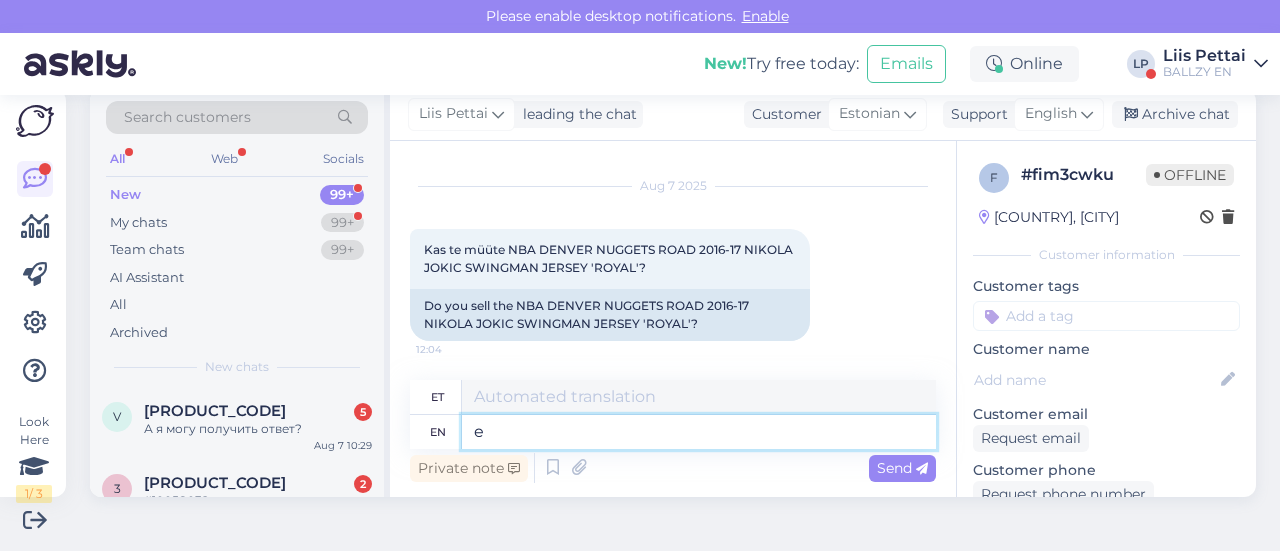 type on "ei" 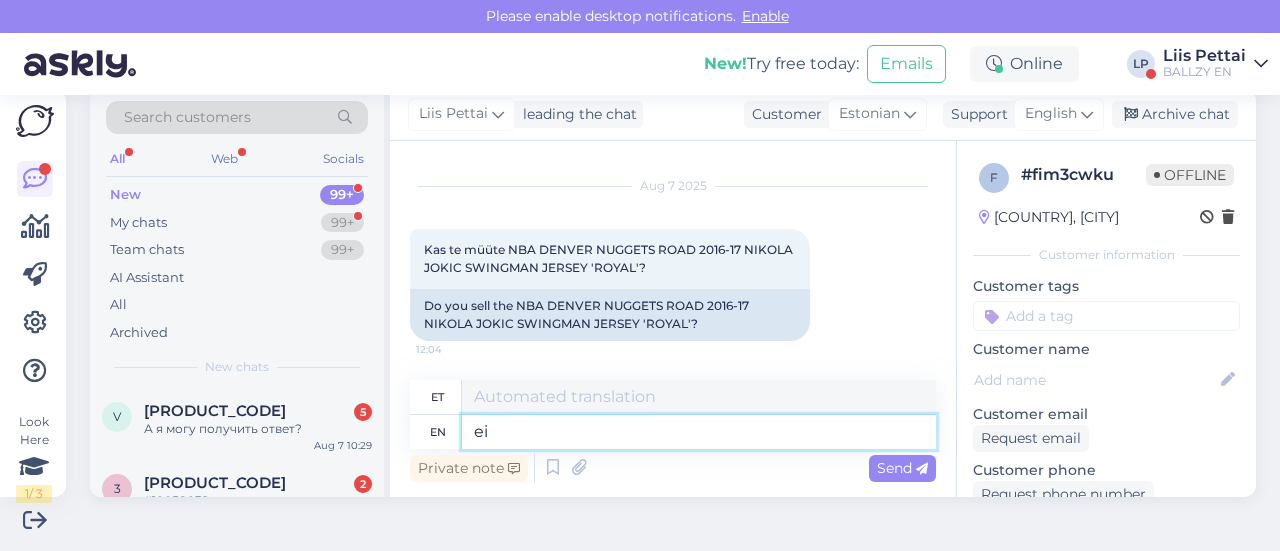 type on "ei" 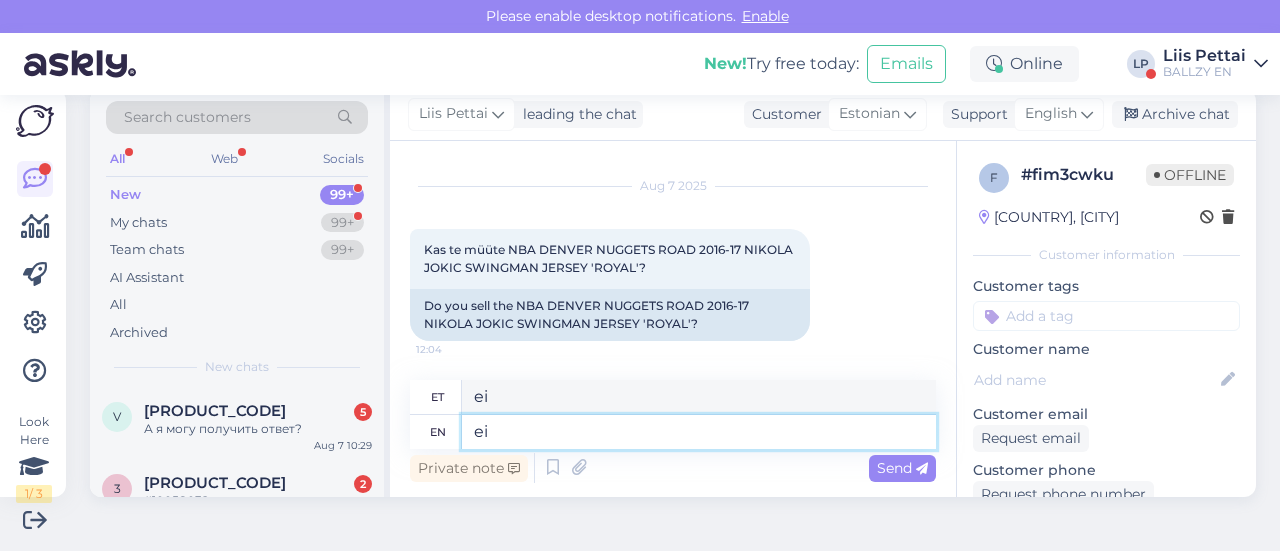type 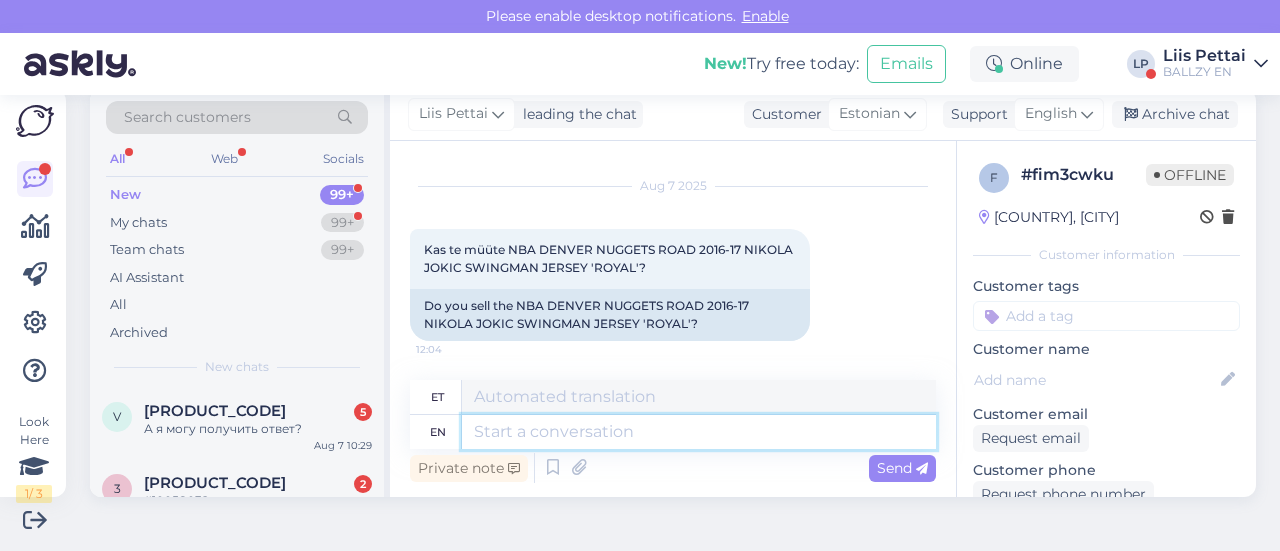 scroll, scrollTop: 158, scrollLeft: 0, axis: vertical 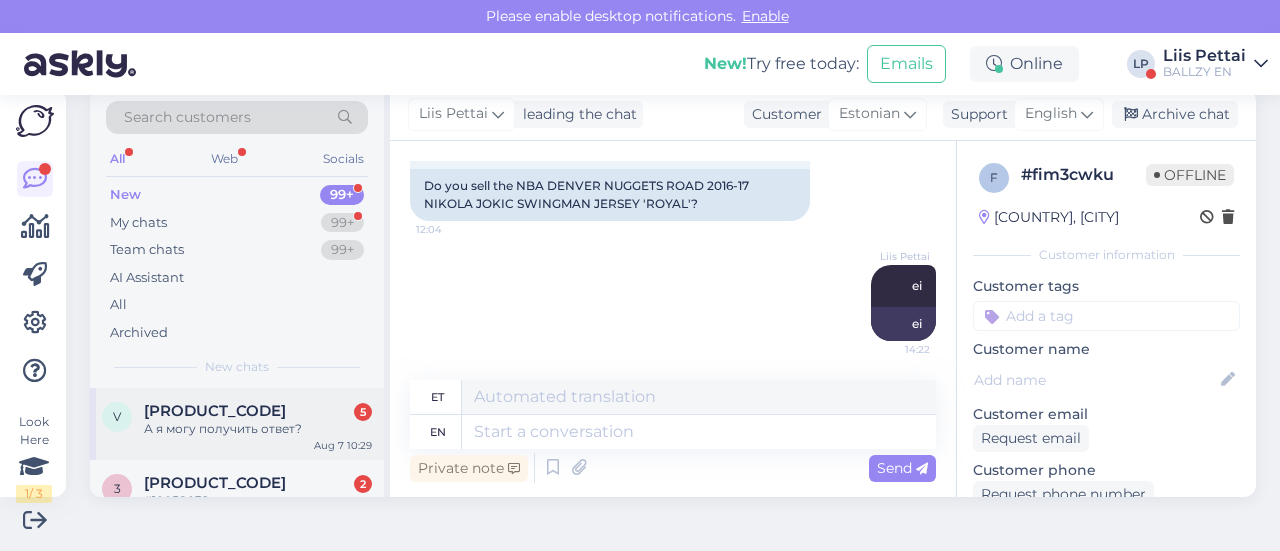 click on "А я могу получить ответ?" at bounding box center (258, 429) 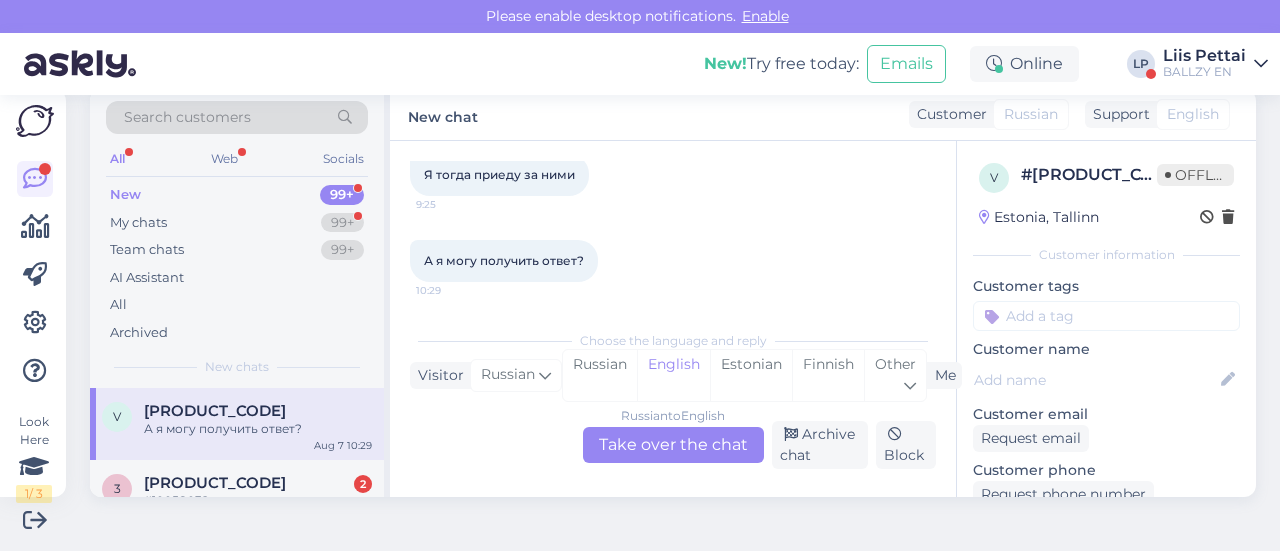 click on "Russian  to  English Take over the chat" at bounding box center [673, 445] 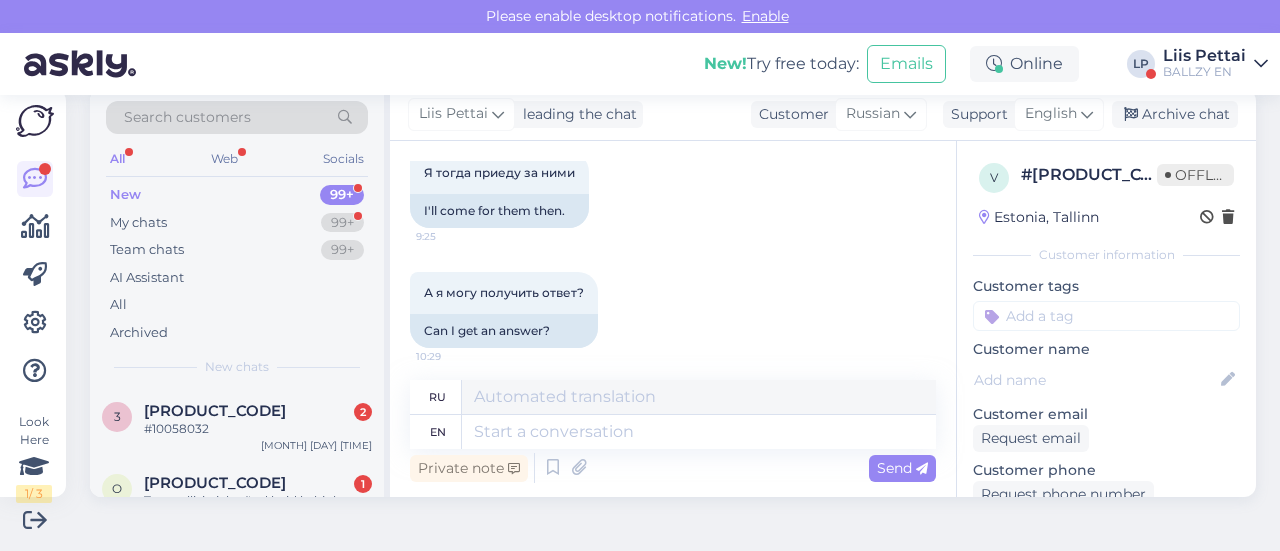 scroll, scrollTop: 648, scrollLeft: 0, axis: vertical 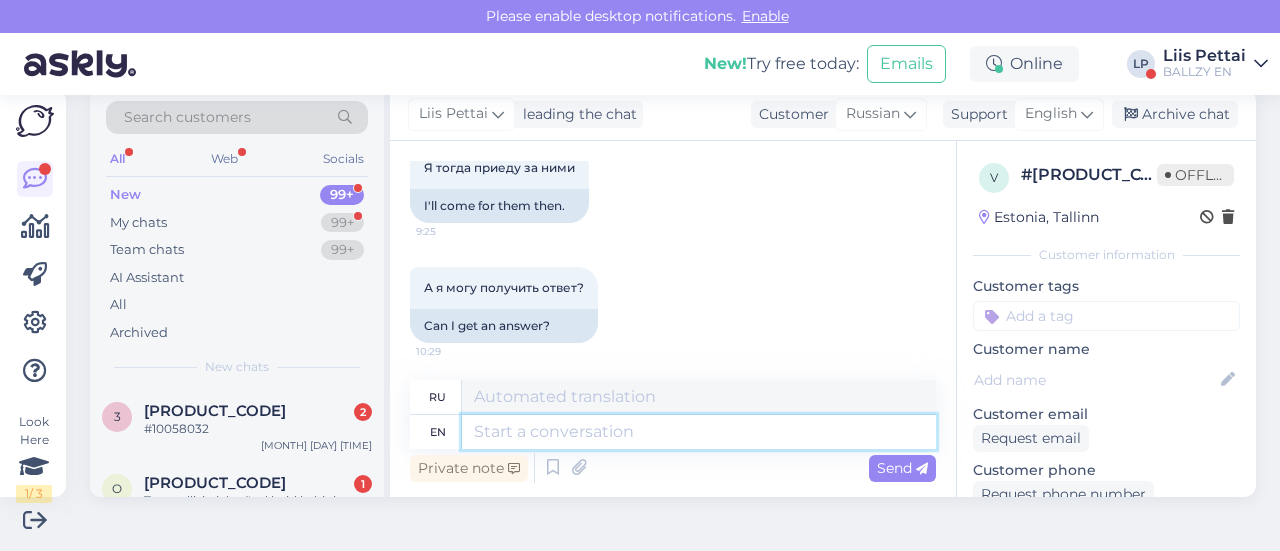 click at bounding box center (699, 432) 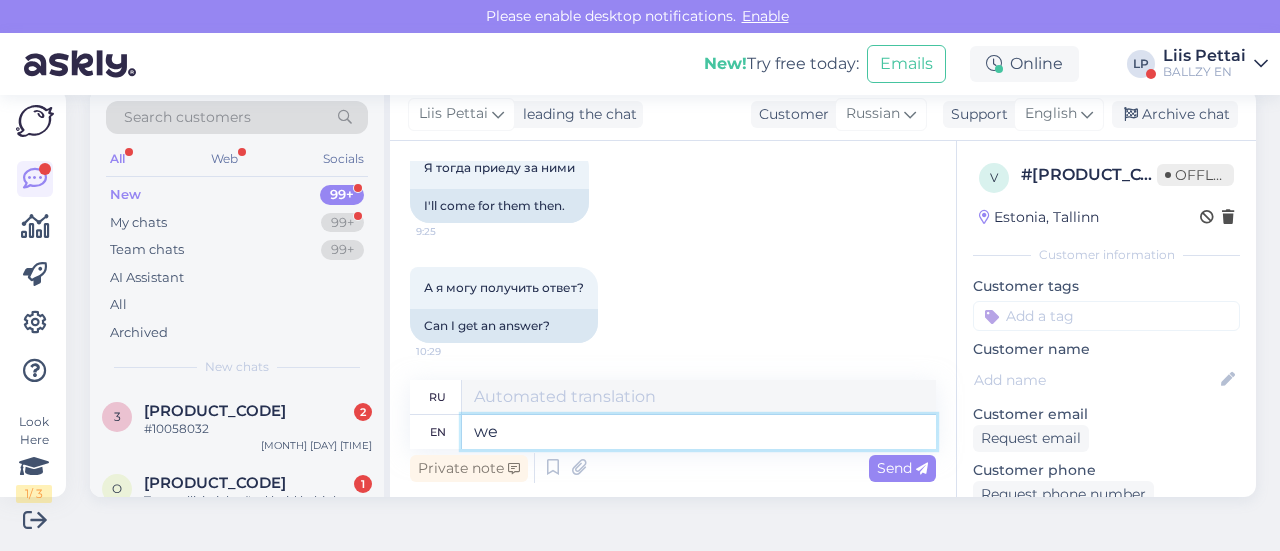 type on "we h" 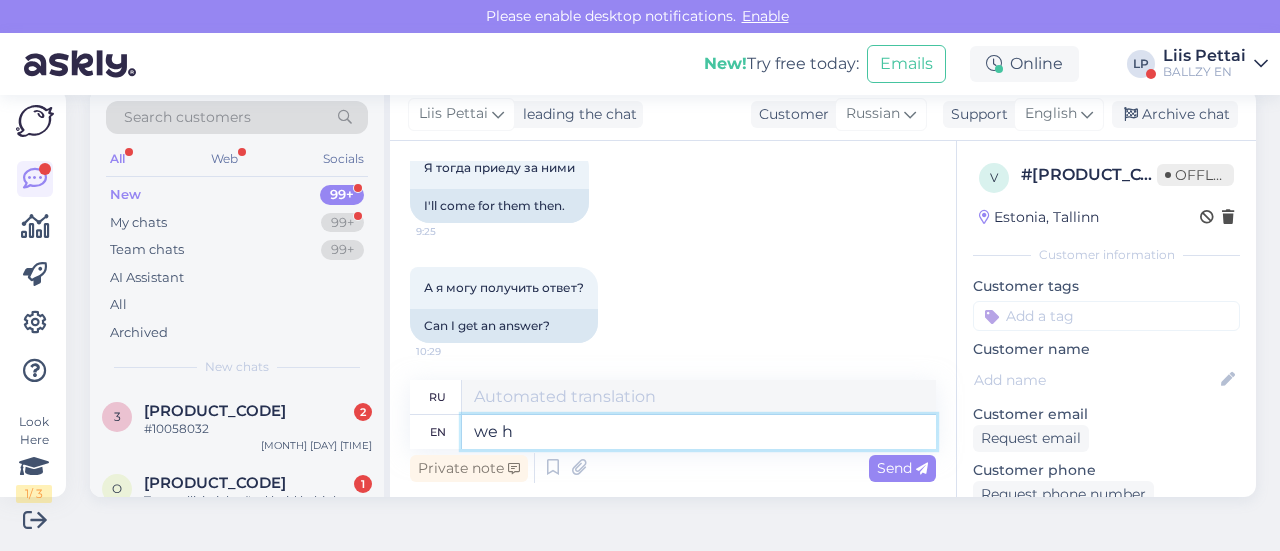 type on "мы" 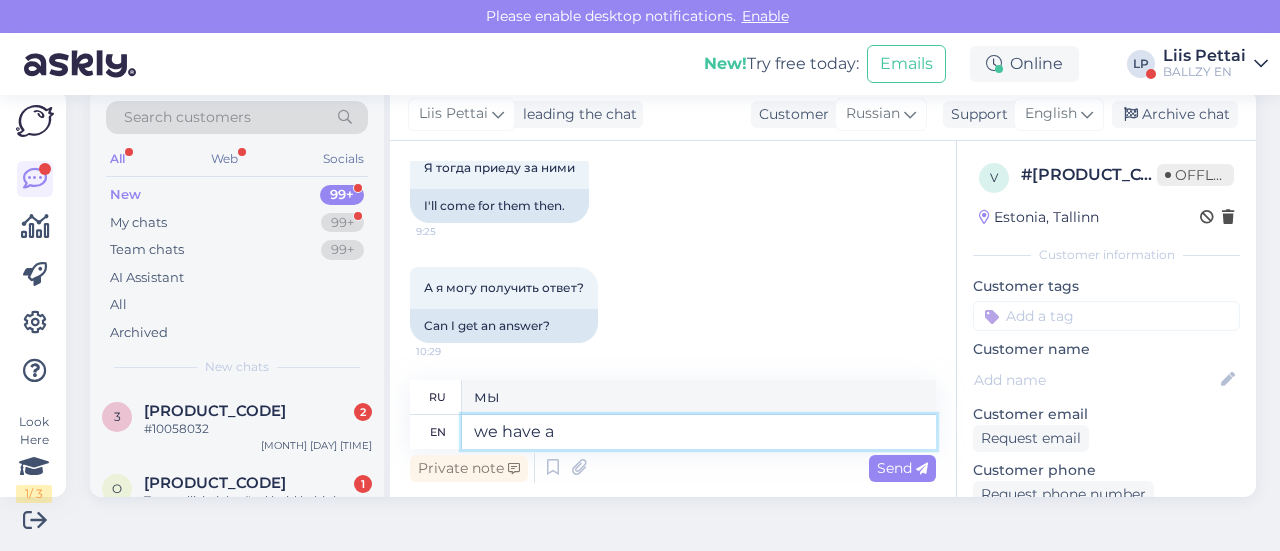 type on "we have ab" 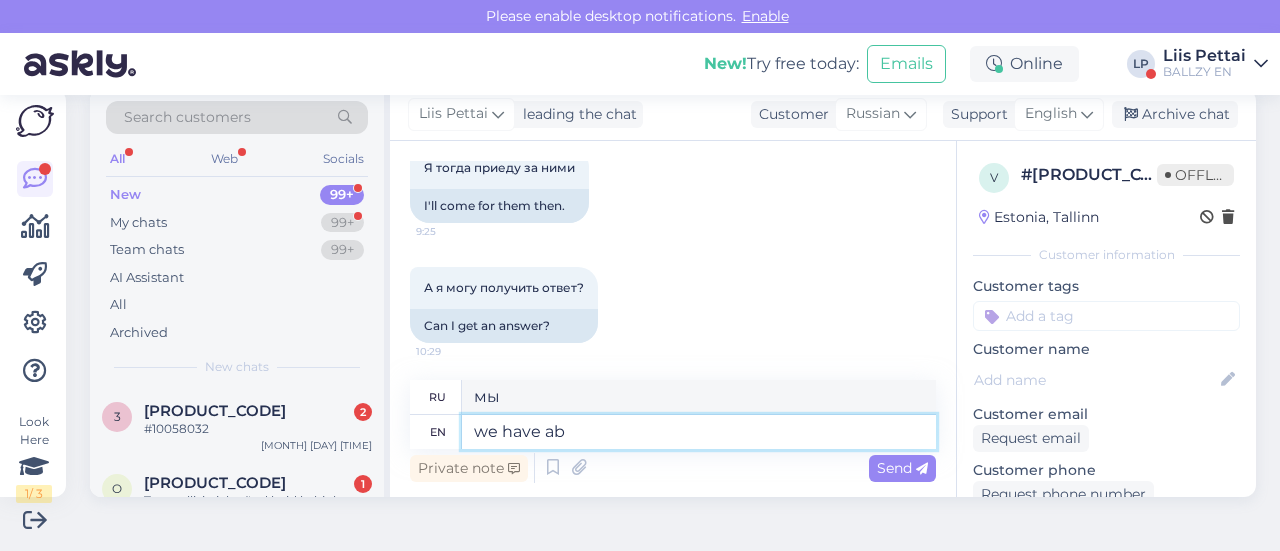 type on "у нас есть" 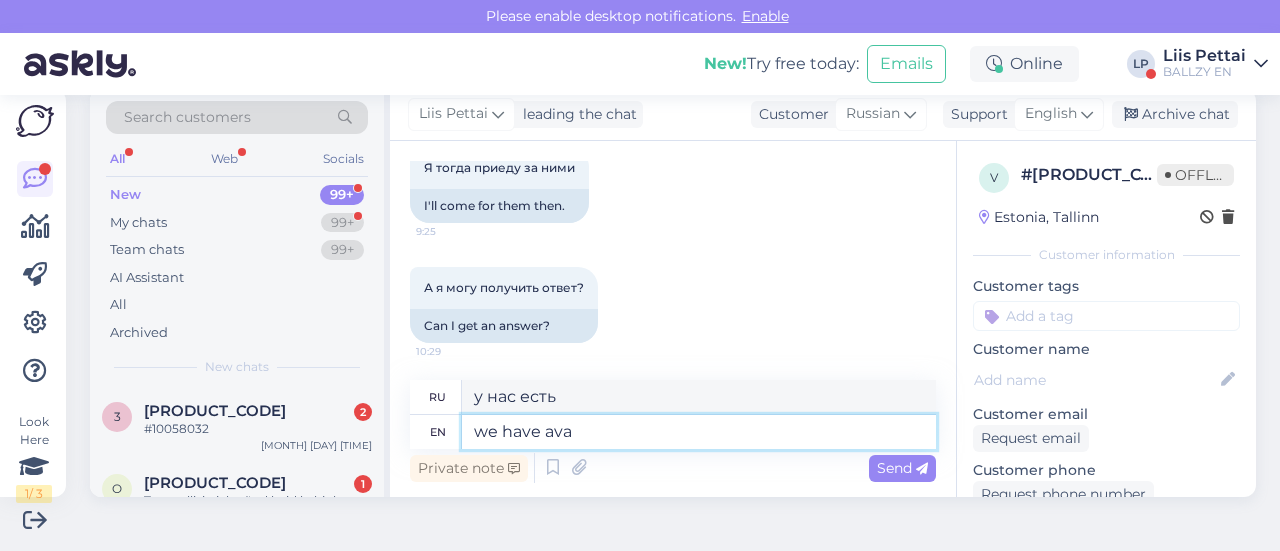 type on "we have avai" 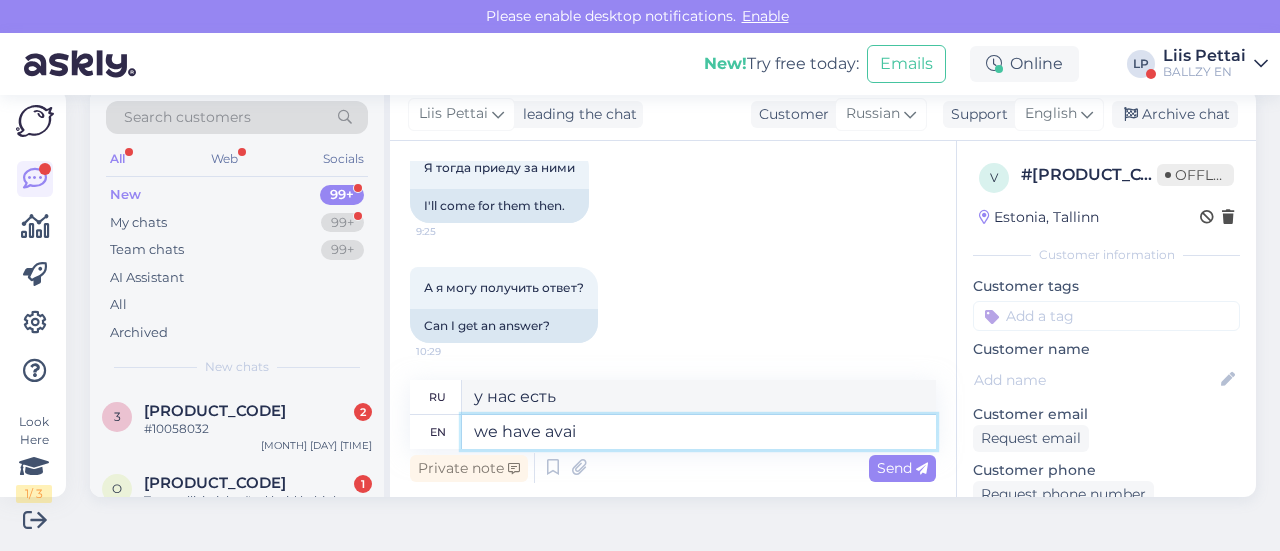 type on "у нас есть ава" 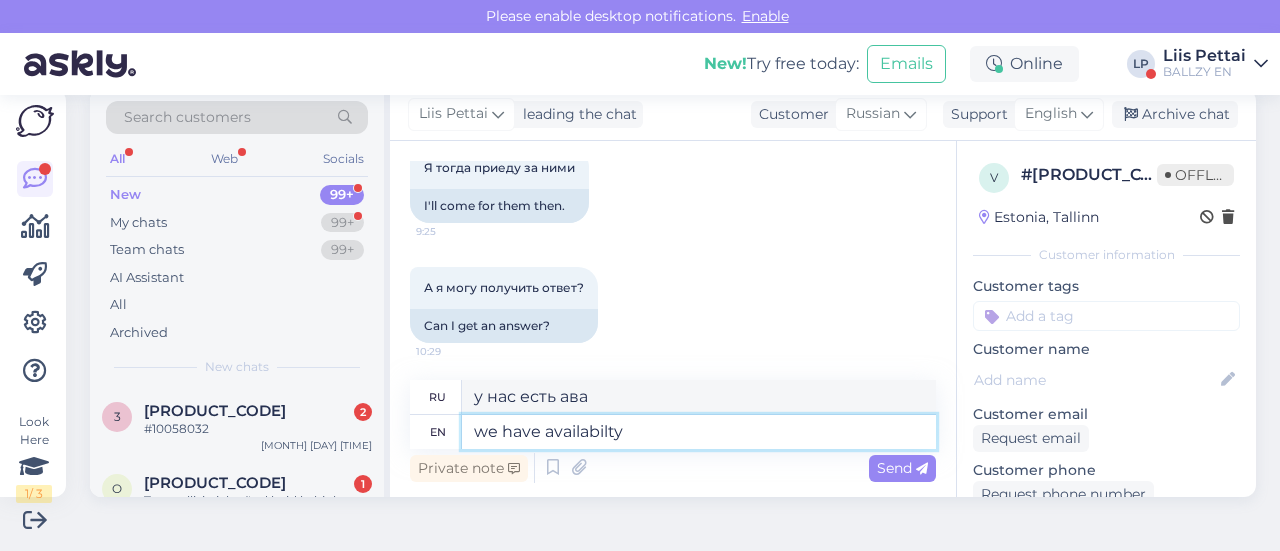 type on "we have availabilty u" 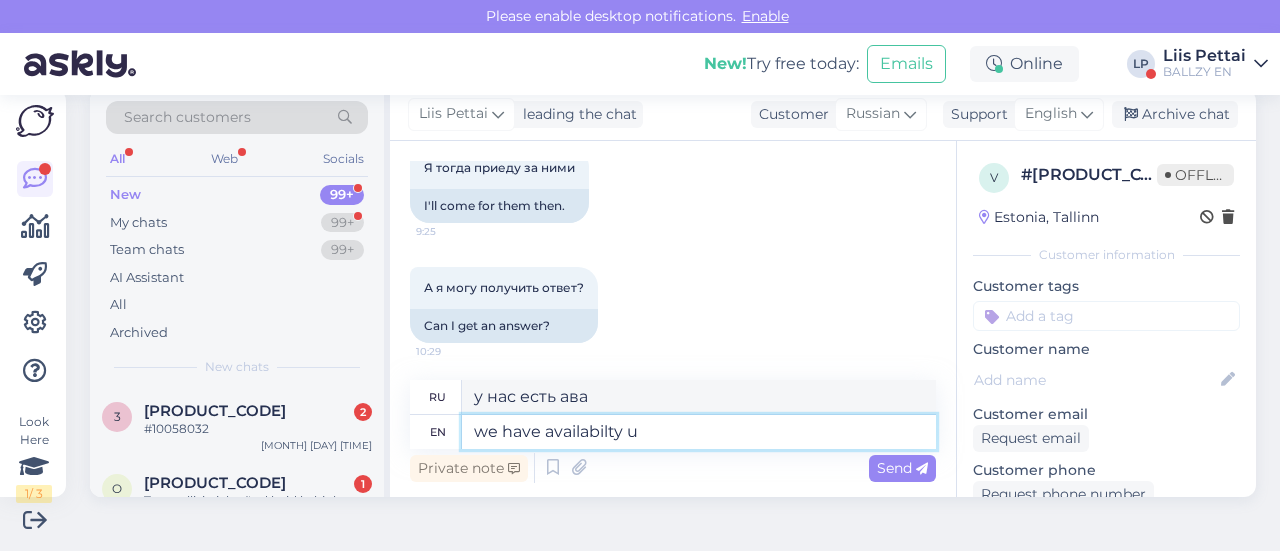 type on "у нас есть в наличии" 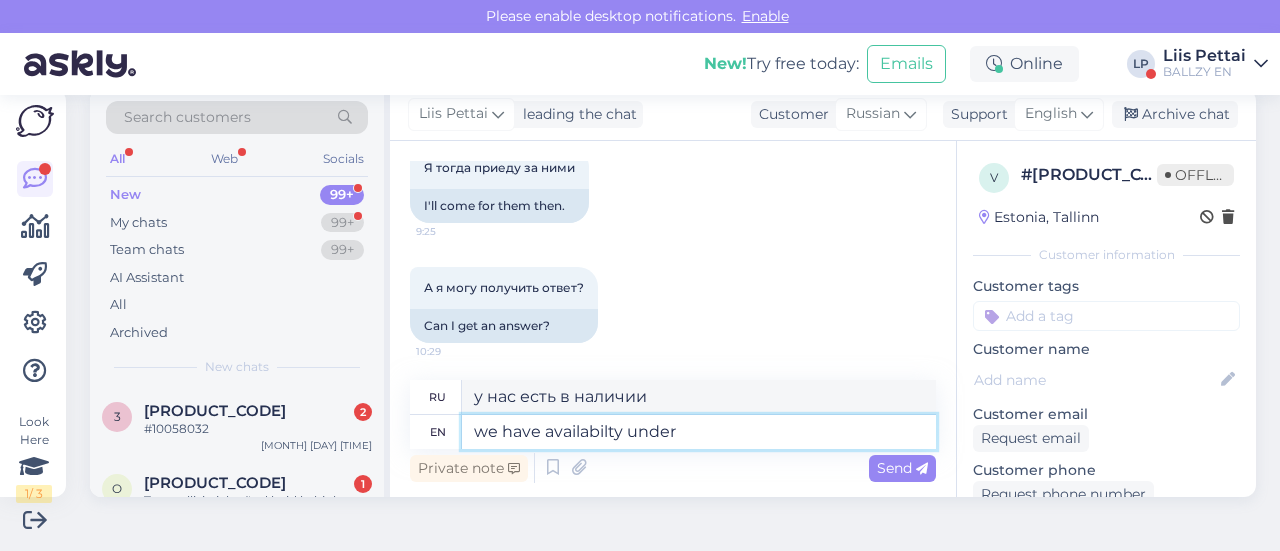 type on "we have availabilty under" 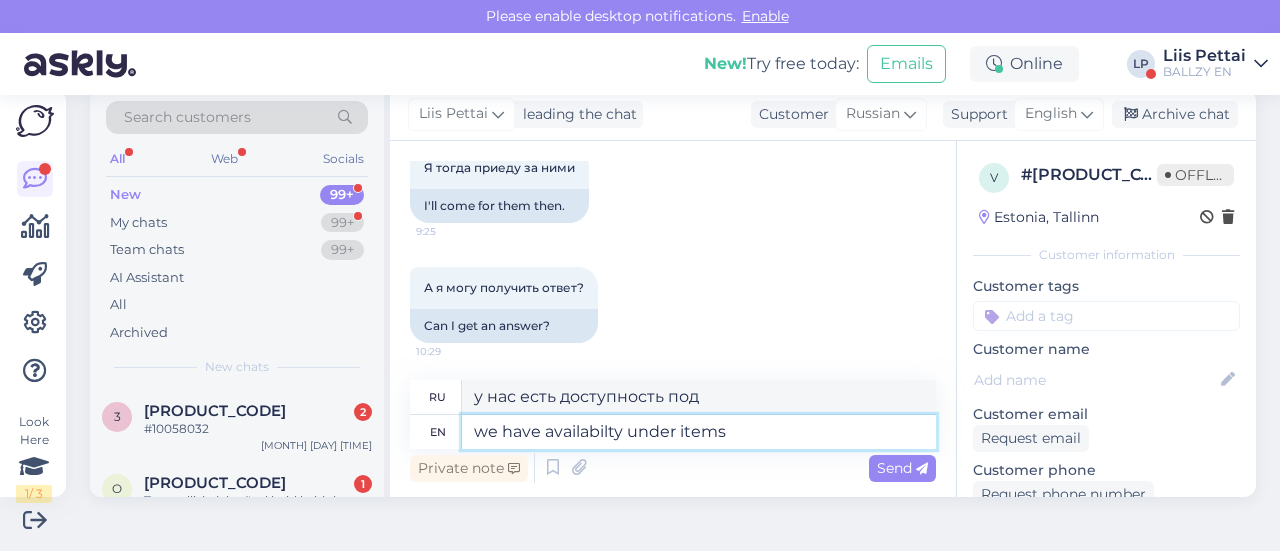 type on "we have availabilty under items" 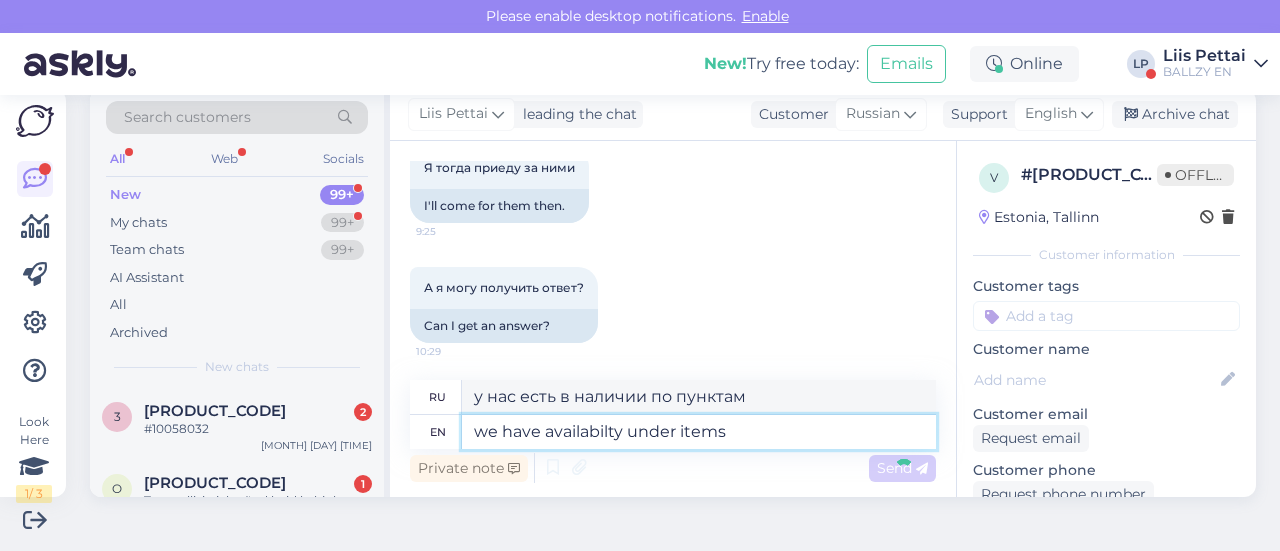 type 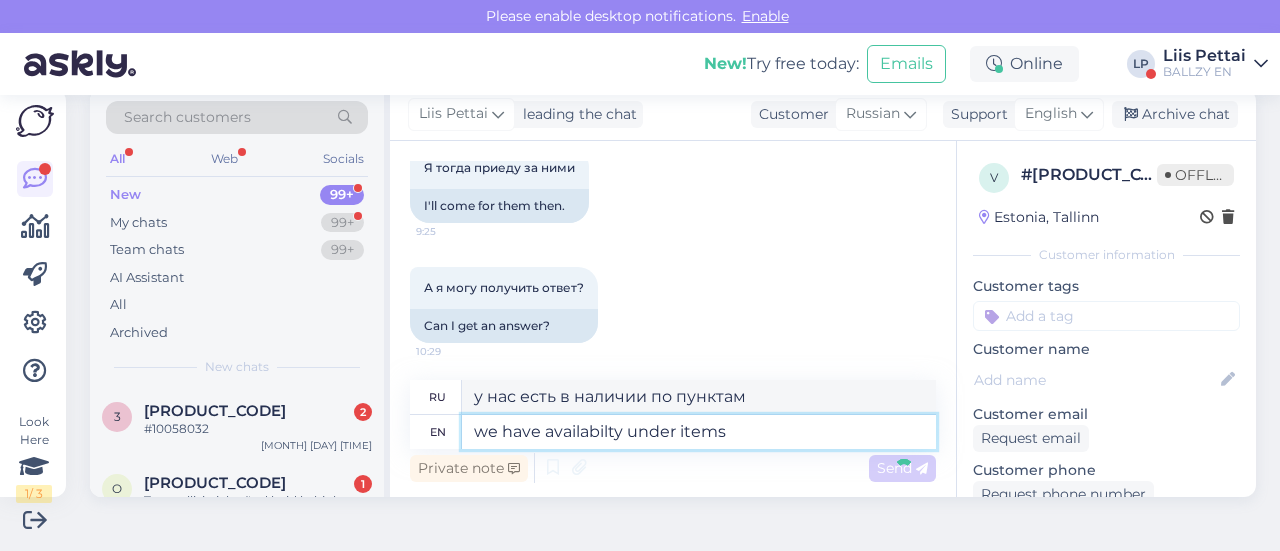 type 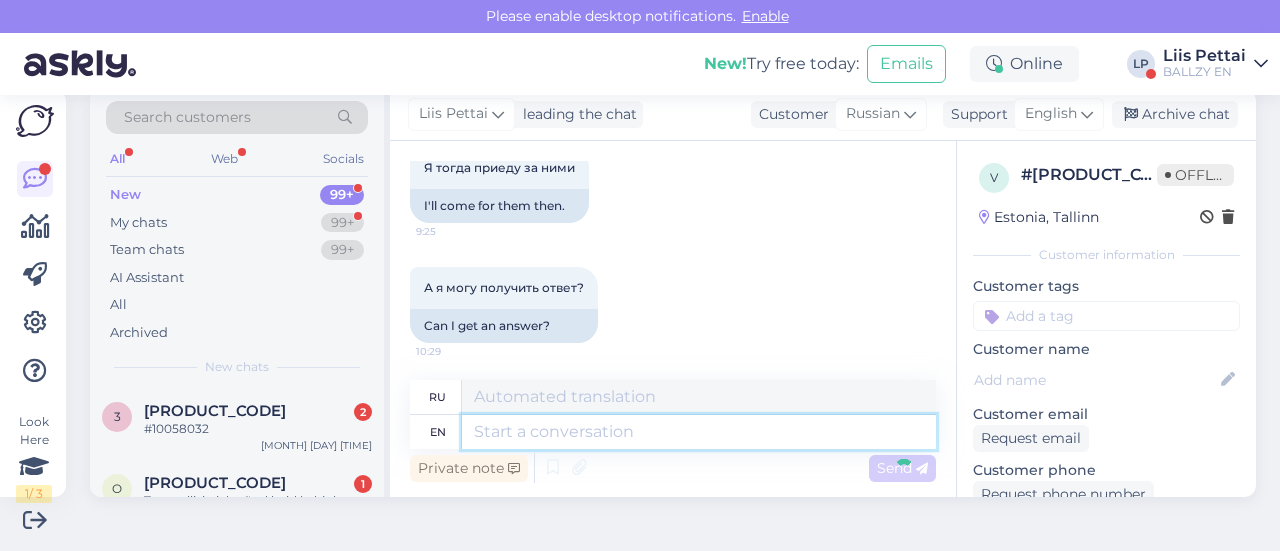 scroll, scrollTop: 768, scrollLeft: 0, axis: vertical 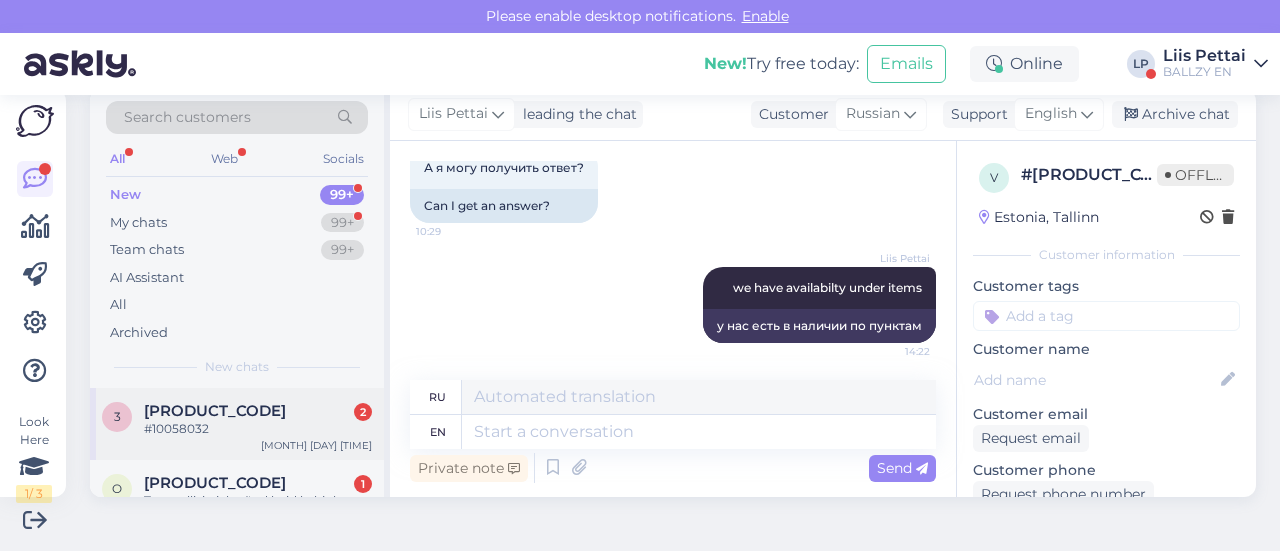 click on "[NUMBER] #[CODE] [NUMBER] [MONTH] [DAY] [TIME]" at bounding box center (237, 424) 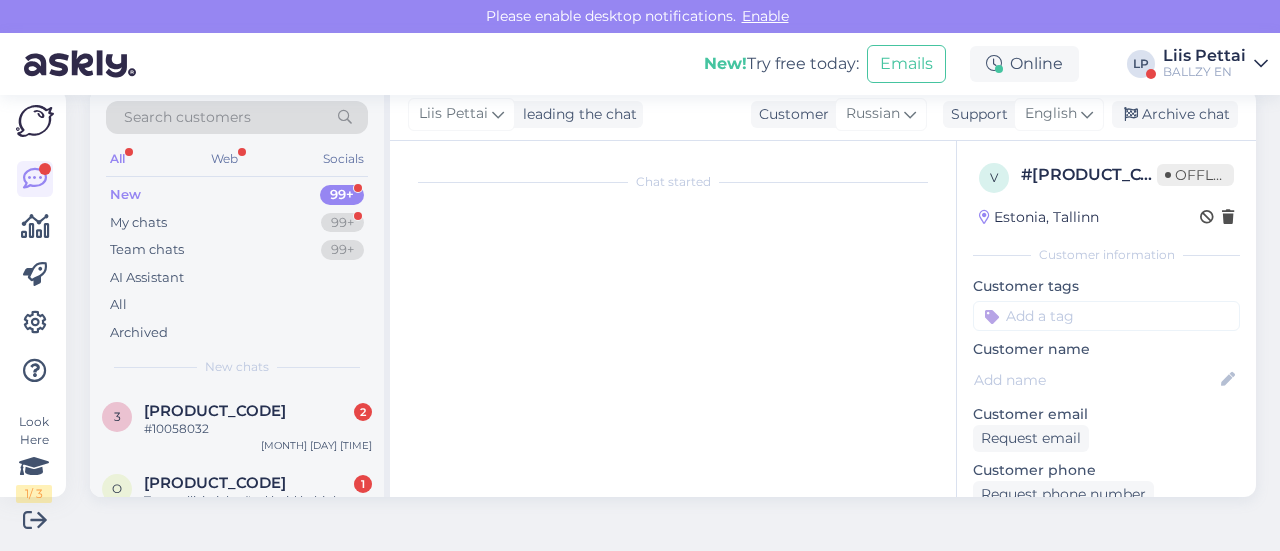 scroll, scrollTop: 114, scrollLeft: 0, axis: vertical 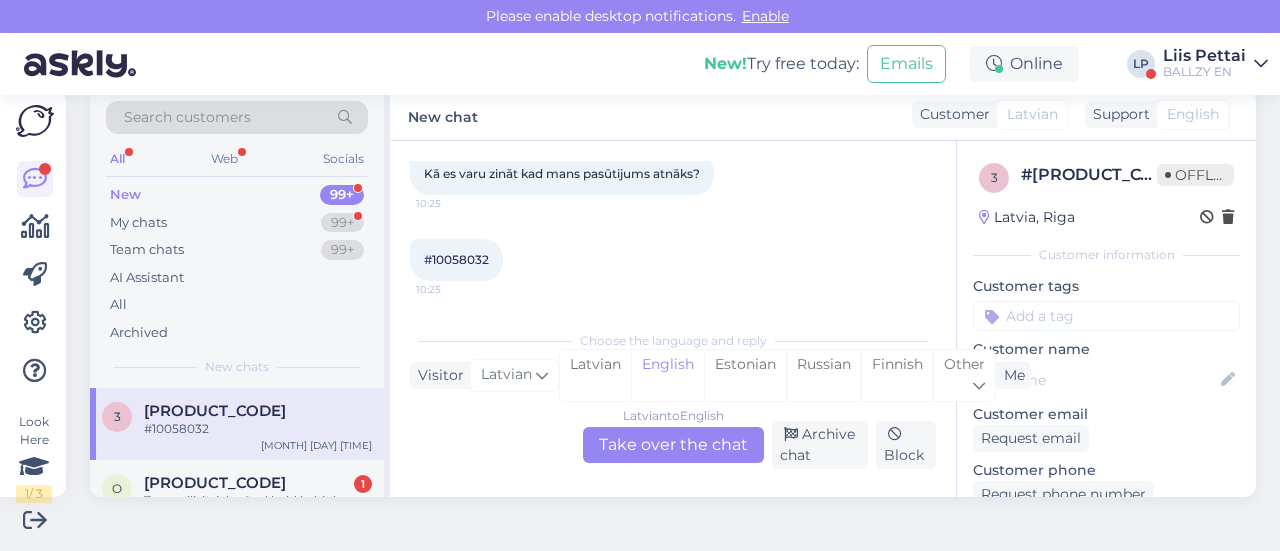 click on "Latvian  to  English Take over the chat" at bounding box center (673, 445) 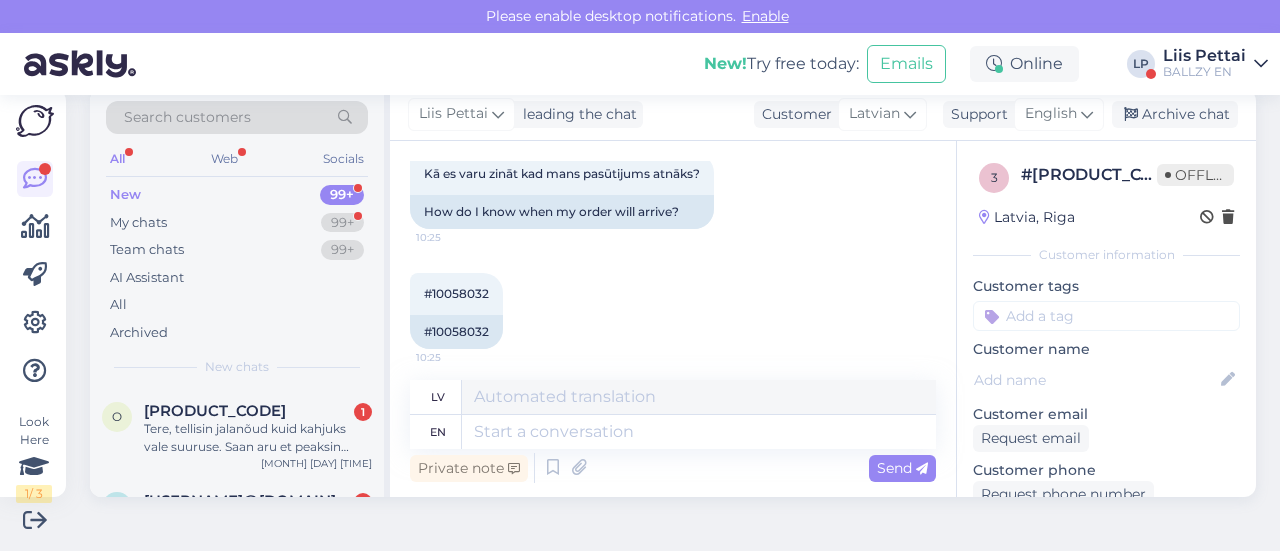 click on "Chat started [MONTH] [DAY] [YEAR] Kā es varu zināt kad mans pasūtijums atnāks?   [TIME]  How do I know when my order will arrive?  #10058032 [TIME]  #10058032 lv en Private note Send 3 # 355paj43 Offline     Latvia, Riga Customer information Customer tags Customer name Customer email Request email Customer phone Request phone number Visited pages https://ballzy.eu/en See more ... Operating system iPhone OS 18.5 Browser Safari 18.5 Extra Notes" at bounding box center (823, 319) 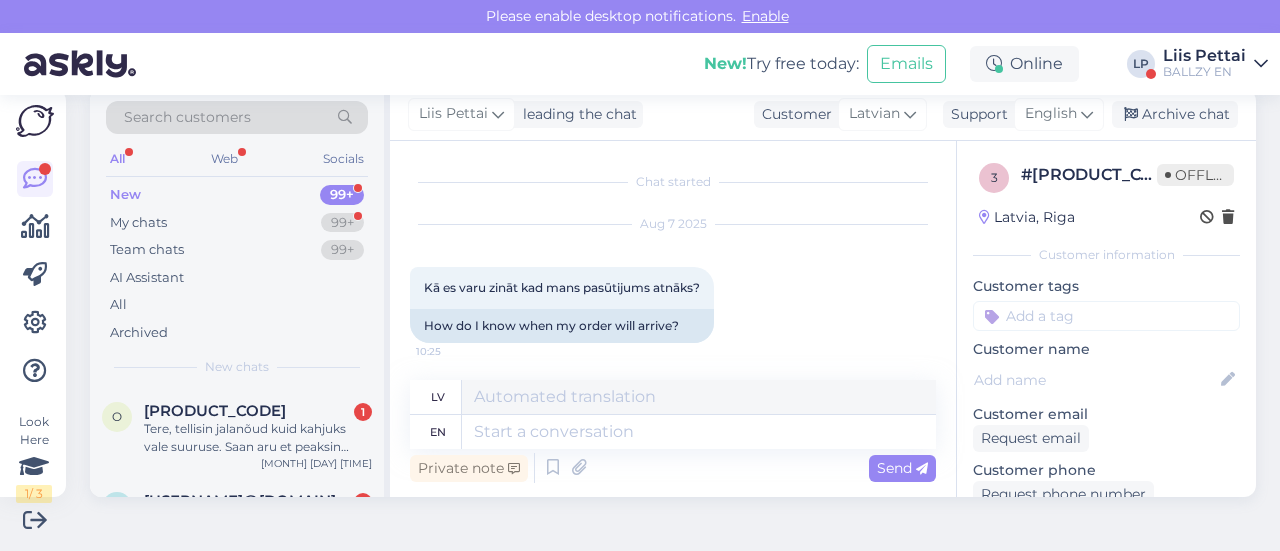 scroll, scrollTop: 122, scrollLeft: 0, axis: vertical 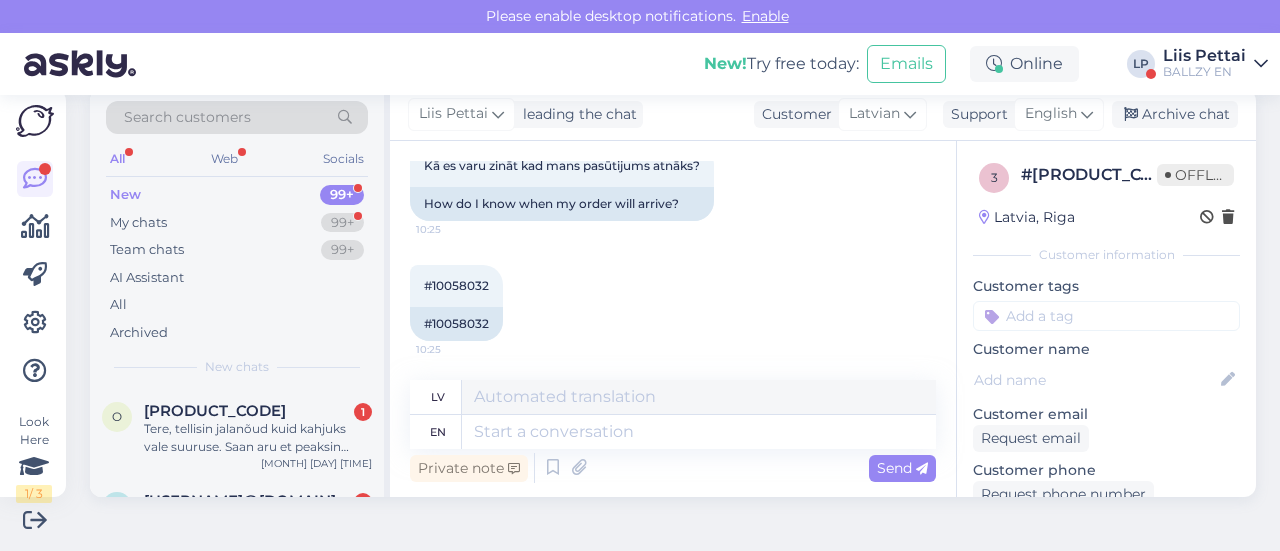 click on "Private note Send" at bounding box center [673, 468] 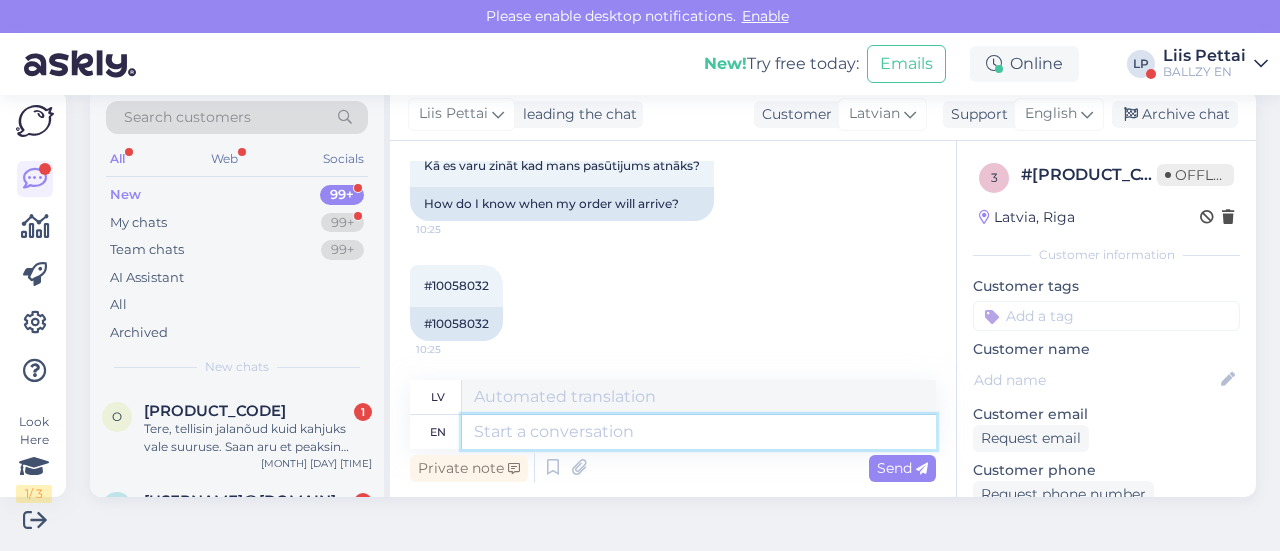 click at bounding box center (699, 432) 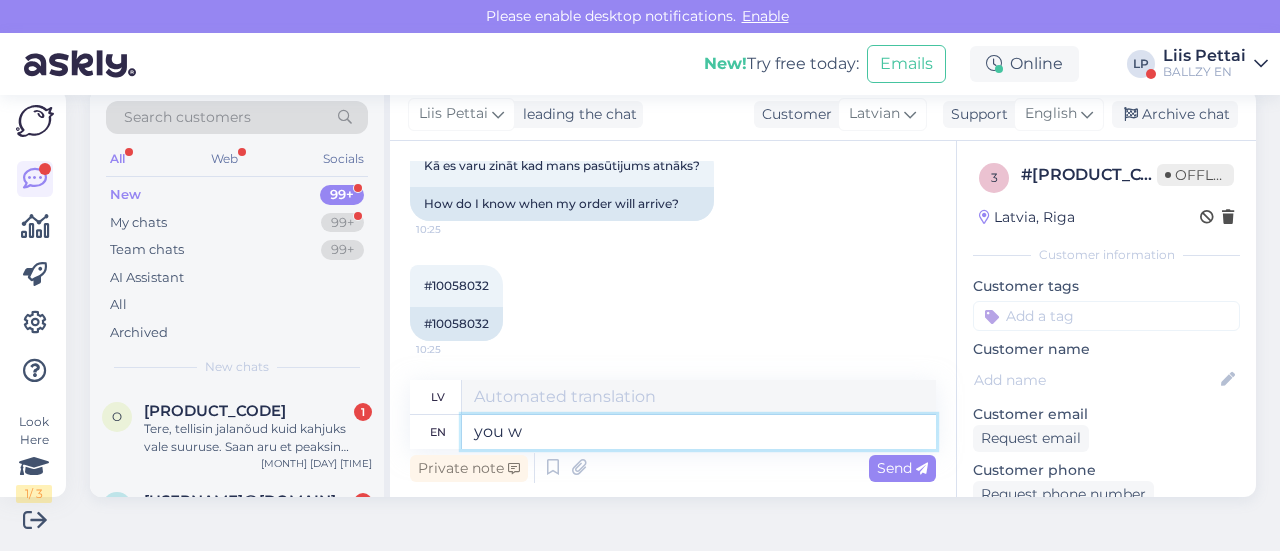 type on "you wi" 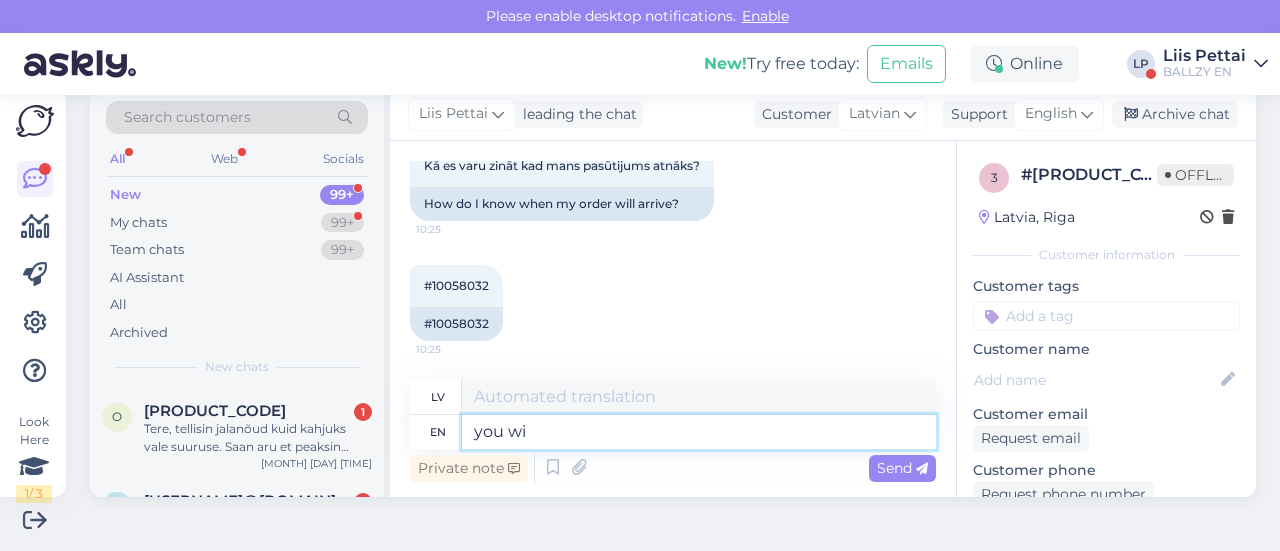 type on "tu" 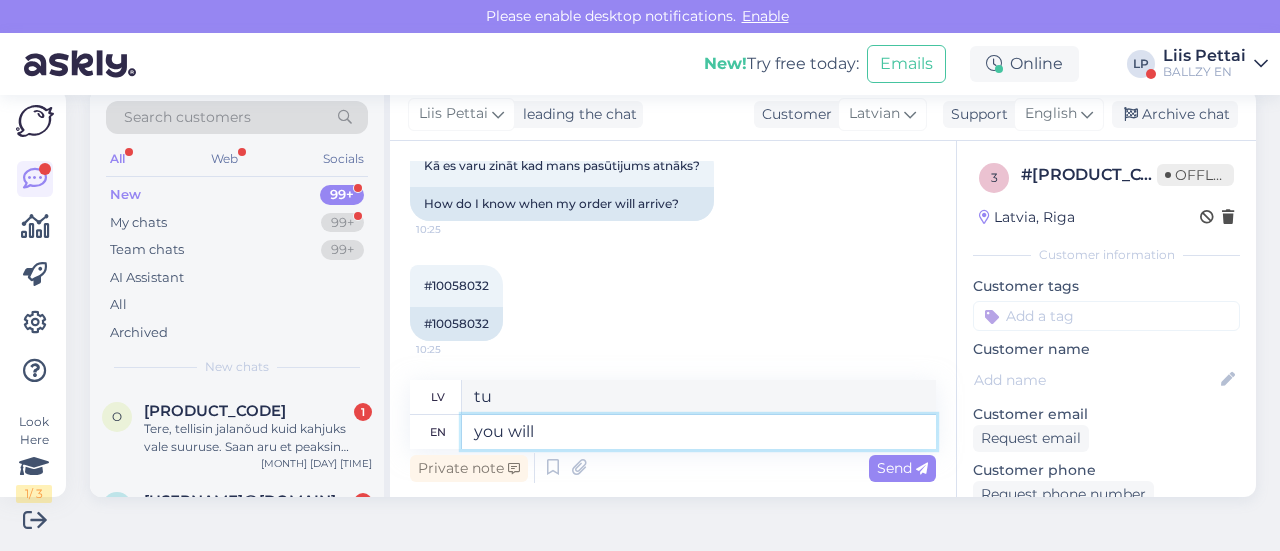 type on "you will g" 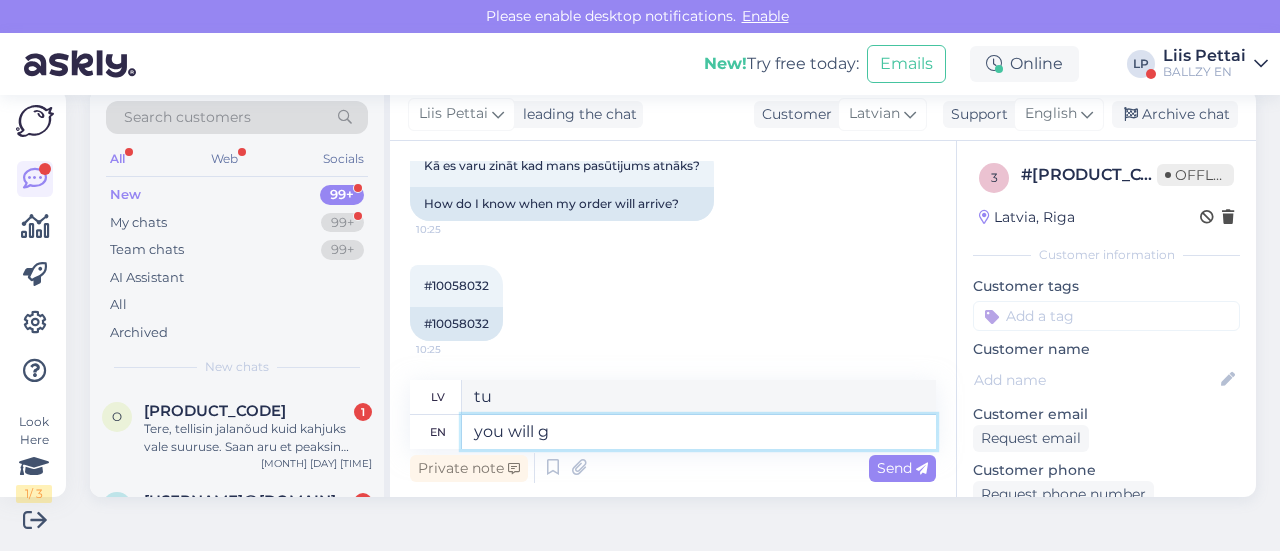 type on "tu darīsi" 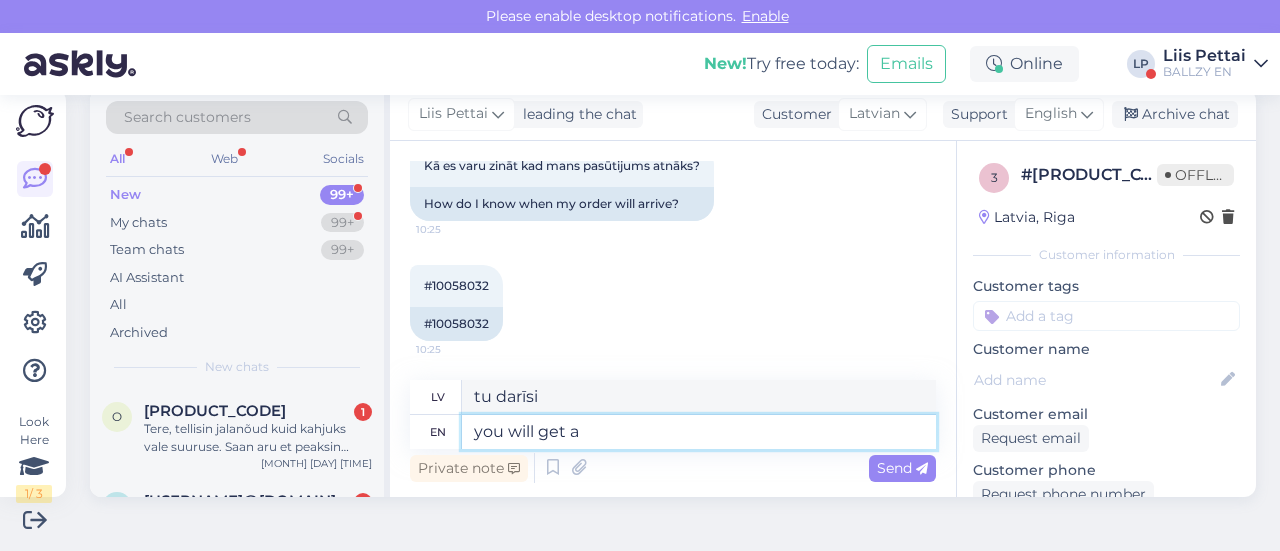 type on "you will get a" 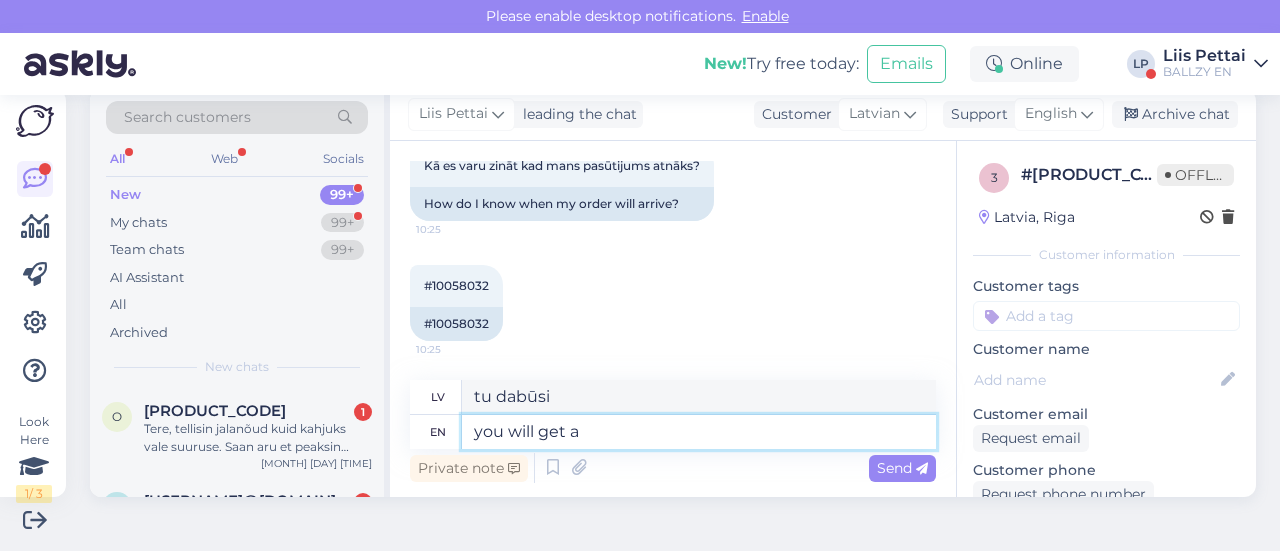 type on "you will get a t" 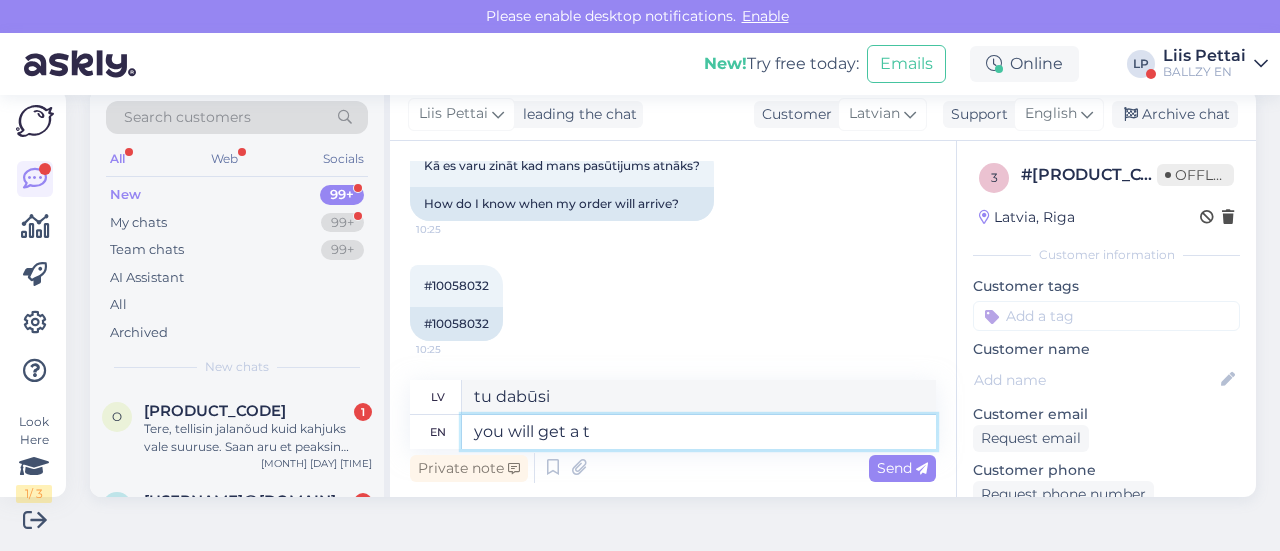 type on "jūs saņemsiet" 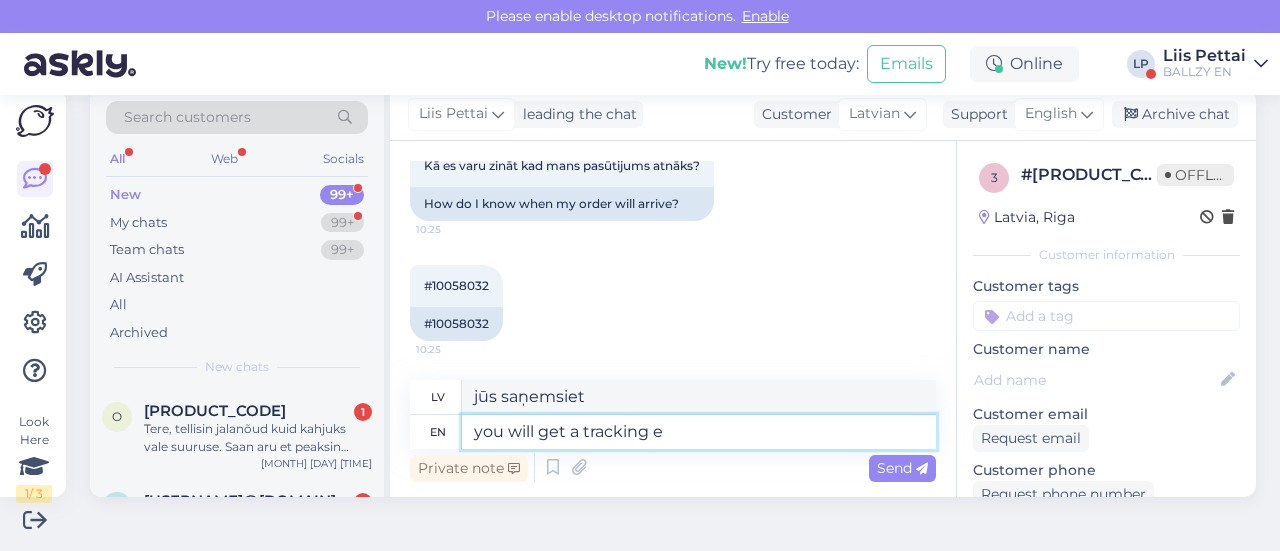 type on "you will get a tracking em" 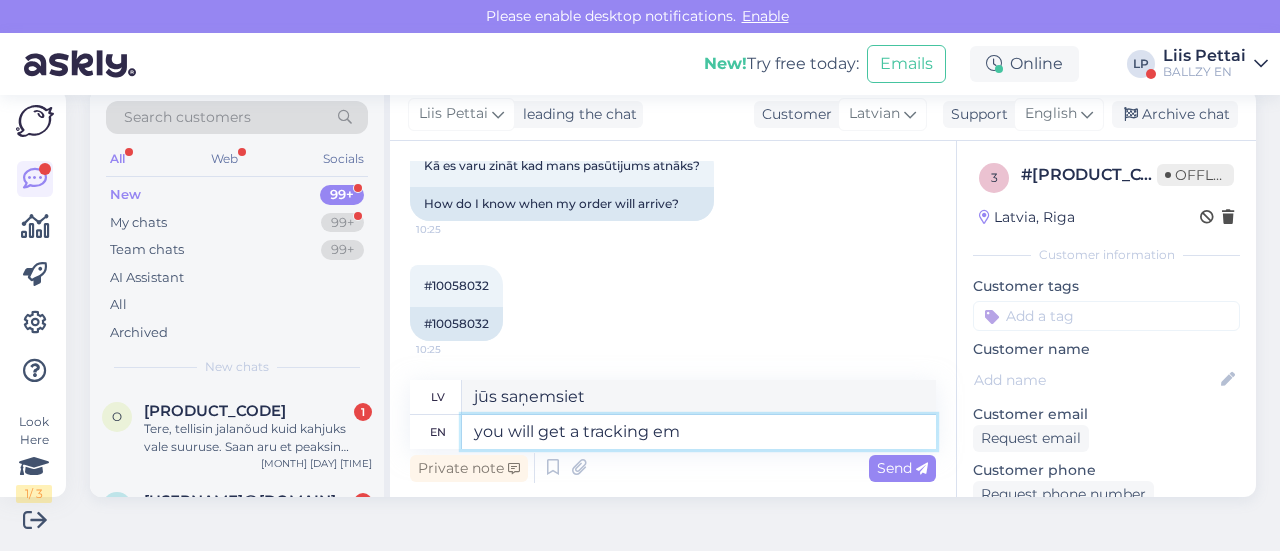 type on "jūs saņemsiet izsekošanas informāciju" 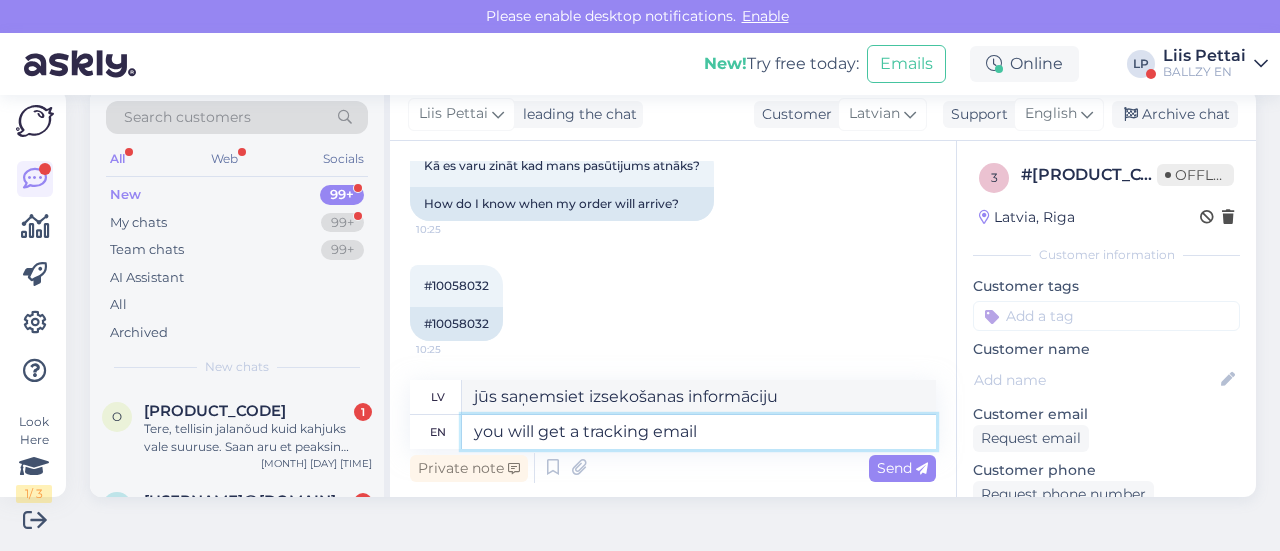 type on "you will get a tracking email o" 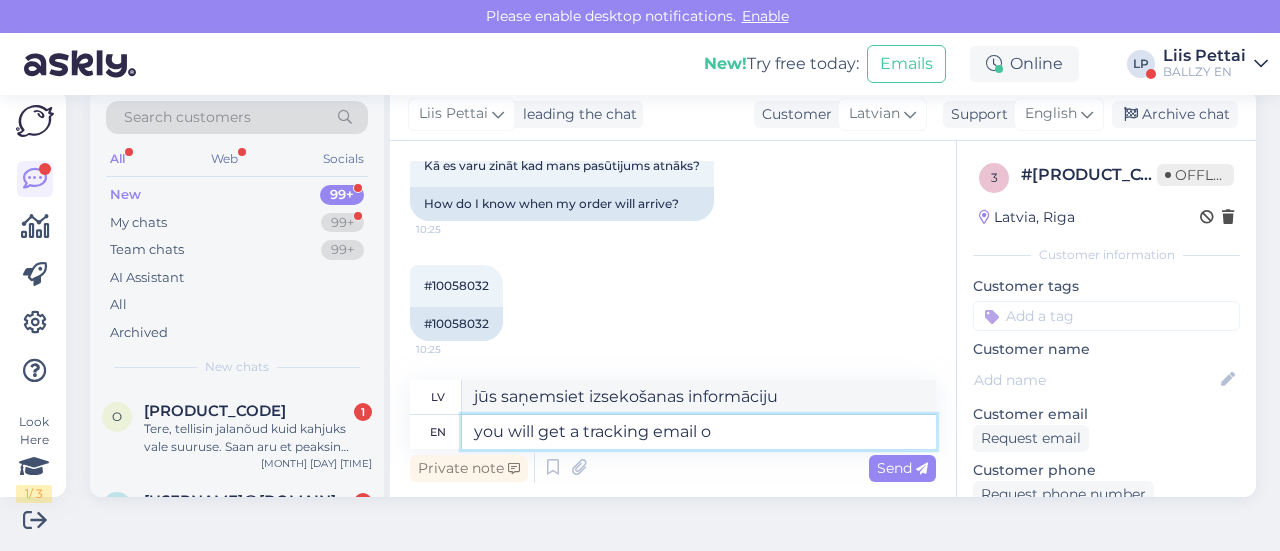 type on "jūs saņemsiet izsekošanas e-pastu" 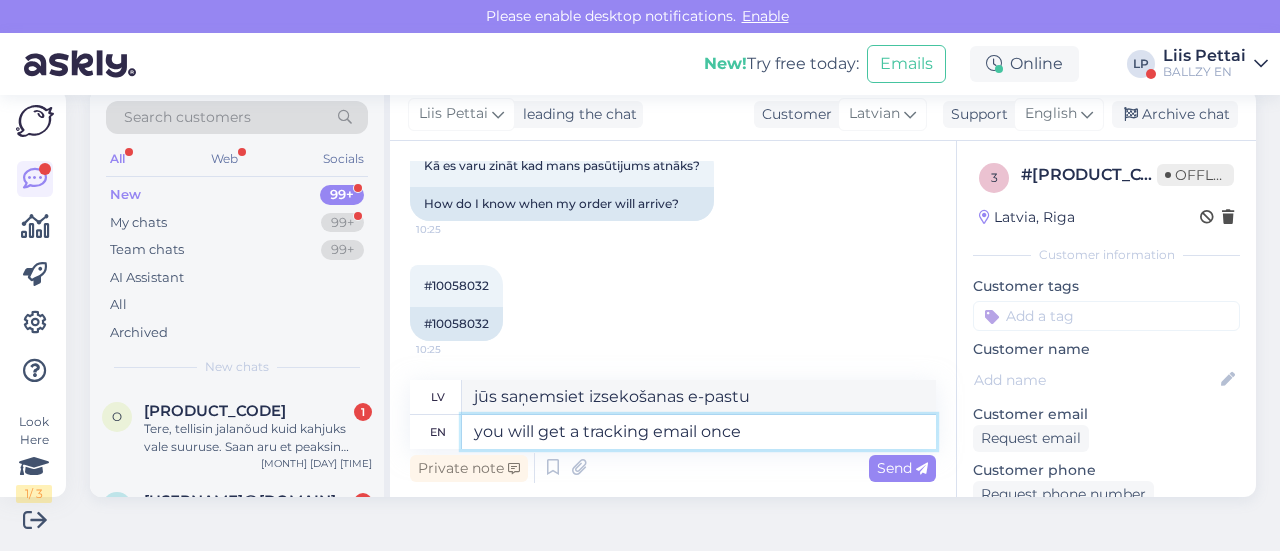type on "you will get a tracking email once" 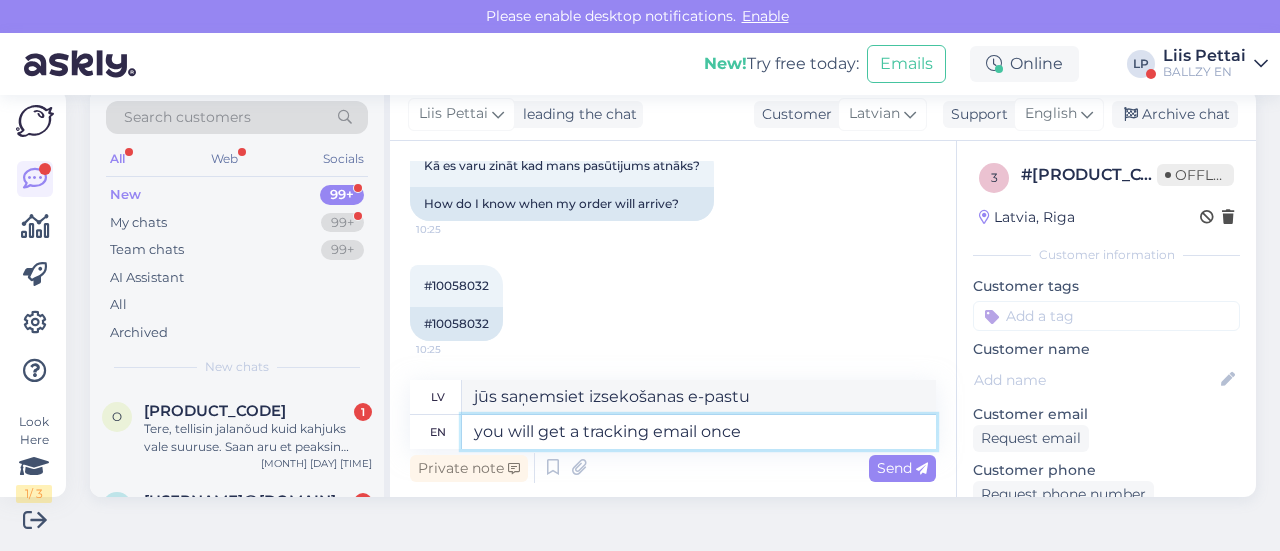 type on "vienreiz saņemsiet izsekošanas e-pastu" 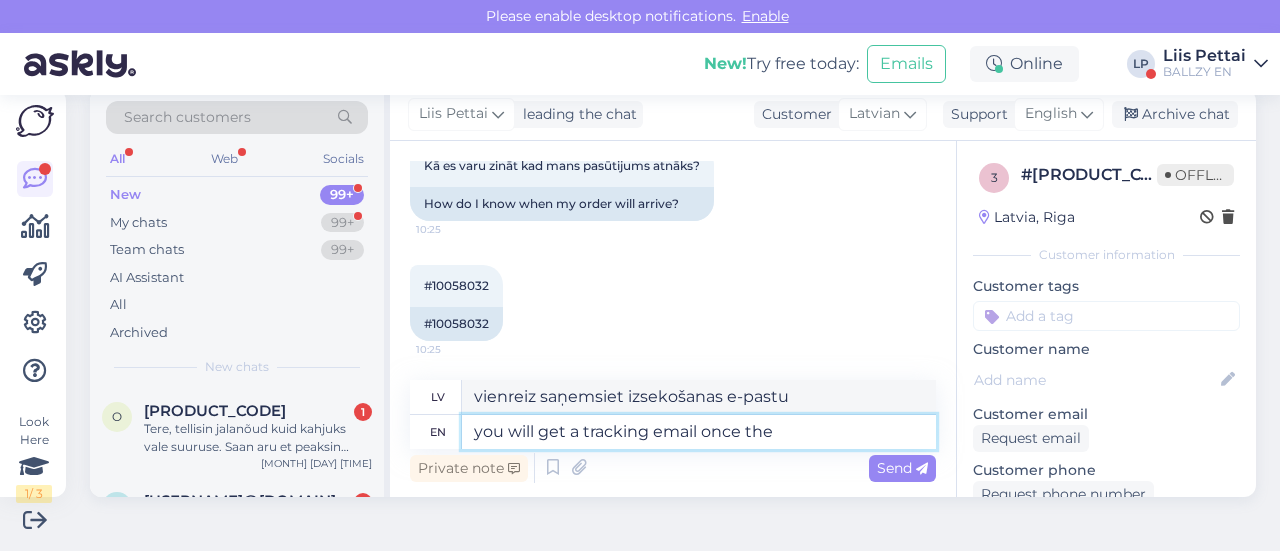 type on "you will get a tracking email once the o" 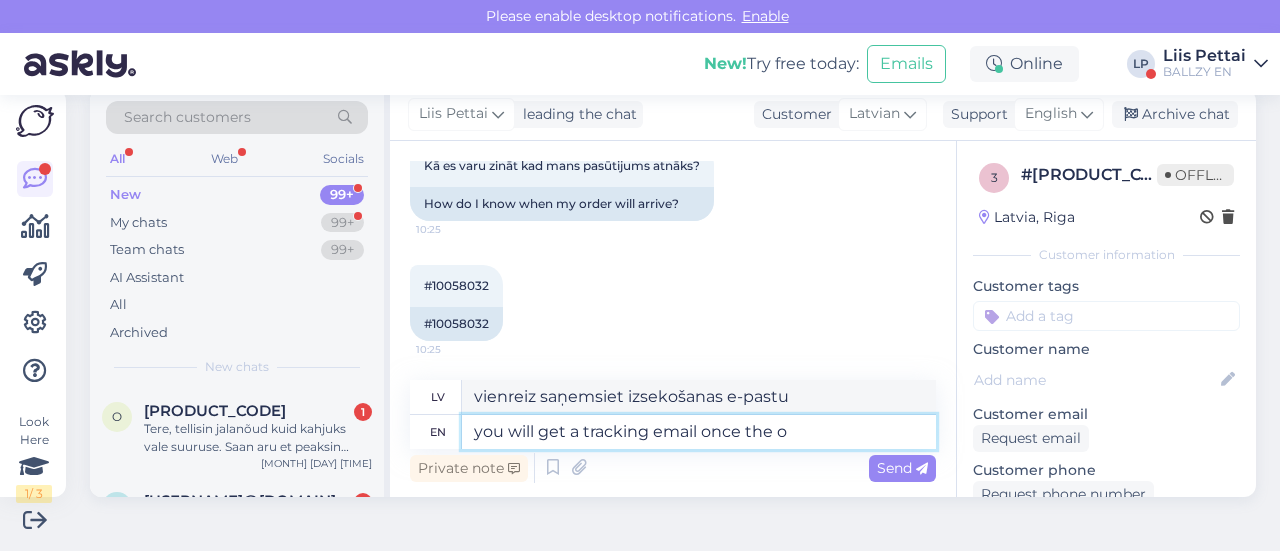 type on "Tiklīdz jūs saņemsiet izsekošanas e-pastu" 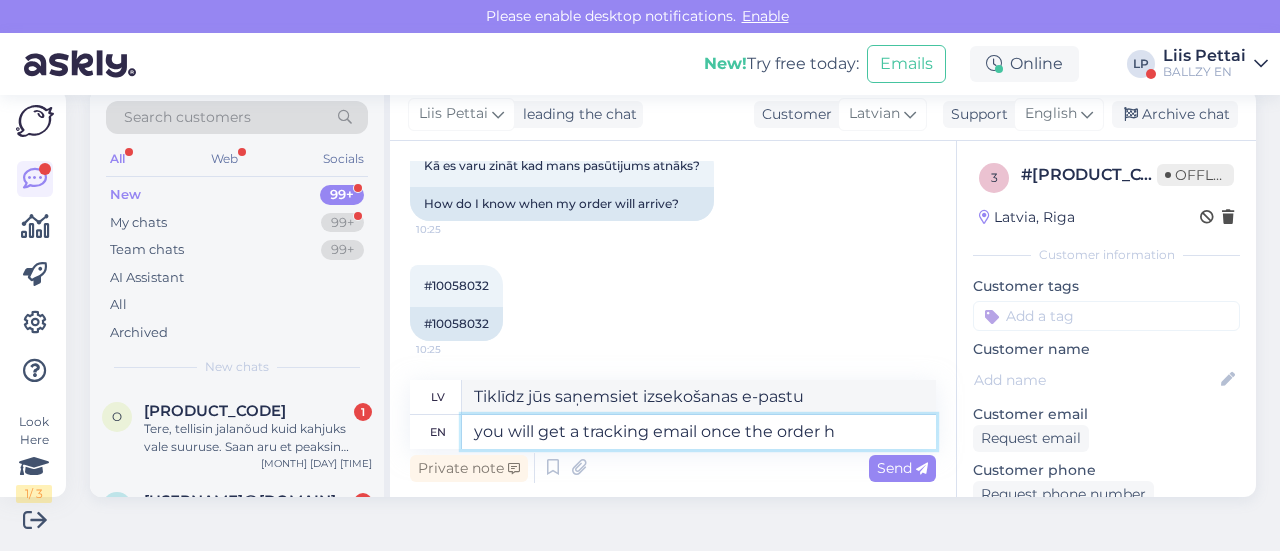 type on "you will get a tracking email once the order ha" 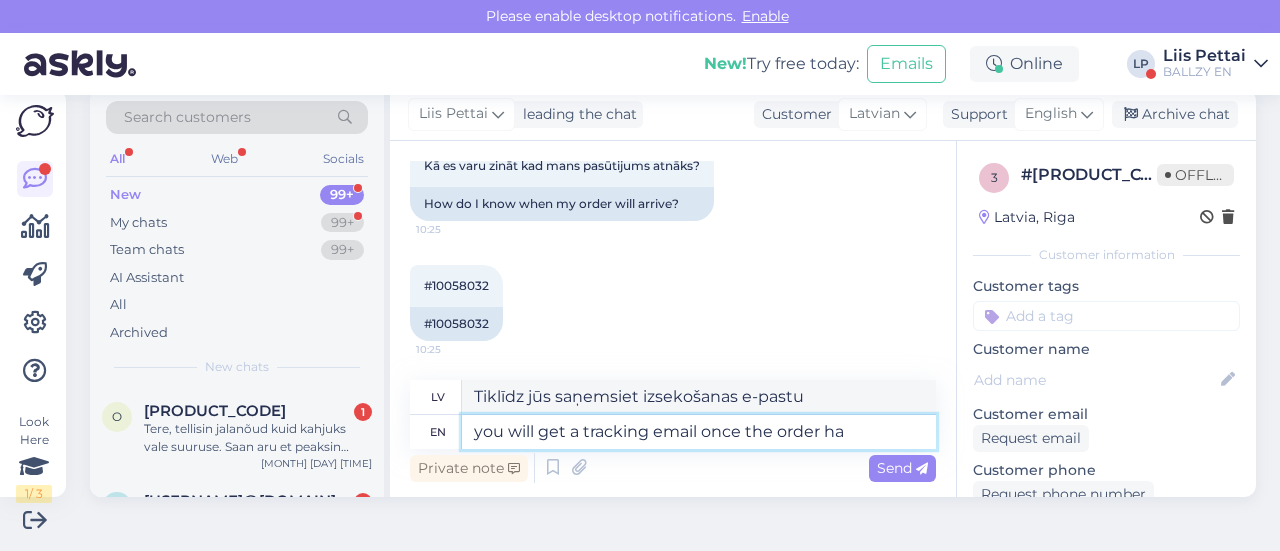 type on "Pēc pasūtījuma saņemšanas jūs saņemsiet izsekošanas e-pastu" 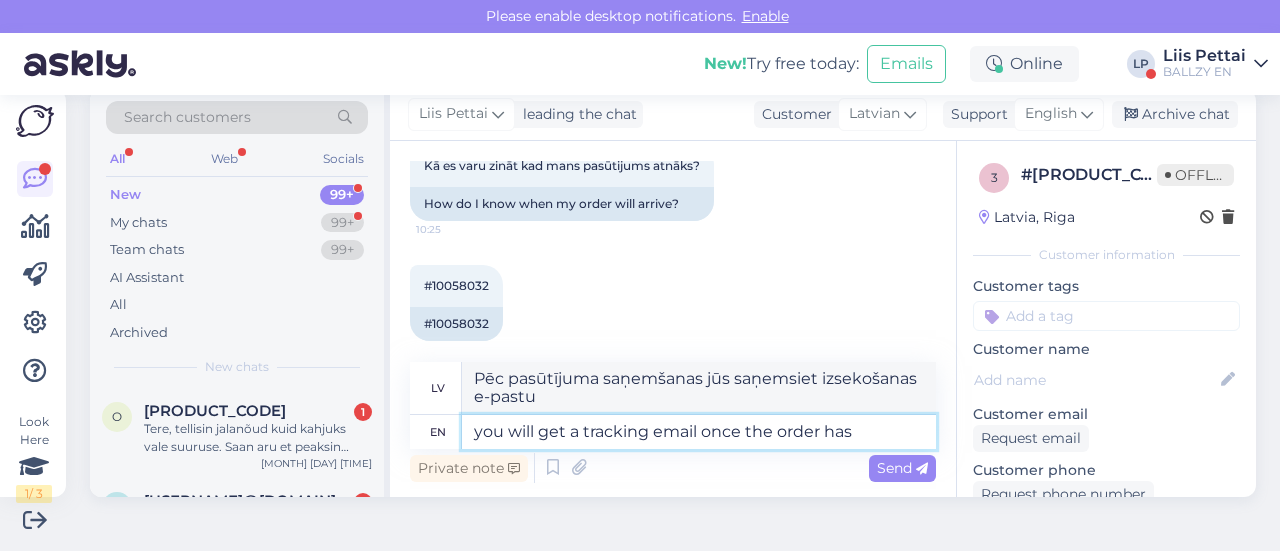 type on "you will get a tracking email once the order has b" 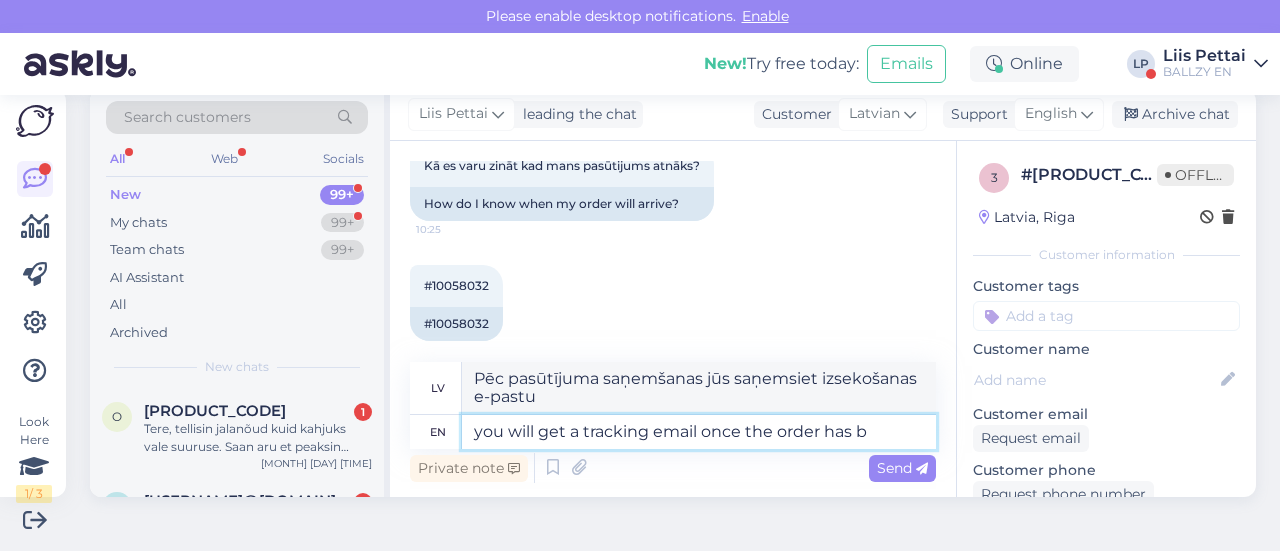 type on "Kad pasūtījums būs veikts, jūs saņemsiet izsekošanas e-pastu" 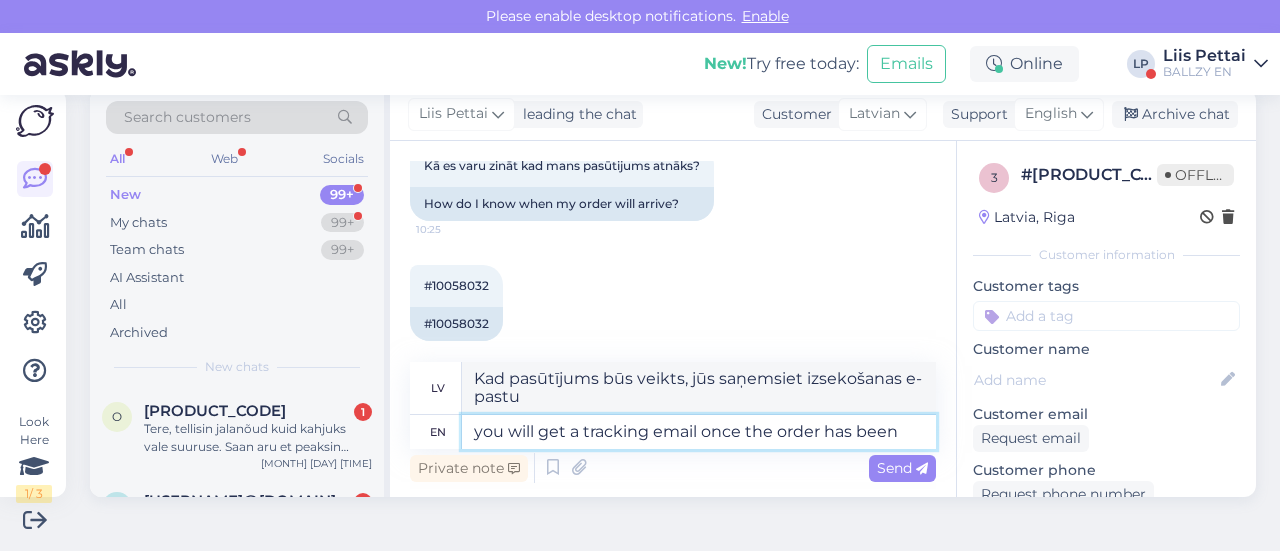 type on "you will get a tracking email once the order has been s" 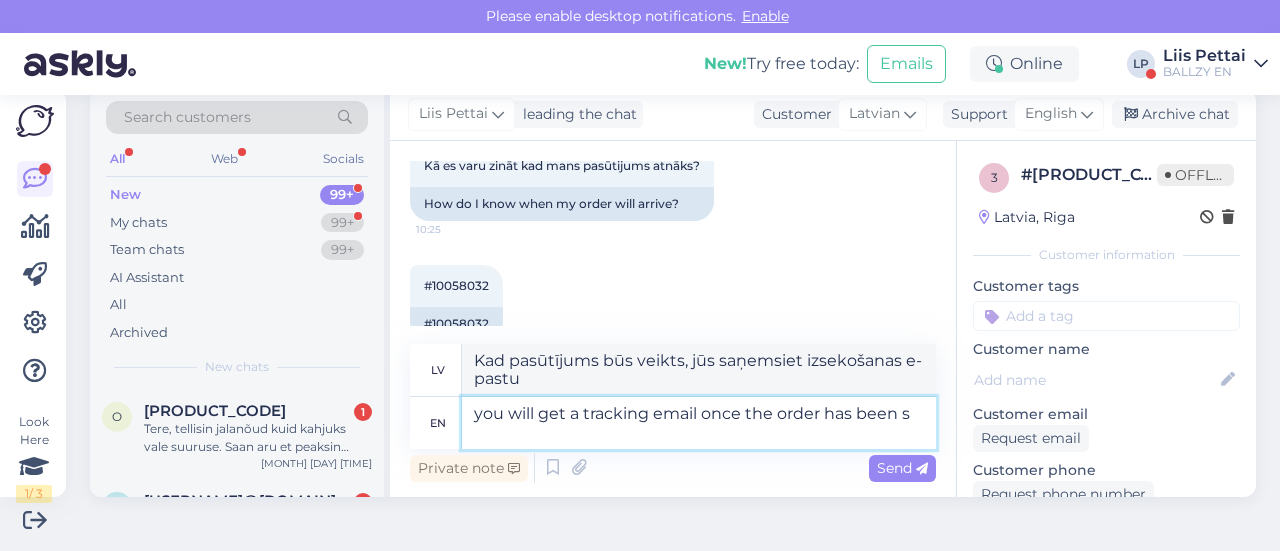 type on "Kad pasūtījums būs nosūtīts, jūs saņemsiet izsekošanas e-pastu" 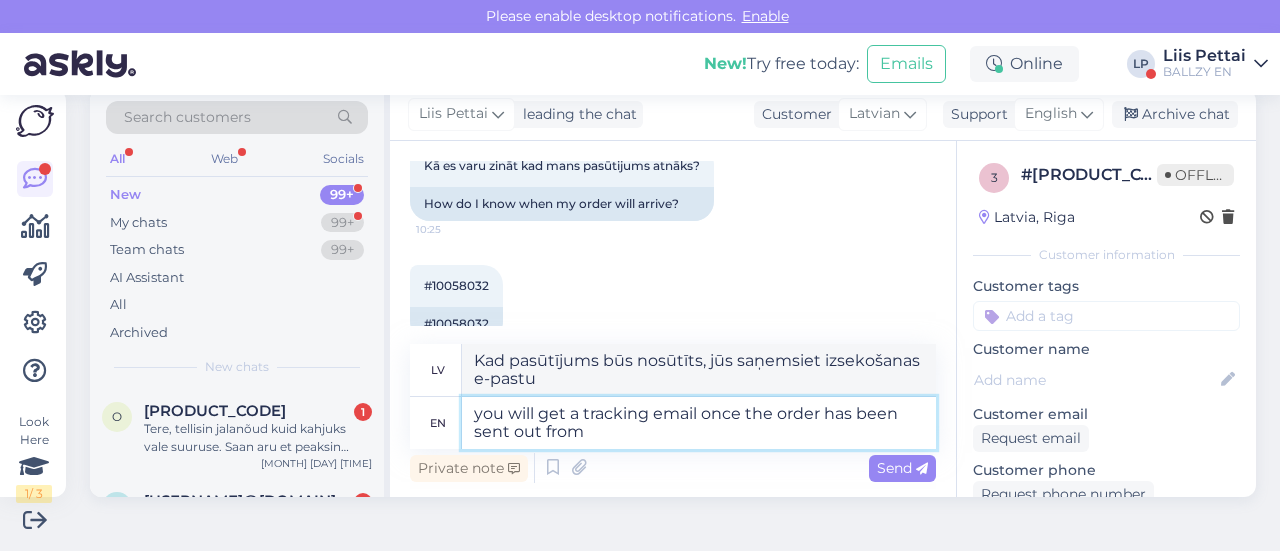 type on "you will get a tracking email once the order has been sent out from the st" 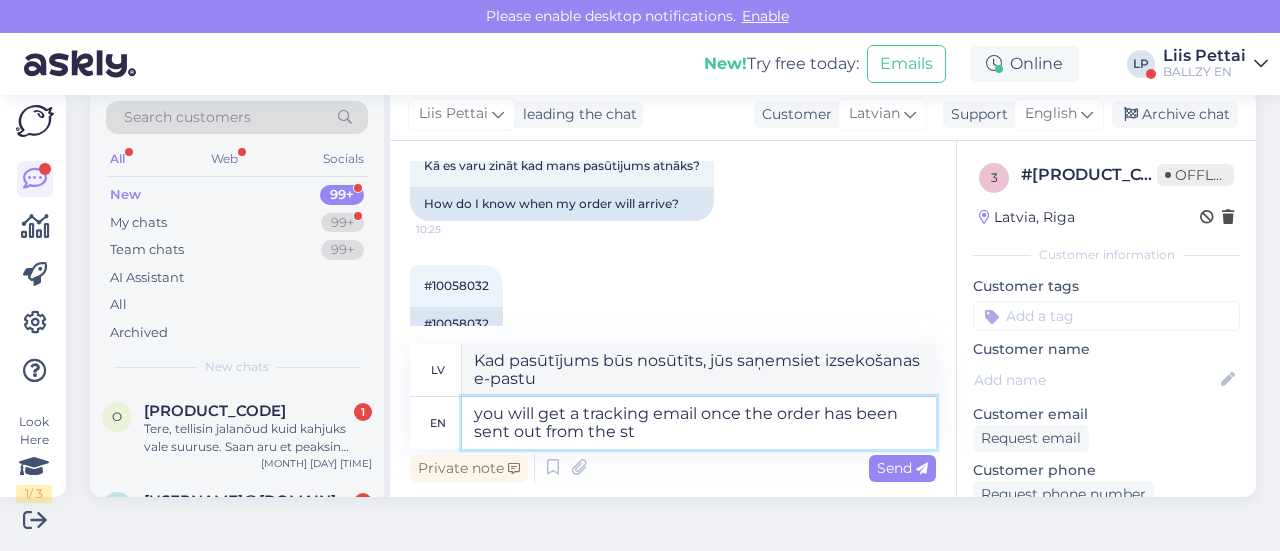type on "Kad pasūtījums būs nosūtīts no jūsu norādītās adreses, jūs saņemsiet izsekošanas e-pastu." 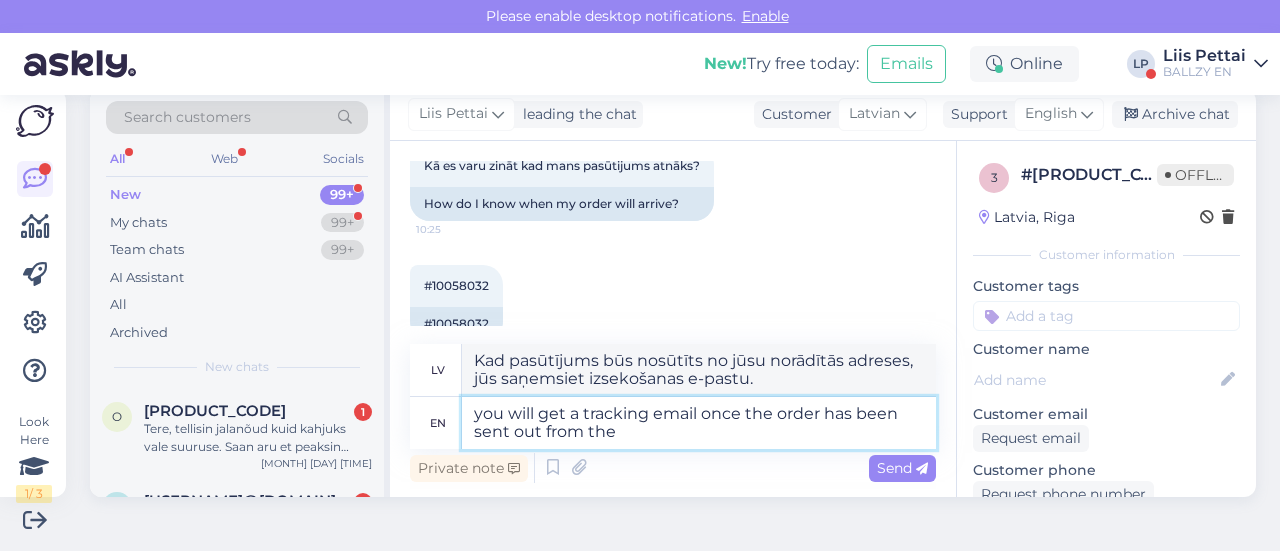 type on "you will get a tracking email once the order has been sent out from the s" 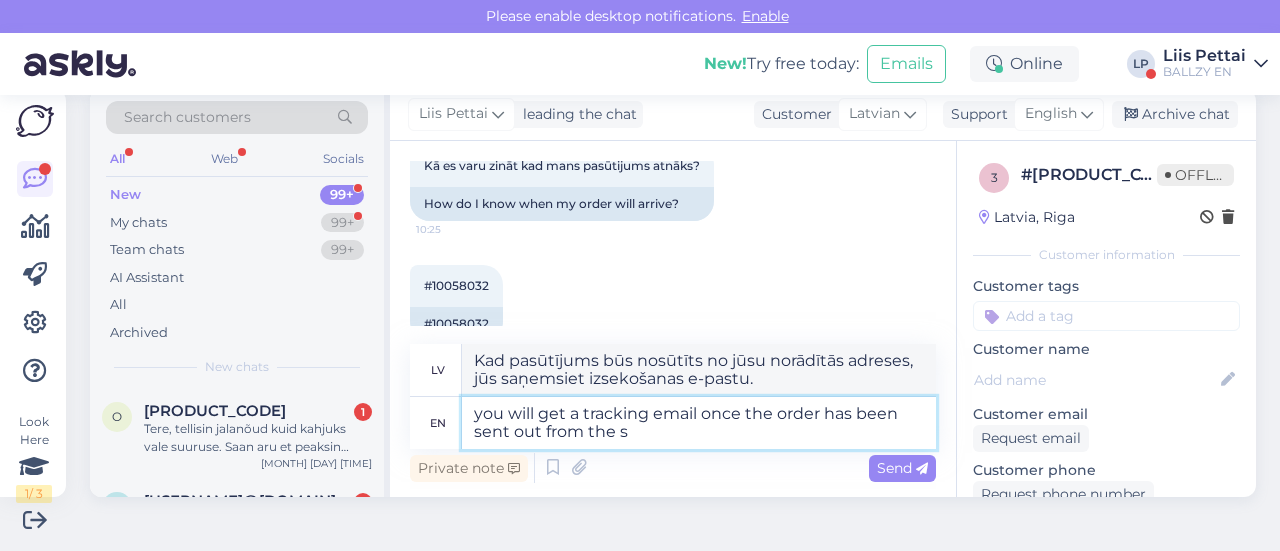 type on "Kad pasūtījums būs nosūtīts no jums, jūs saņemsiet izsekošanas e-pastu." 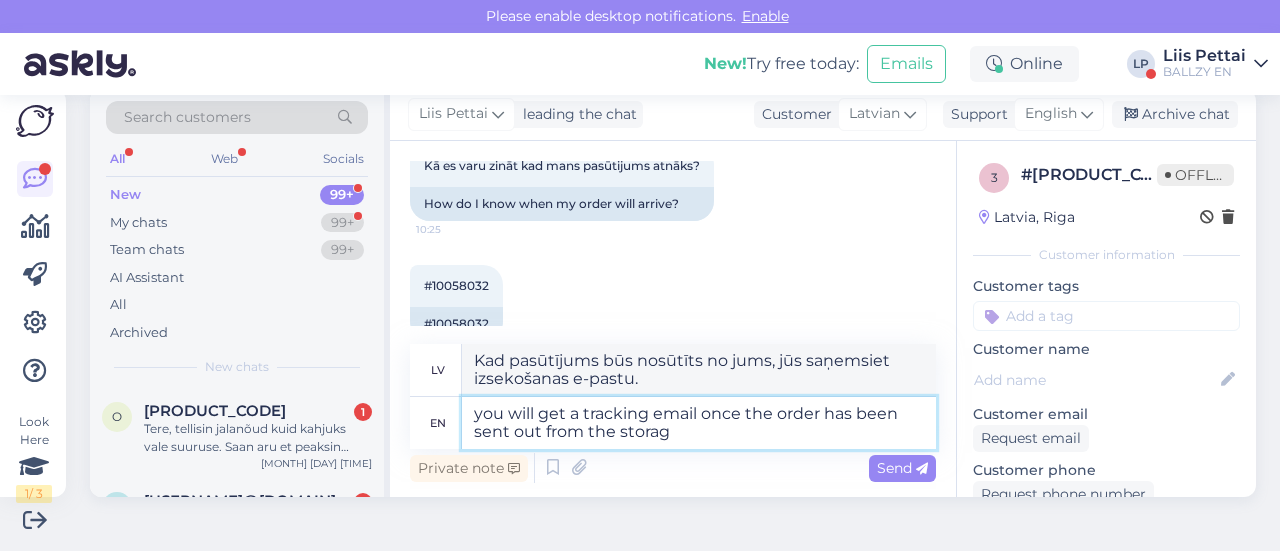 type on "you will get a tracking email once the order has been sent out from the storage" 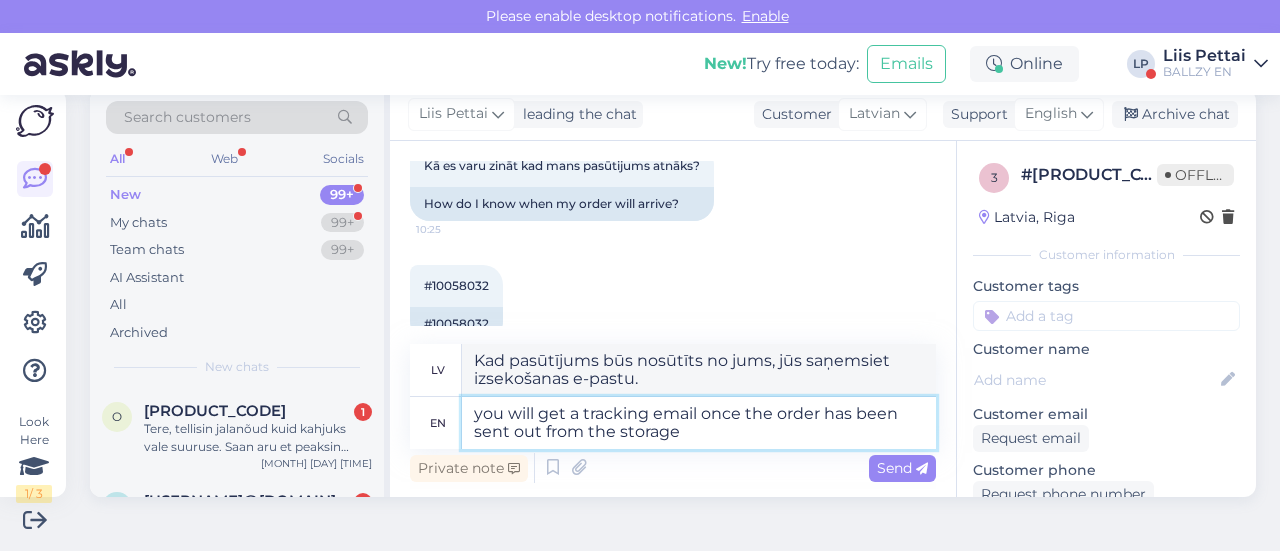 type on "Kad pasūtījums būs nosūtīts no noliktavas, jūs saņemsiet izsekošanas e-pastu." 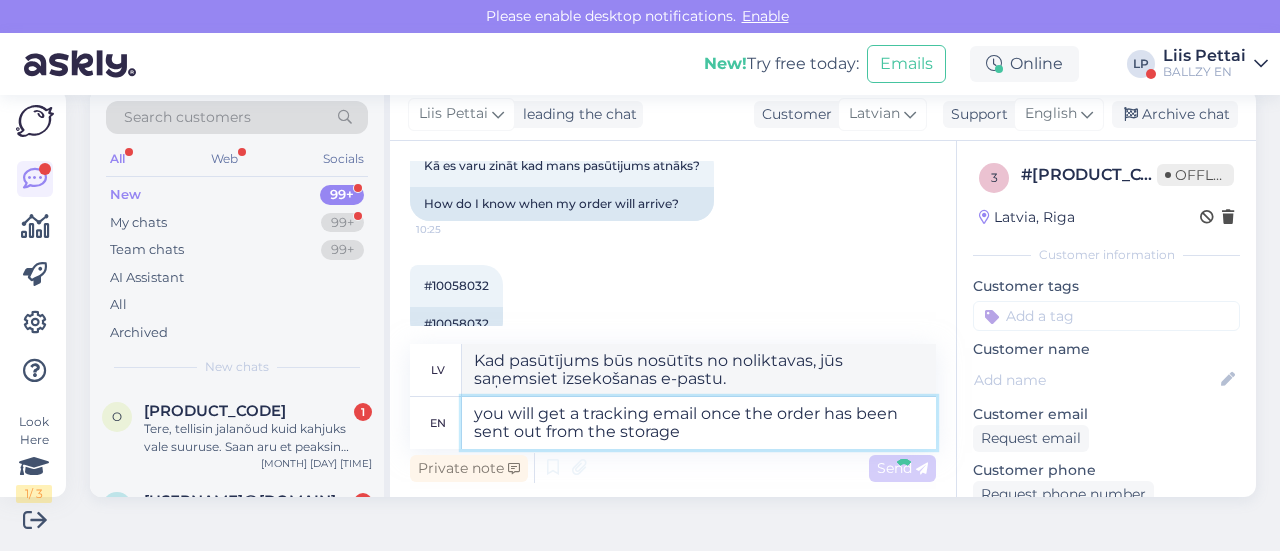type 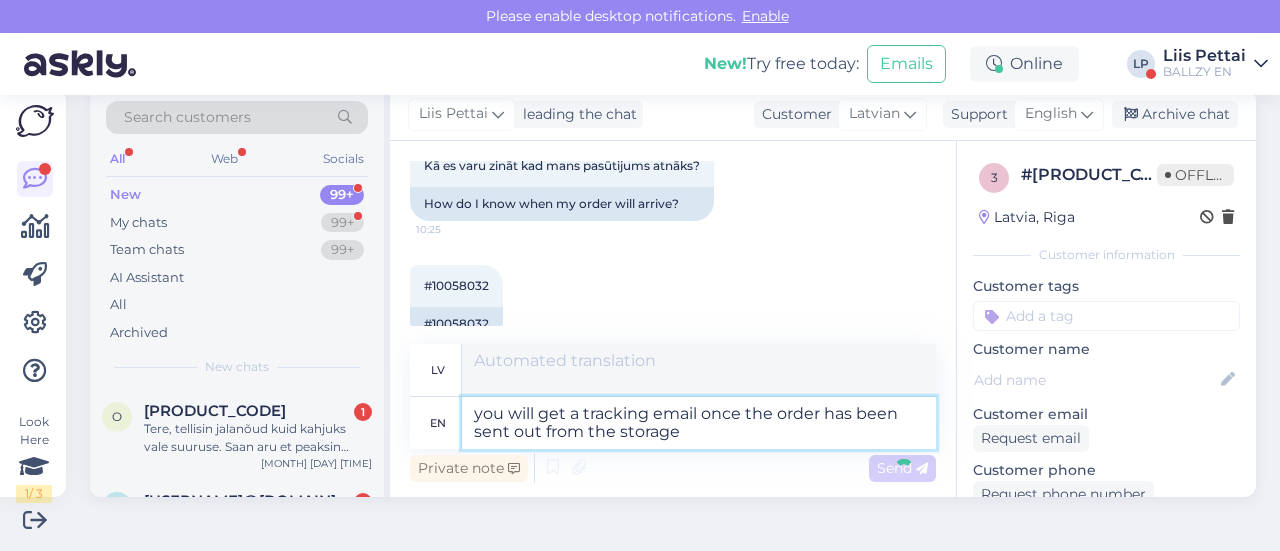 type 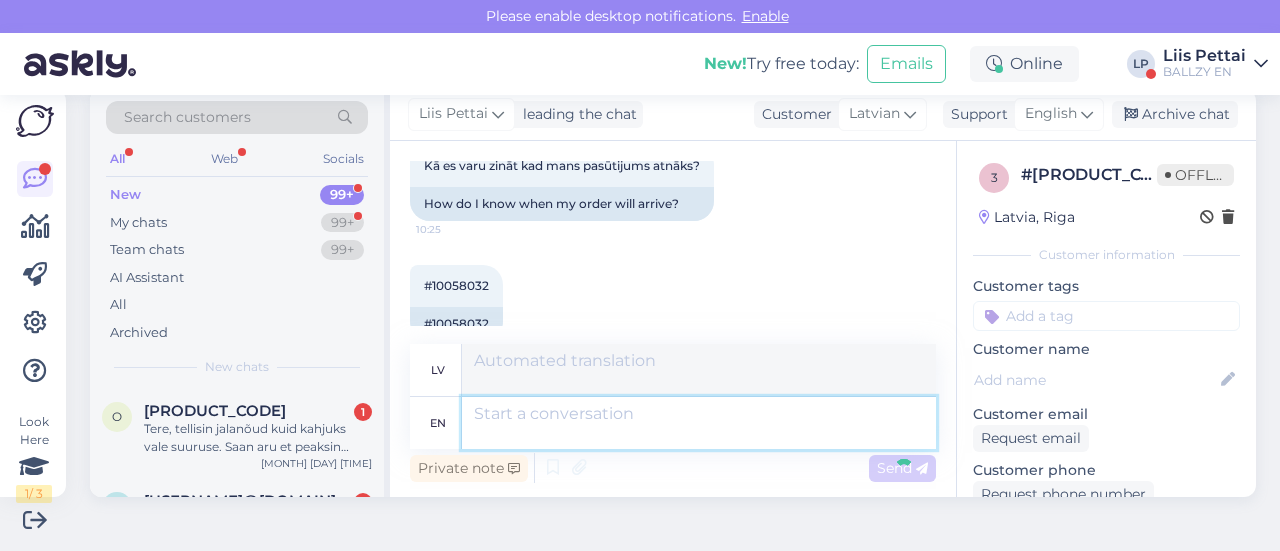 scroll, scrollTop: 278, scrollLeft: 0, axis: vertical 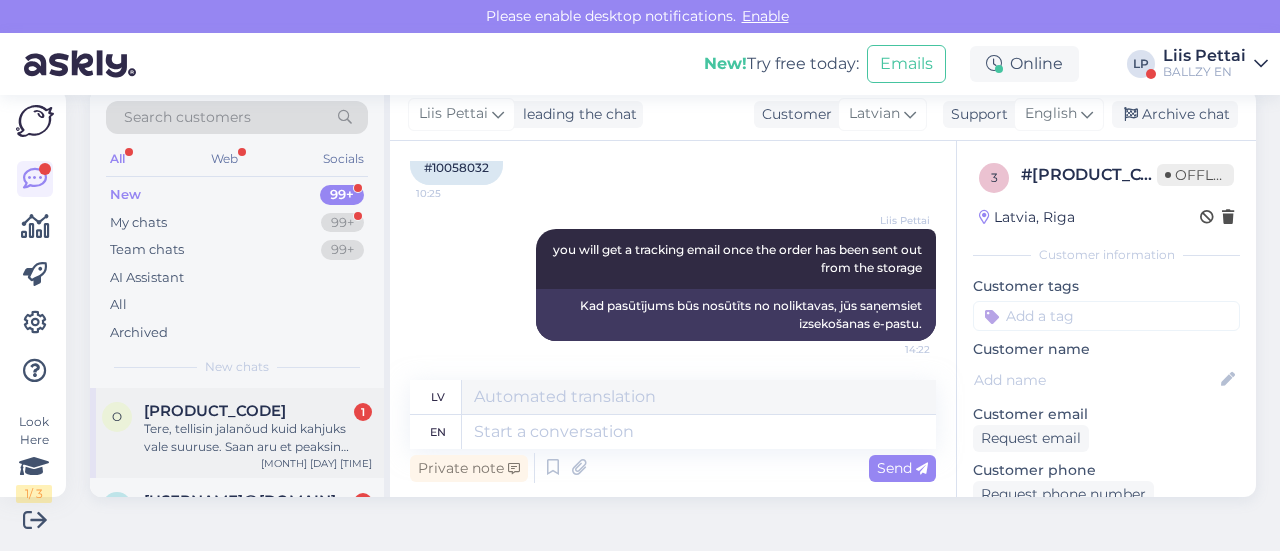 click on "Tere, tellisin jalanõud kuid kahjuks vale suuruse. Saan aru et peaksin tagastama, ootama raga laekumist ning siis uuesti tellima.. kuid tellimise ajal sain jalanõud soodsamalt kui praegune hind. Kas mul on võimalik need lihtsalt suurema numbri vastu vahetada?
Lugupidamisega" at bounding box center [258, 438] 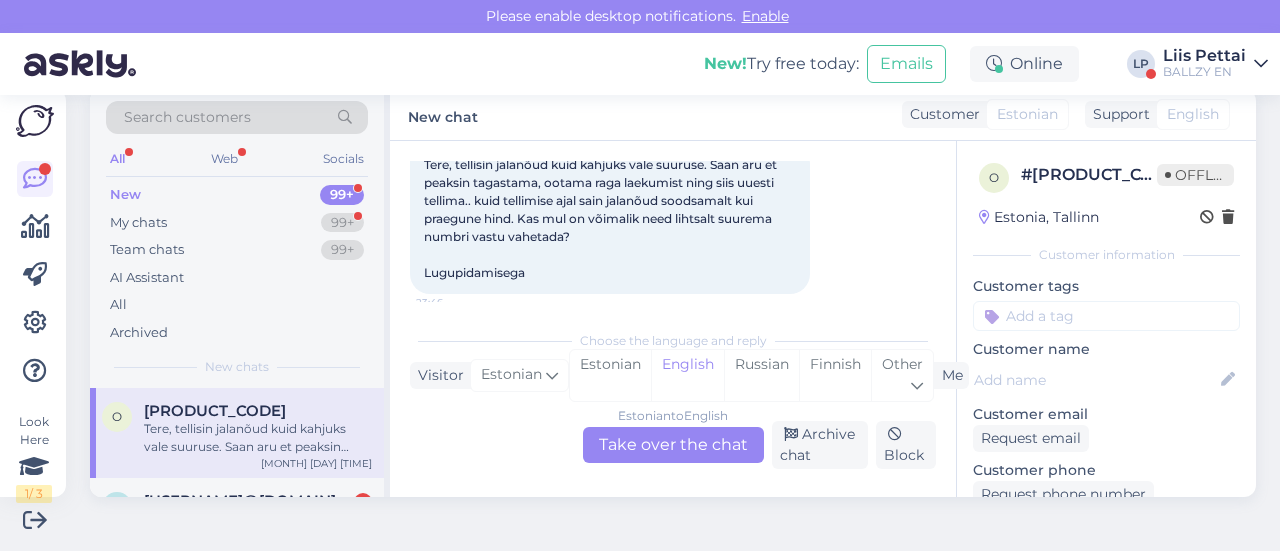 scroll, scrollTop: 136, scrollLeft: 0, axis: vertical 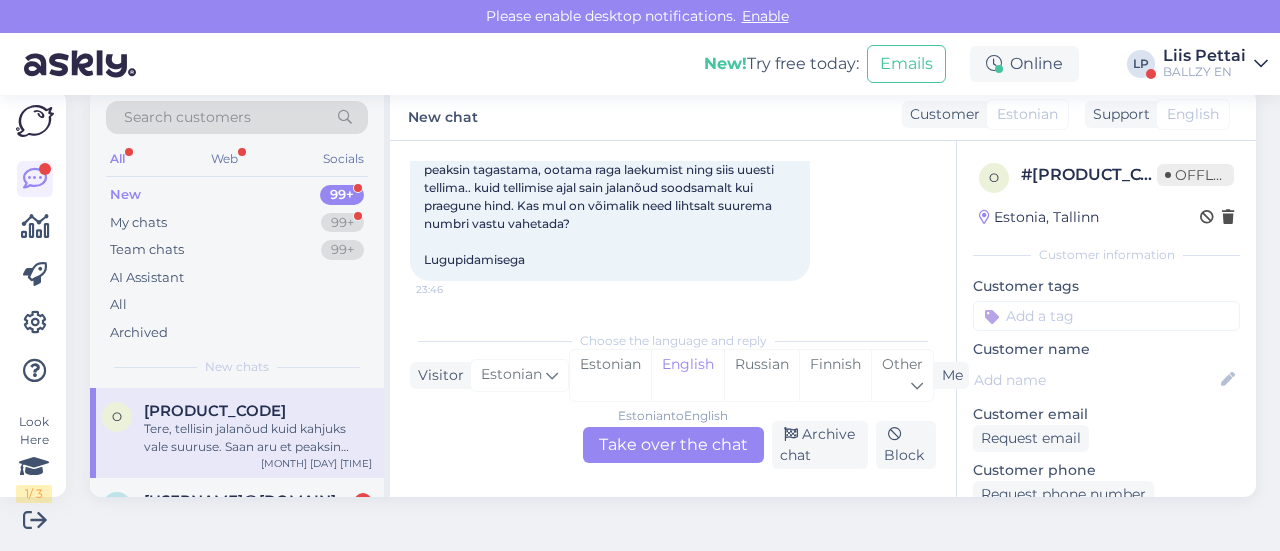 click on "Estonian  to  English Take over the chat" at bounding box center (673, 445) 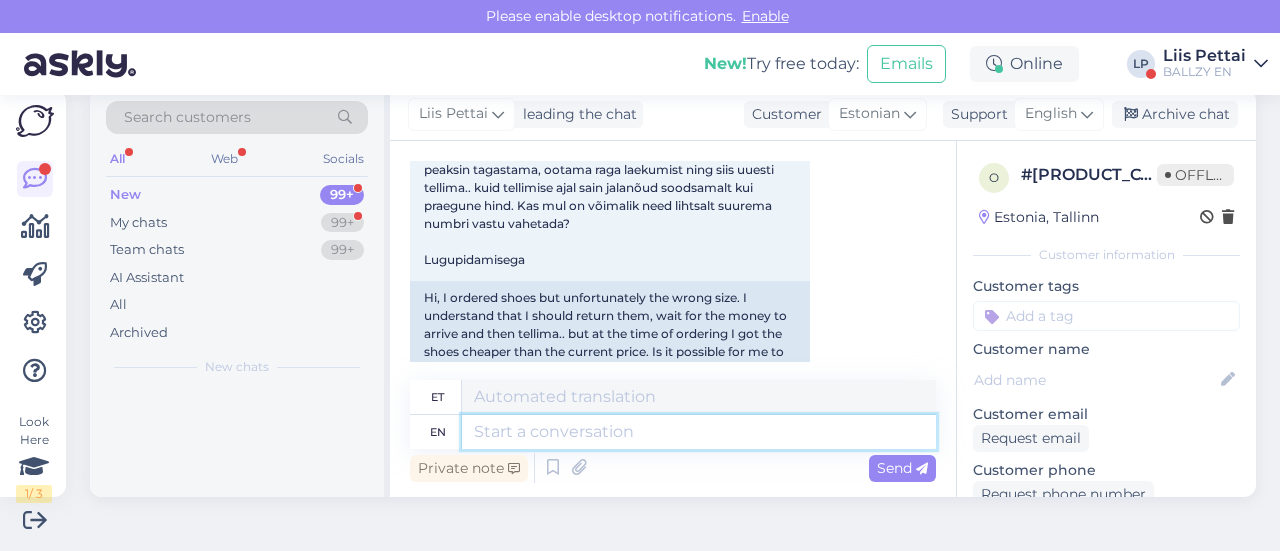 click at bounding box center [699, 432] 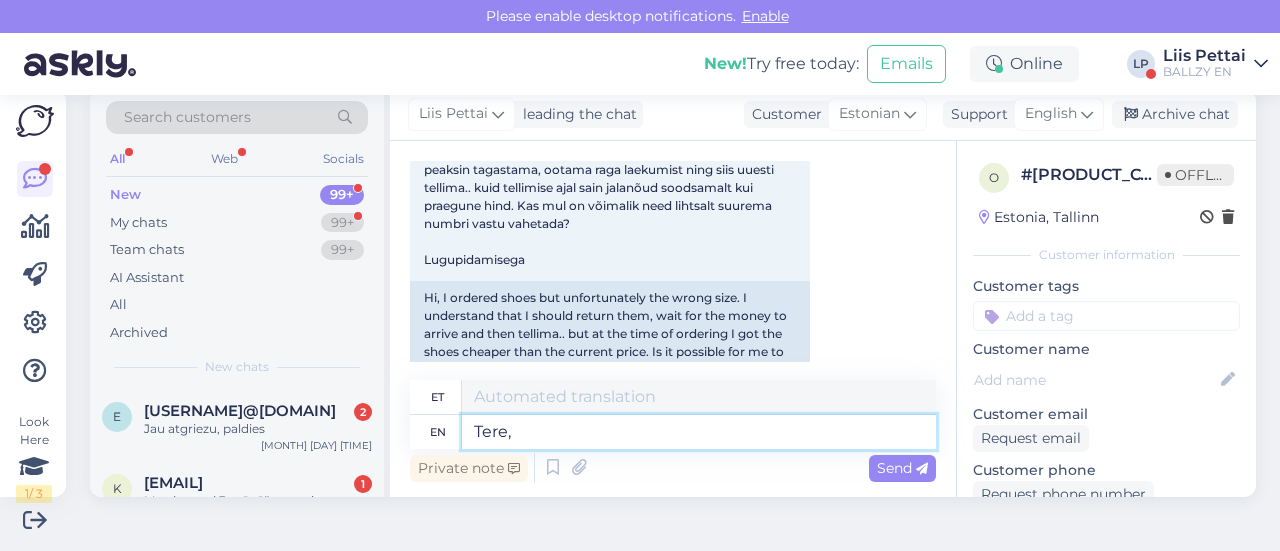 type on "Tere," 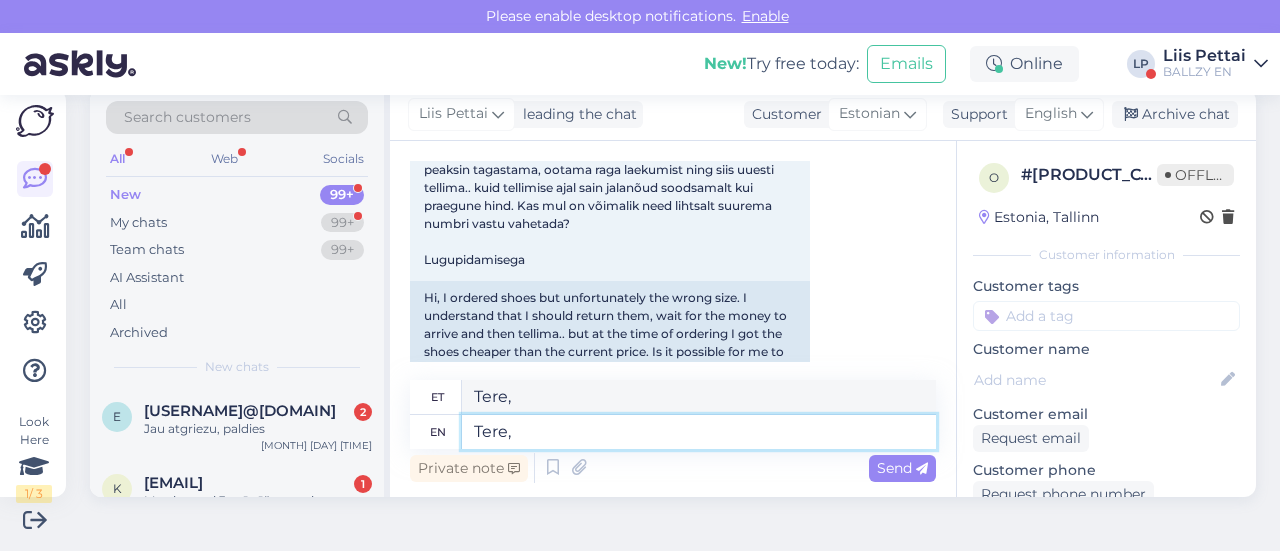type on "Tere," 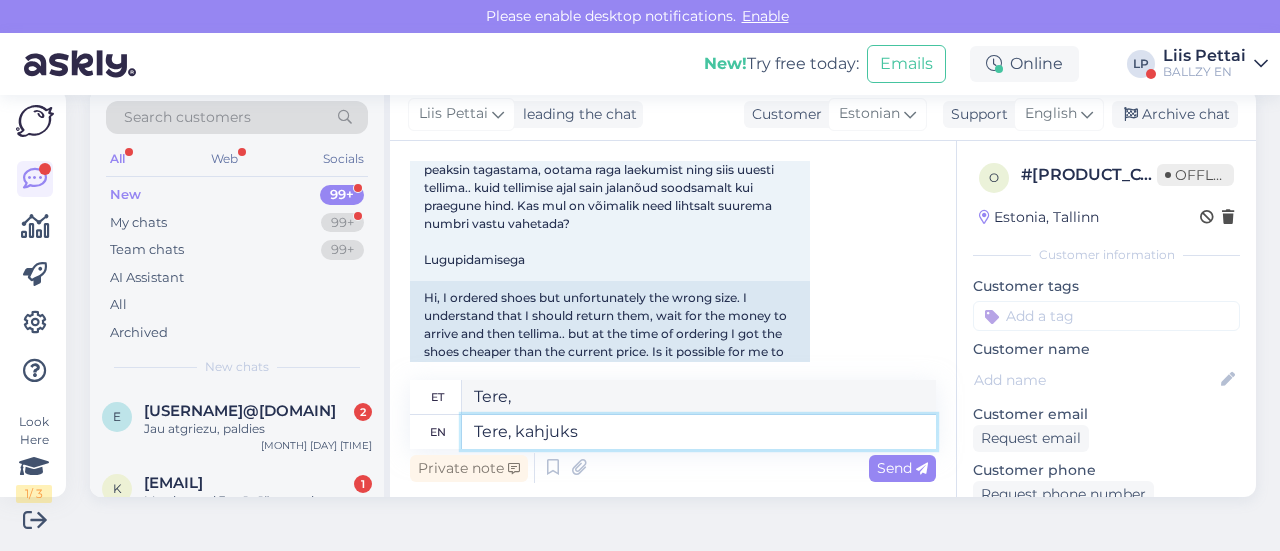 type on "Tere, kahjuks o" 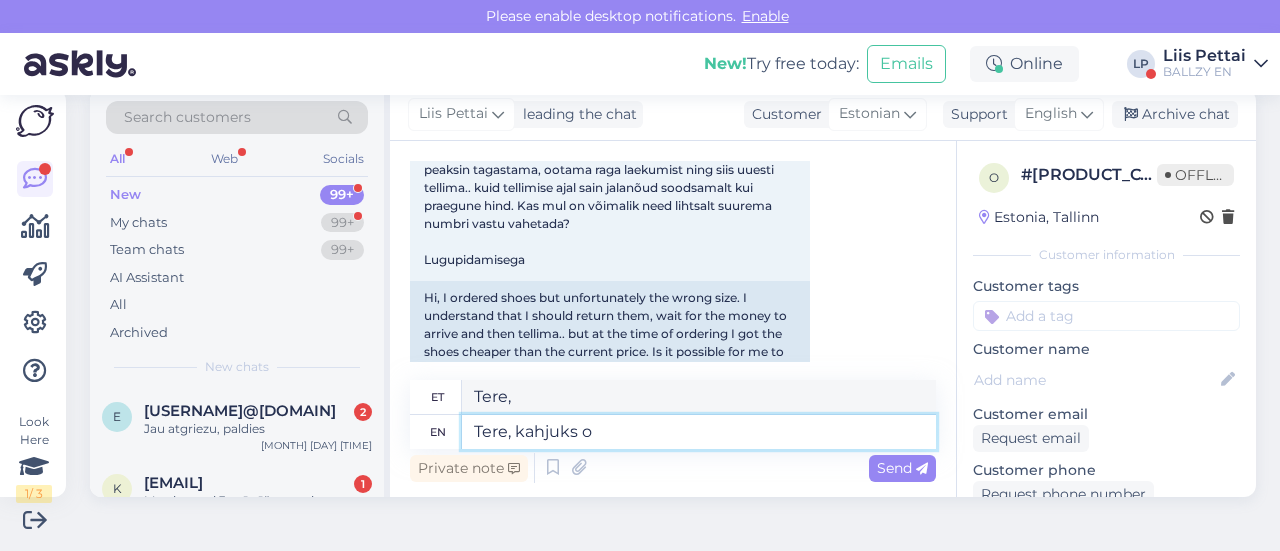type on "Tere, kahjuks" 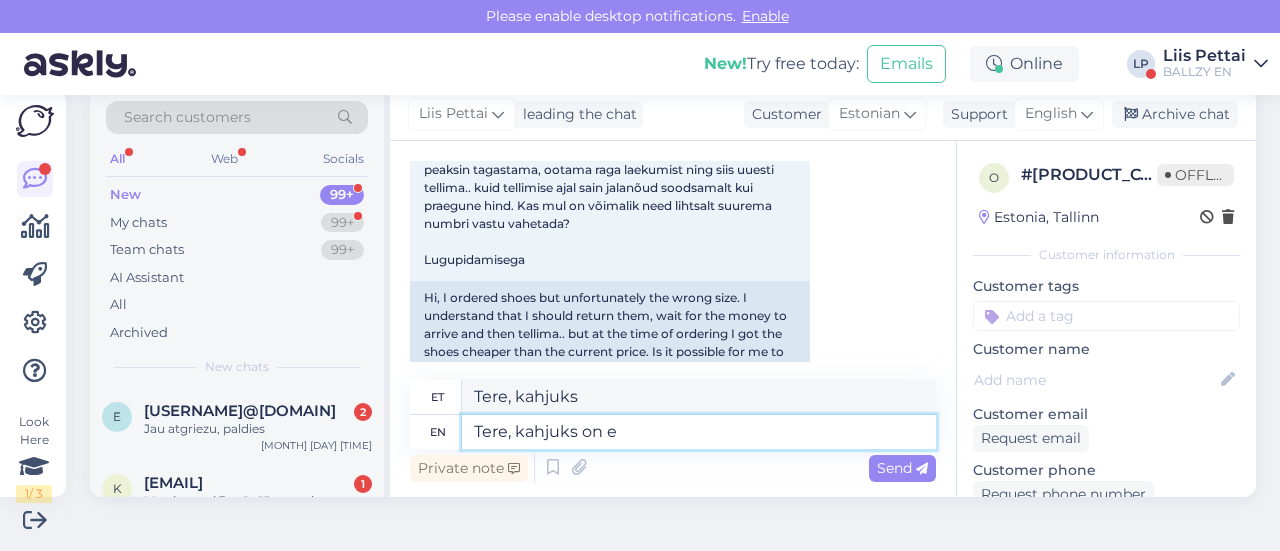 type on "Tere, kahjuks on ep" 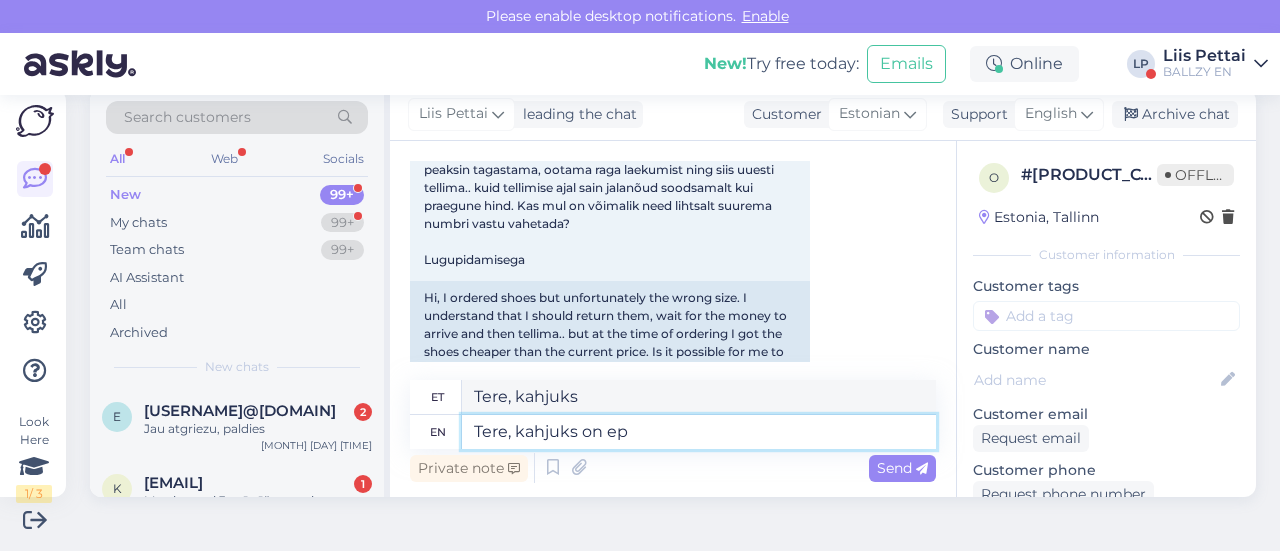type on "Tere, kahjuks on" 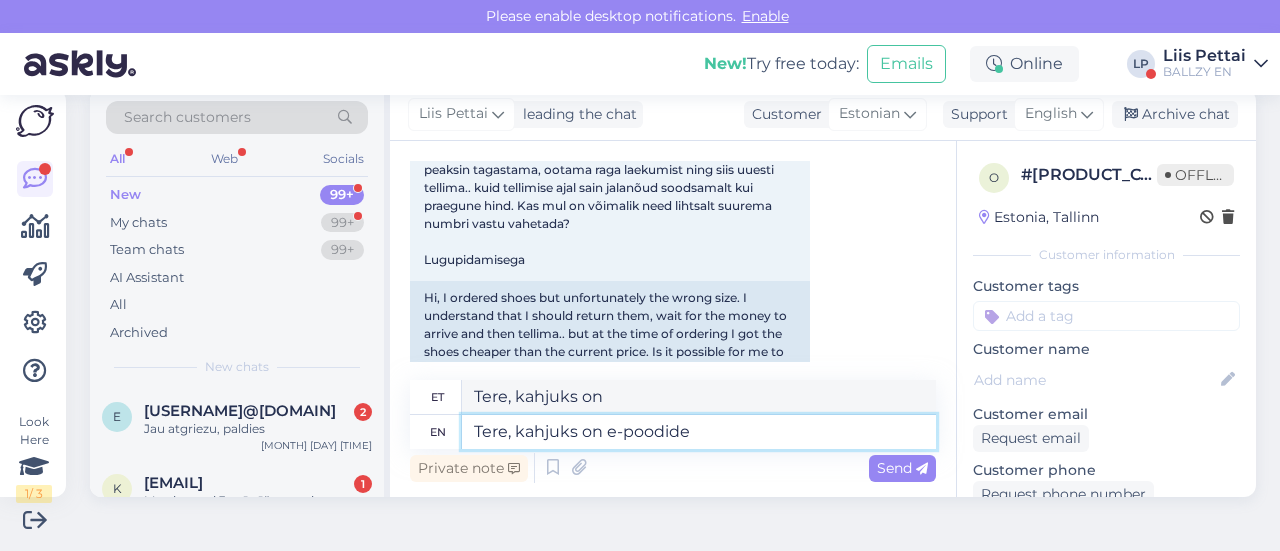 type on "Tere, kahjuks on e-poodide s" 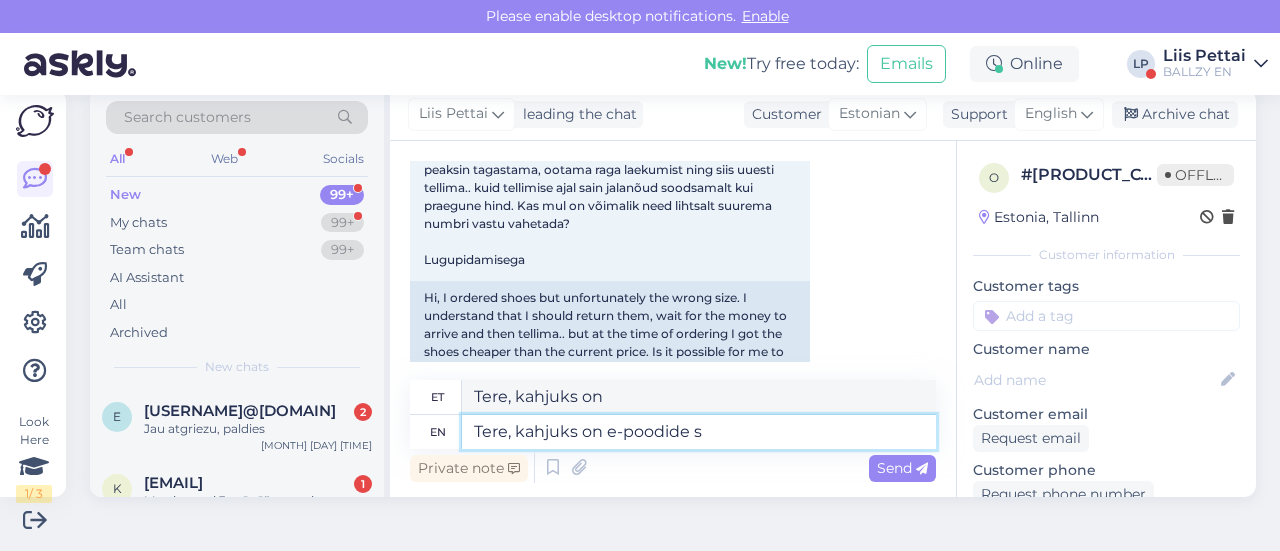 type on "Tere, kahjuks e-poodides" 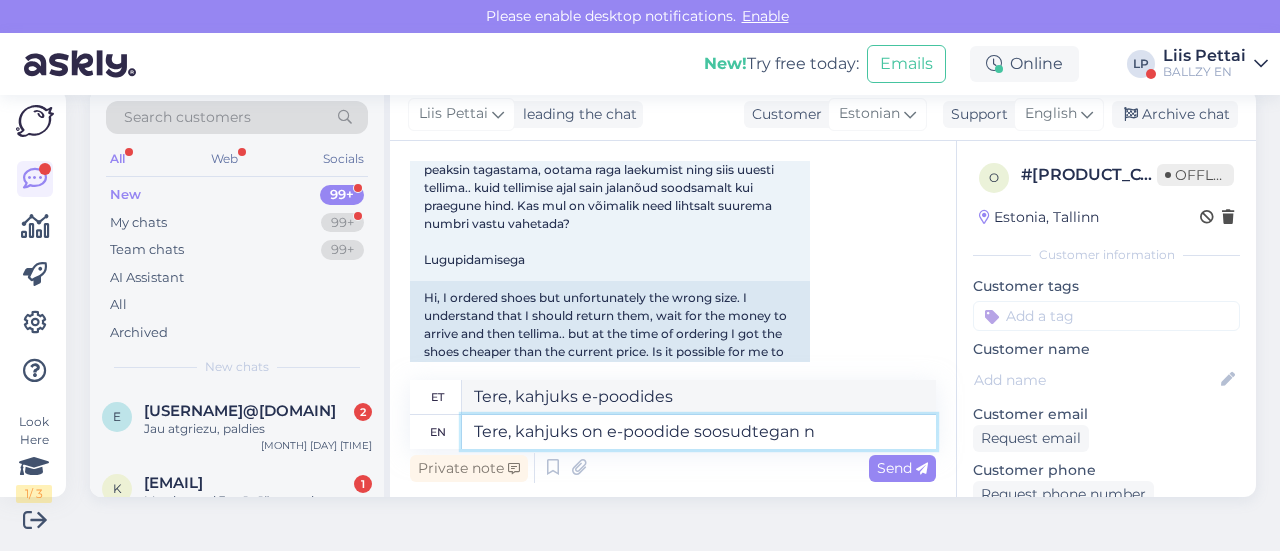 type on "Tere, kahjuks on e-poodide soosudtega ni" 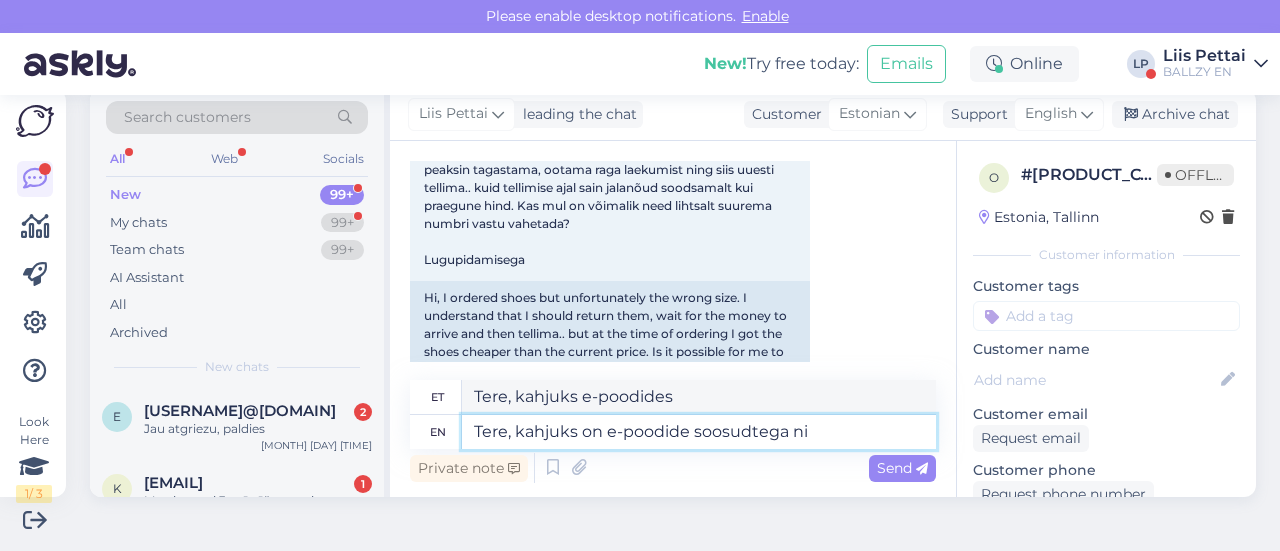 type on "Tere, kahjuks on e-poodide soosudtega" 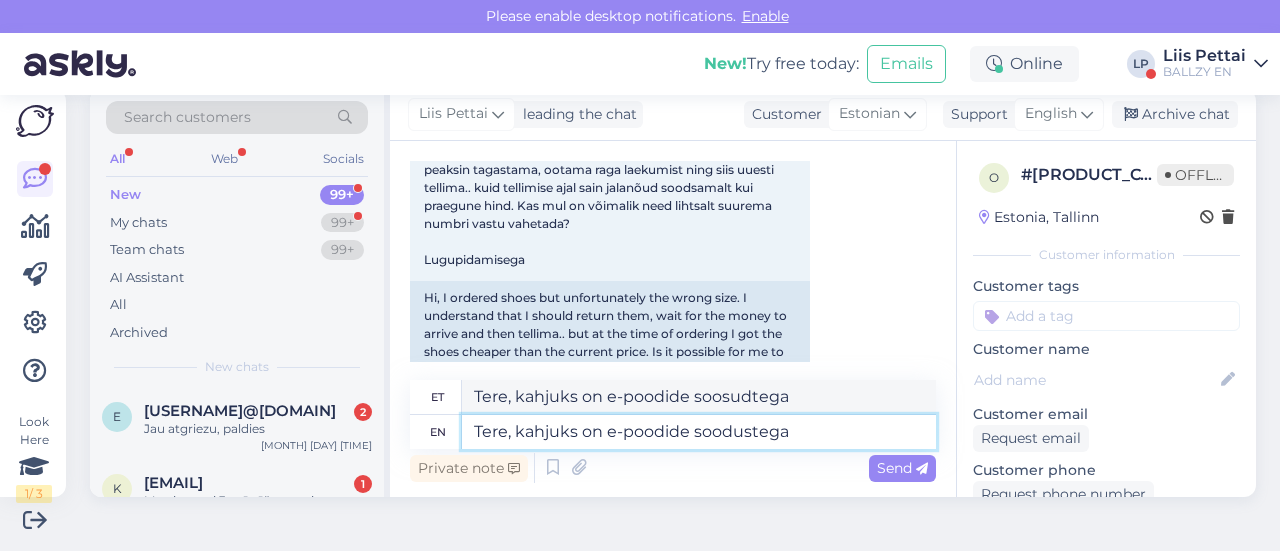 type on "Tere, kahjuks on e-poodide soodustega n" 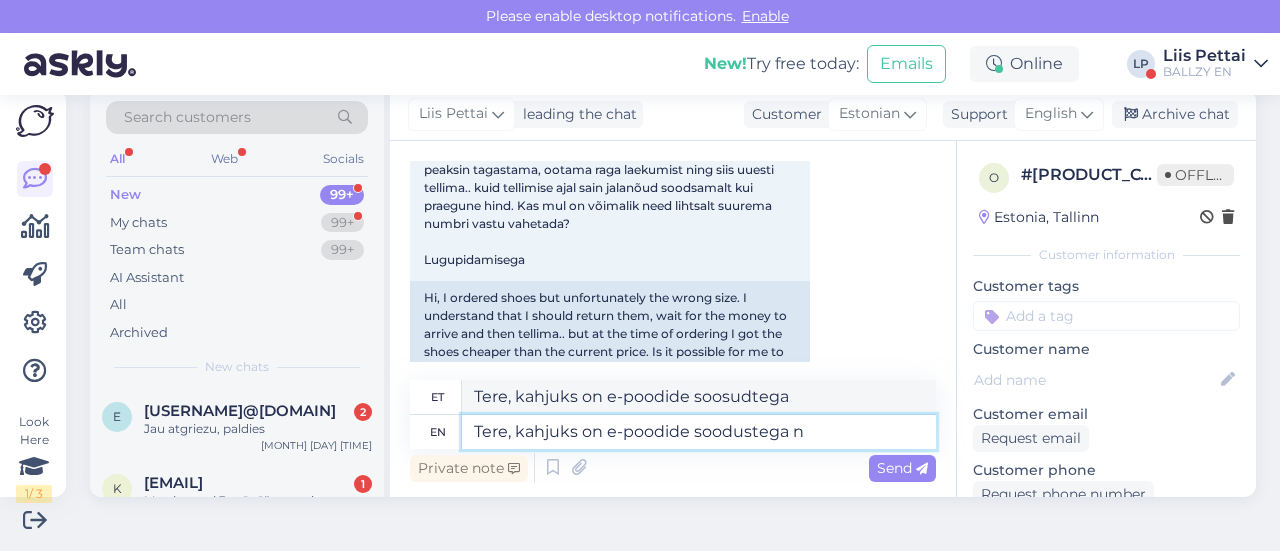 type on "Tere, kahjuks on e-poodide soodustega" 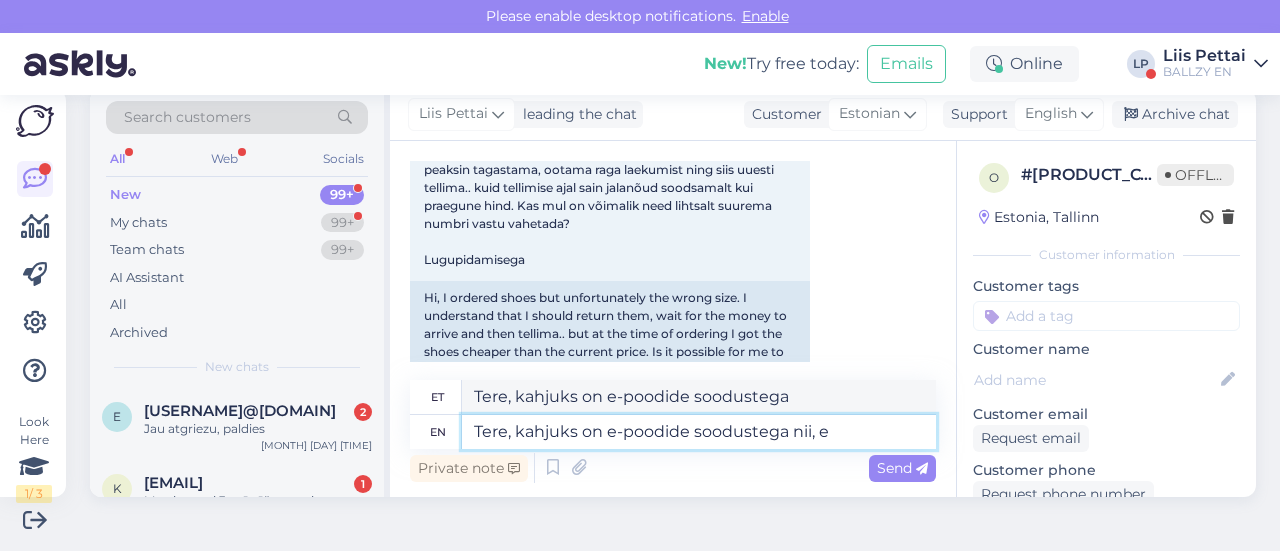 type on "Tere, kahjuks on e-poodide soodustega nii, et" 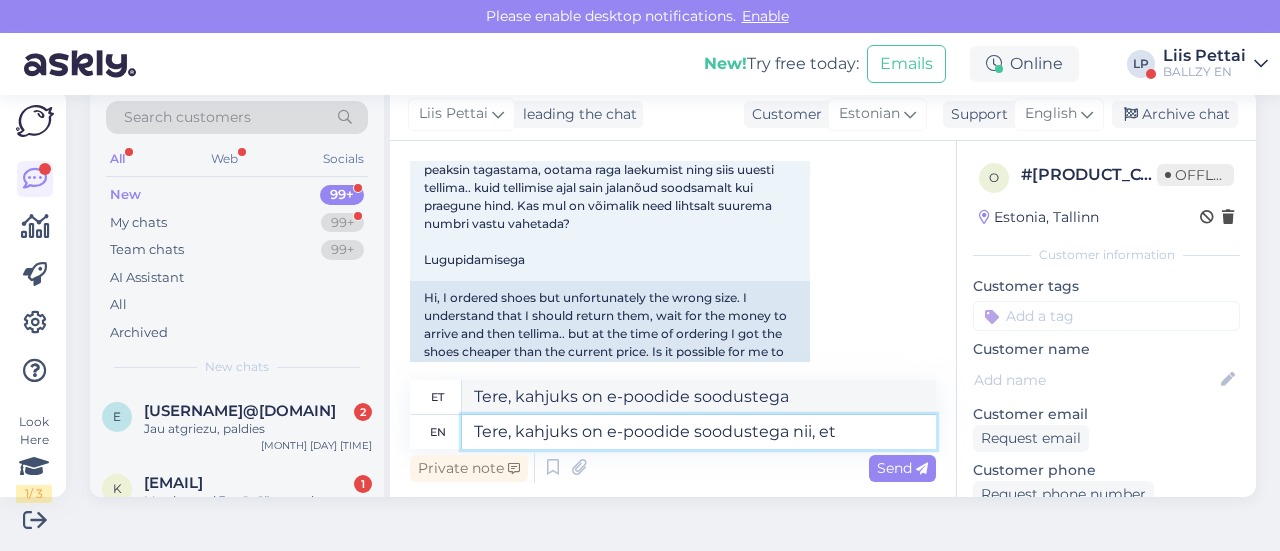 type on "Tere, kahjuks on e-poodide soodustega nii," 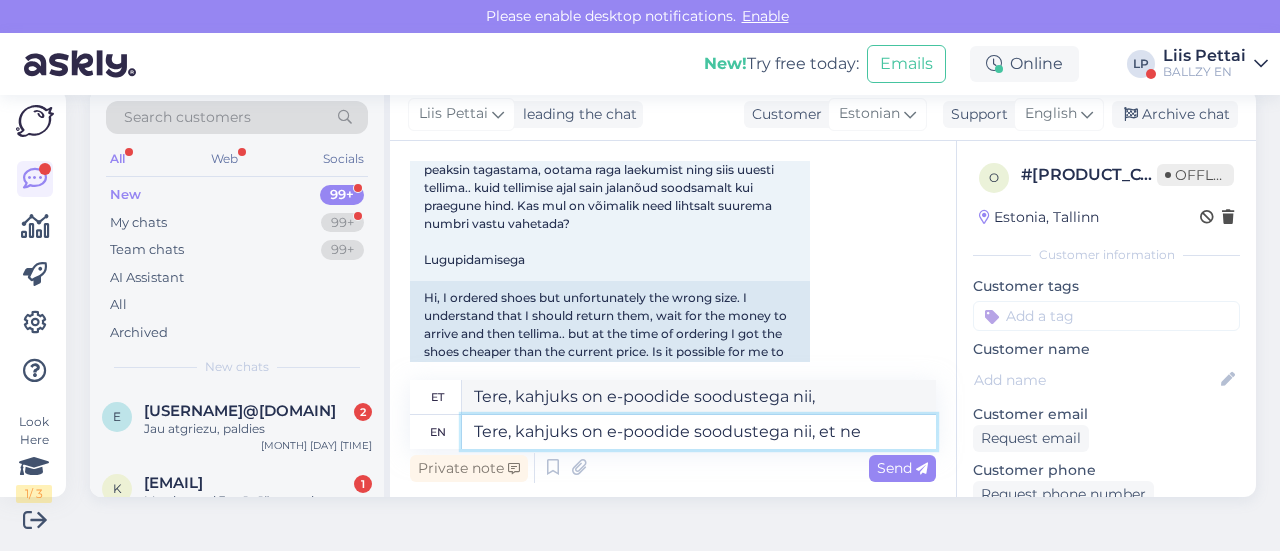 type on "Tere, kahjuks on e-poodide soodustega nii, et nee" 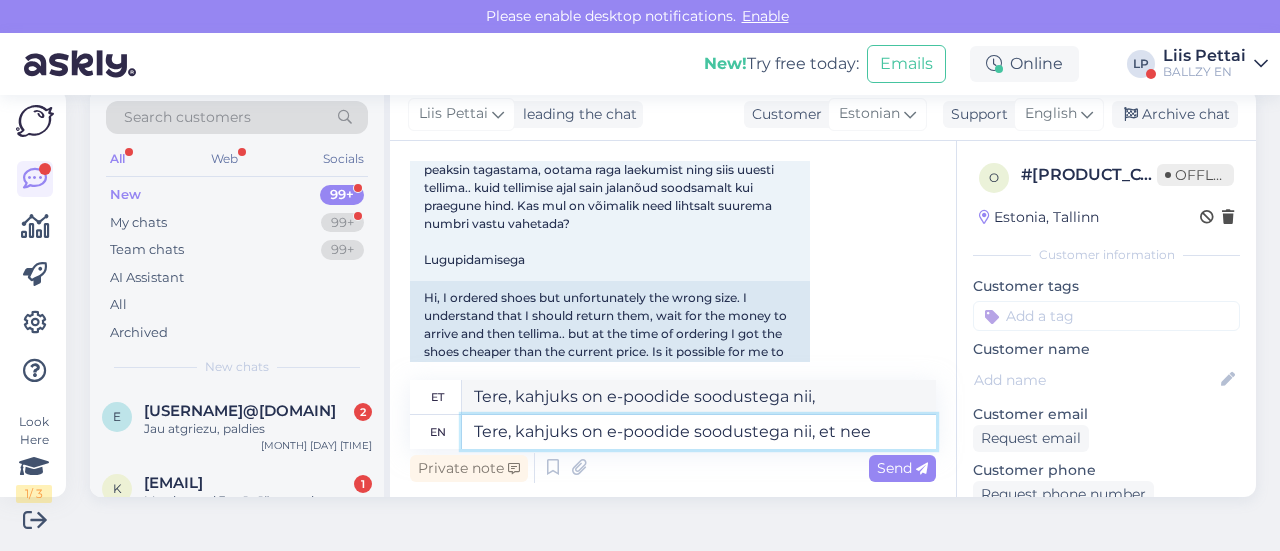 type on "Tere, kahjuks on e-poodide soodustega nii, et" 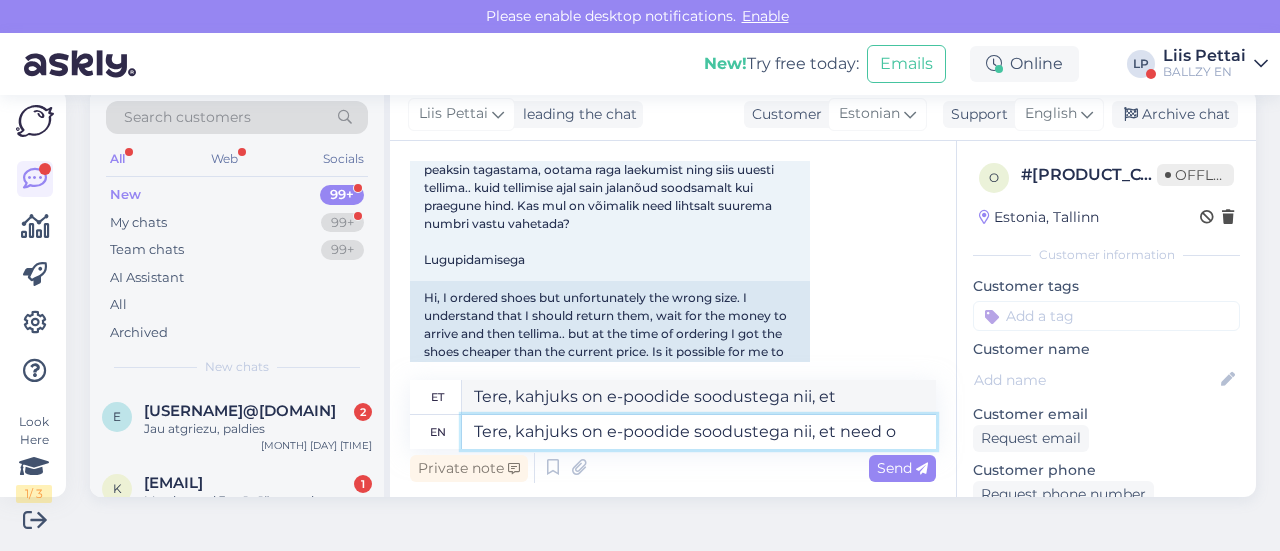 type on "Tere, kahjuks on e-poodide soodustega nii, et need on" 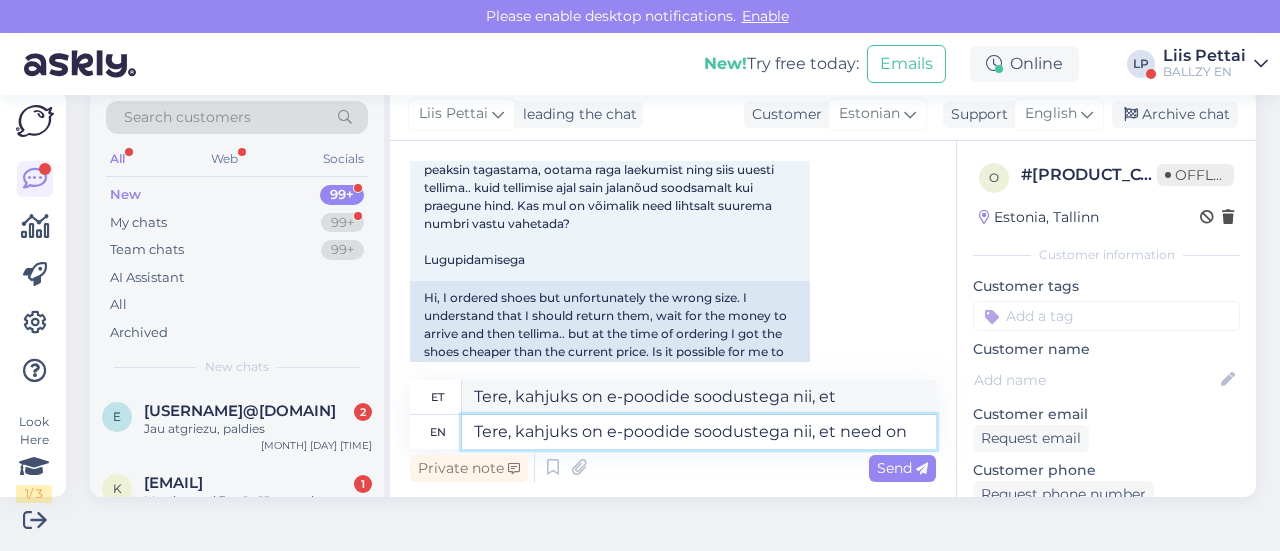 type on "Tere, kahjuks on e-poodide soodustega nii, et need" 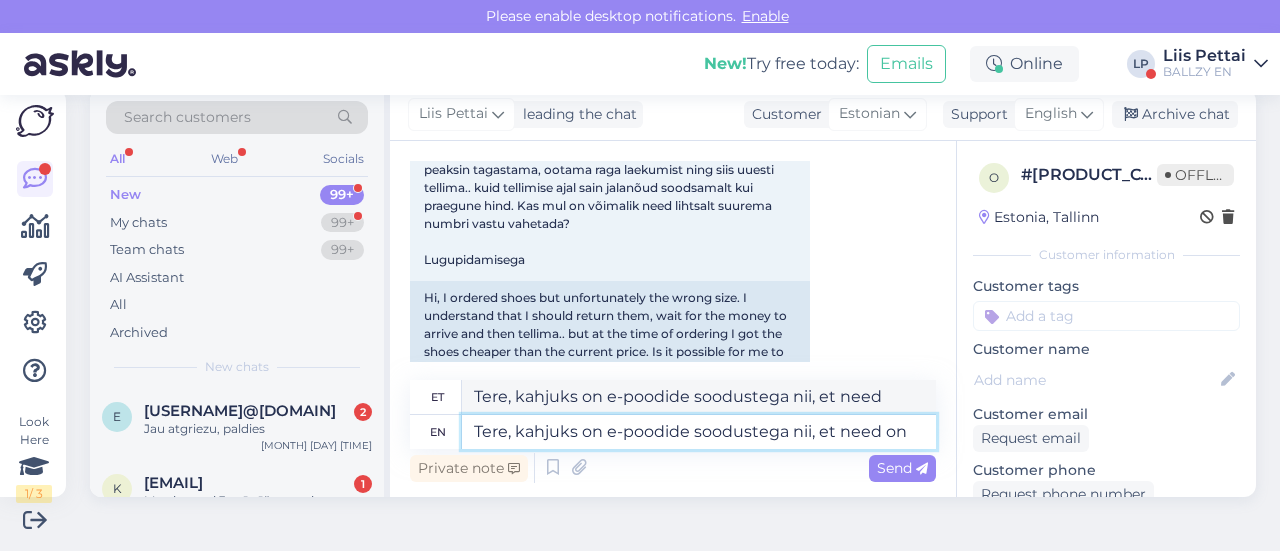 type on "Tere, kahjuks on e-poodide soodustega nii, et need on ü" 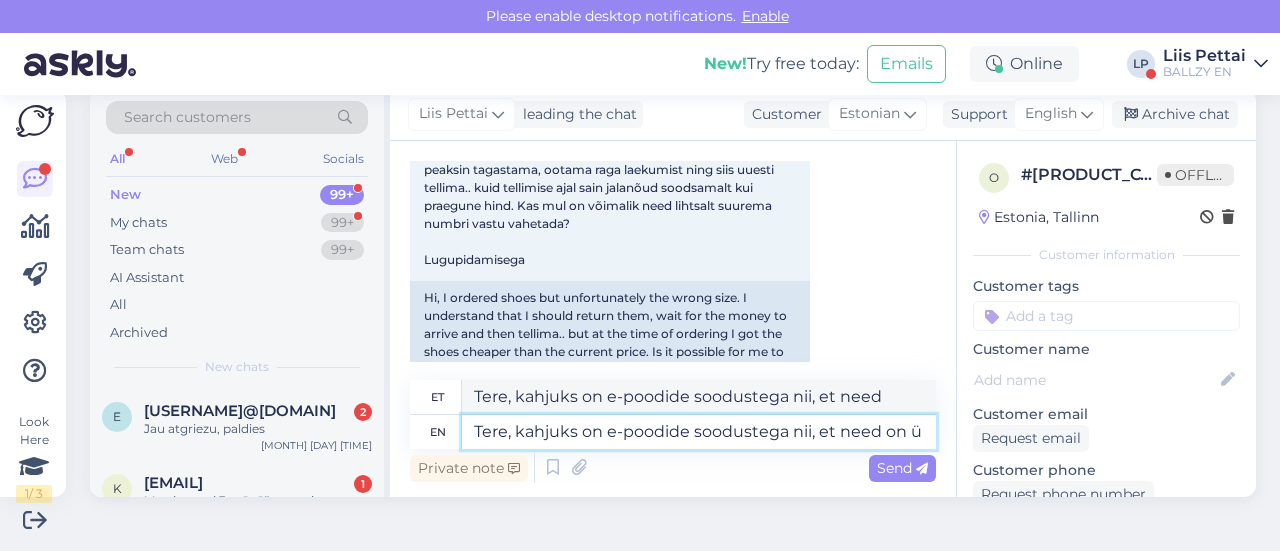 type on "Tere, kahjuks on e-poodide soodustega nii, et need on" 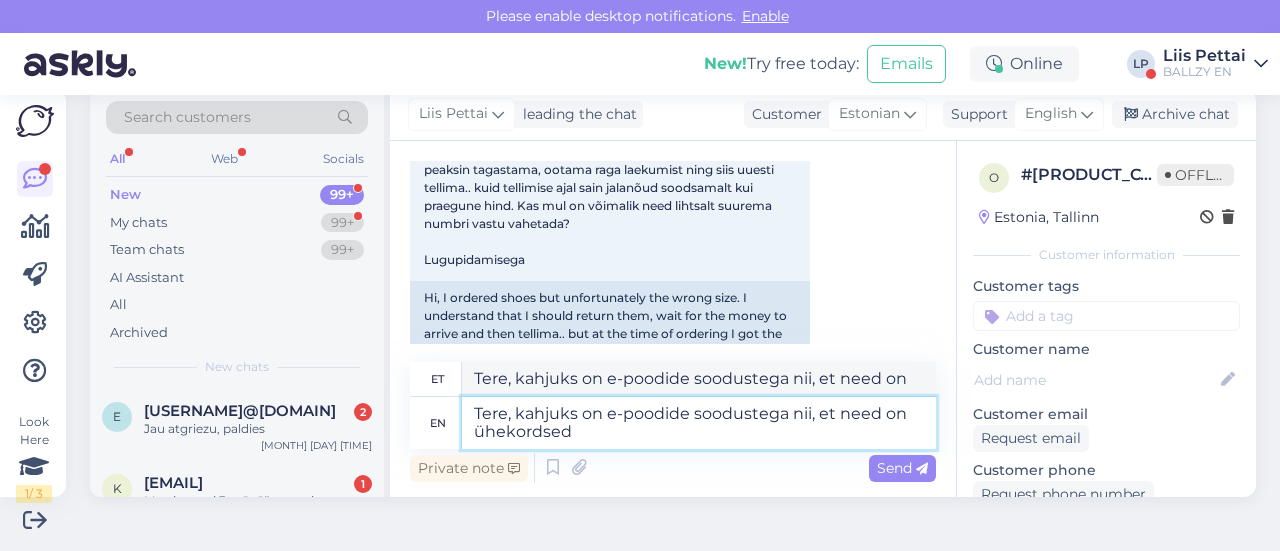 type on "Tere, kahjuks on e-poodide soodustega nii, et need on ühekordsed." 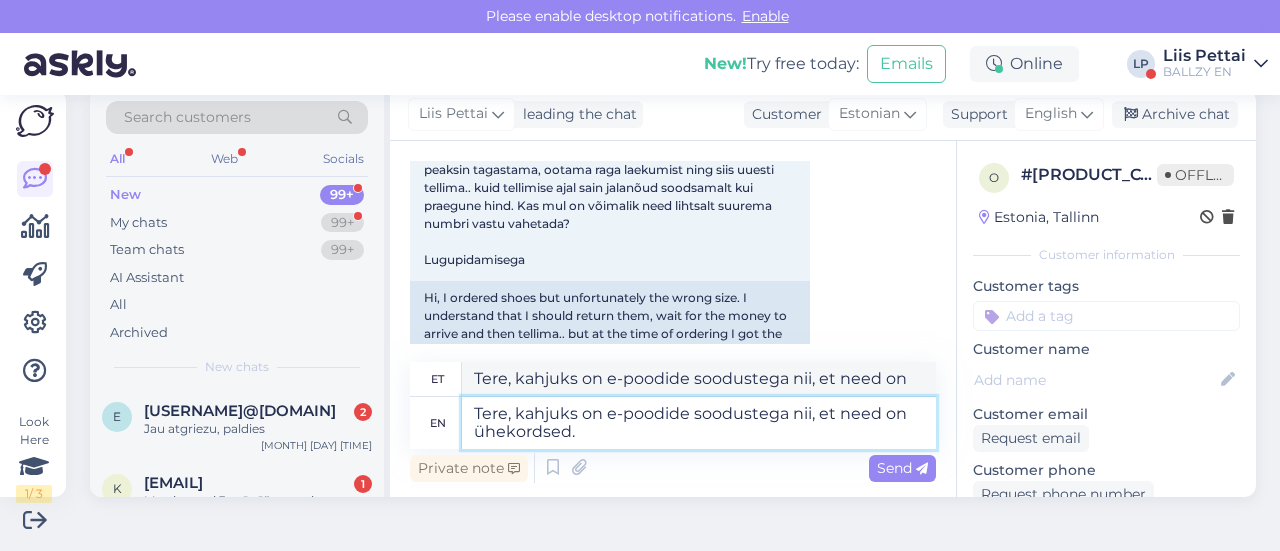 type on "Tere, kahjuks on e-poodide soodustega nii, et need on ühekordsed." 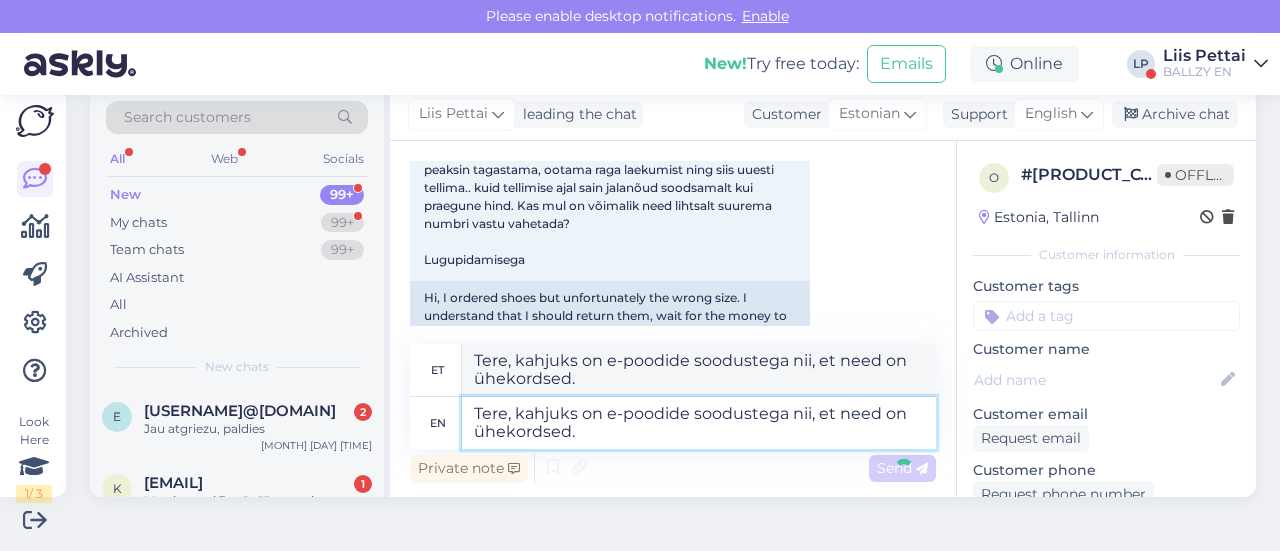type 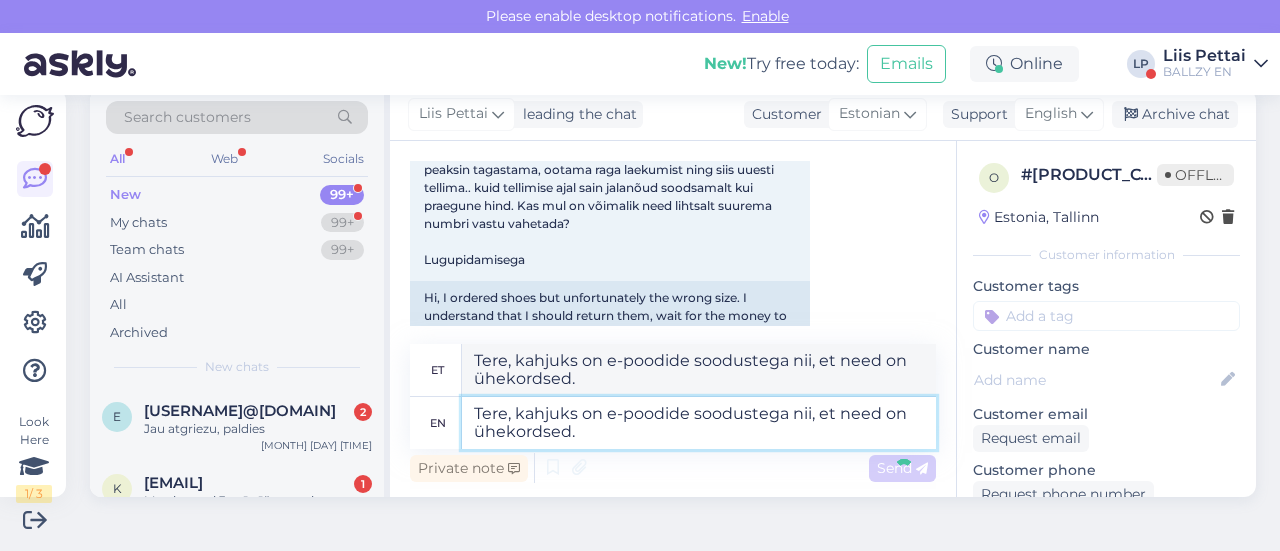 type 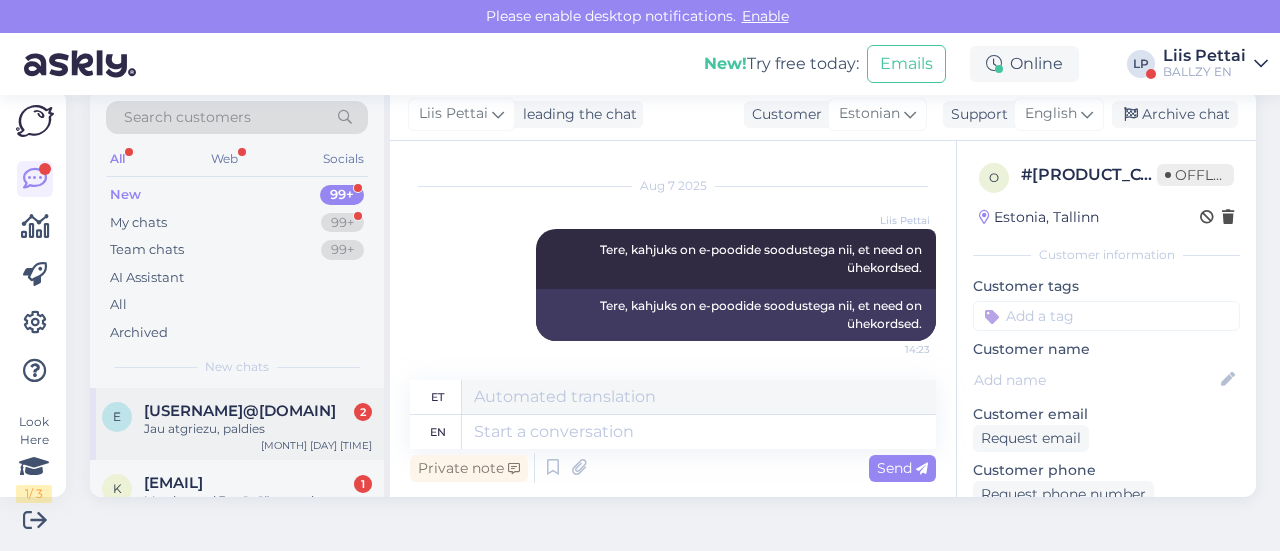 click on "[EMAIL] [NUMBER] Jau atgriezu, paldies [MONTH] [DAY] [TIME]" at bounding box center [237, 424] 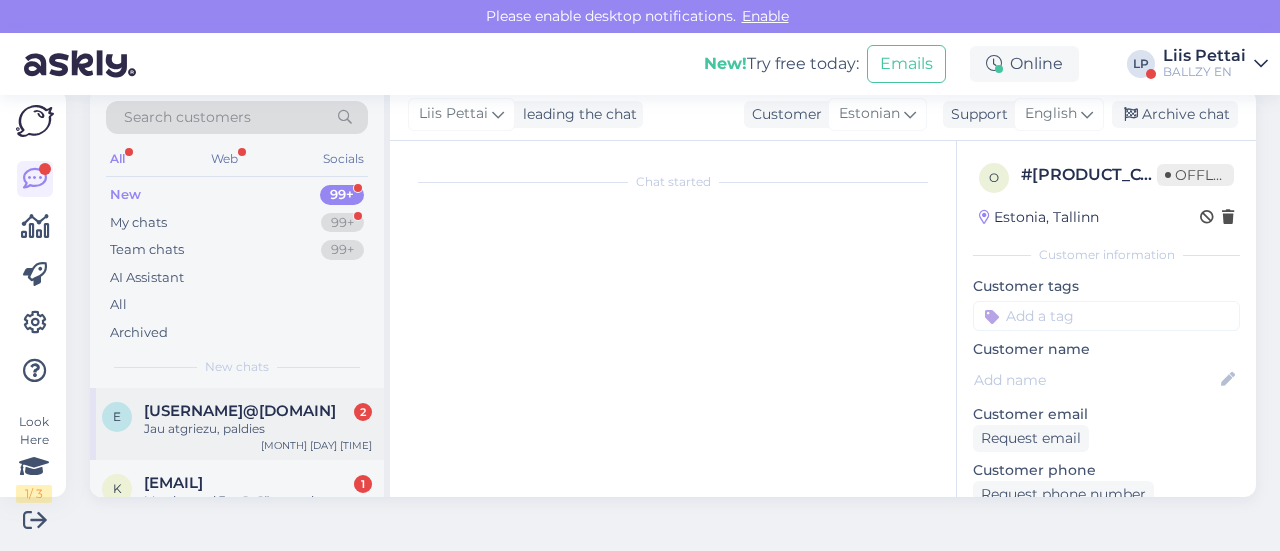 scroll, scrollTop: 132, scrollLeft: 0, axis: vertical 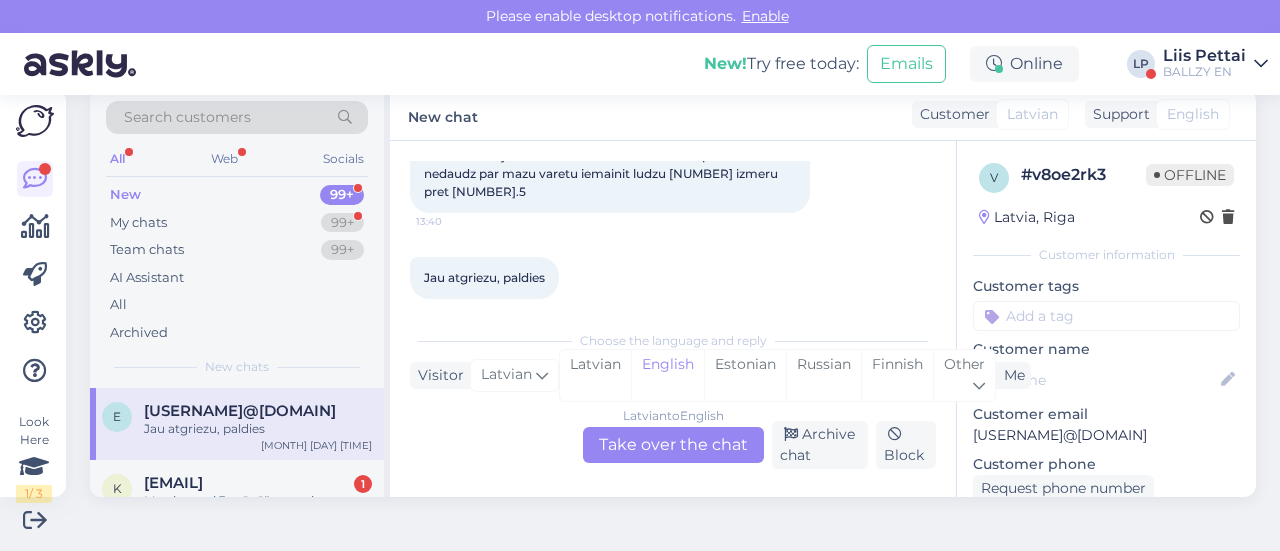 click on "Latvian  to  English Take over the chat" at bounding box center [673, 445] 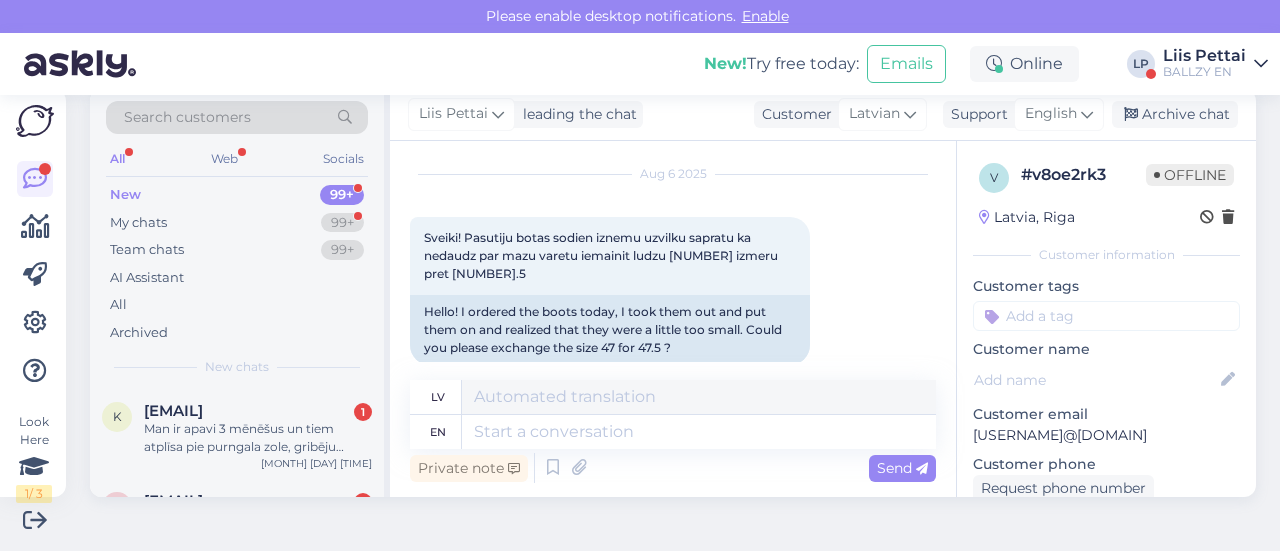 scroll, scrollTop: 176, scrollLeft: 0, axis: vertical 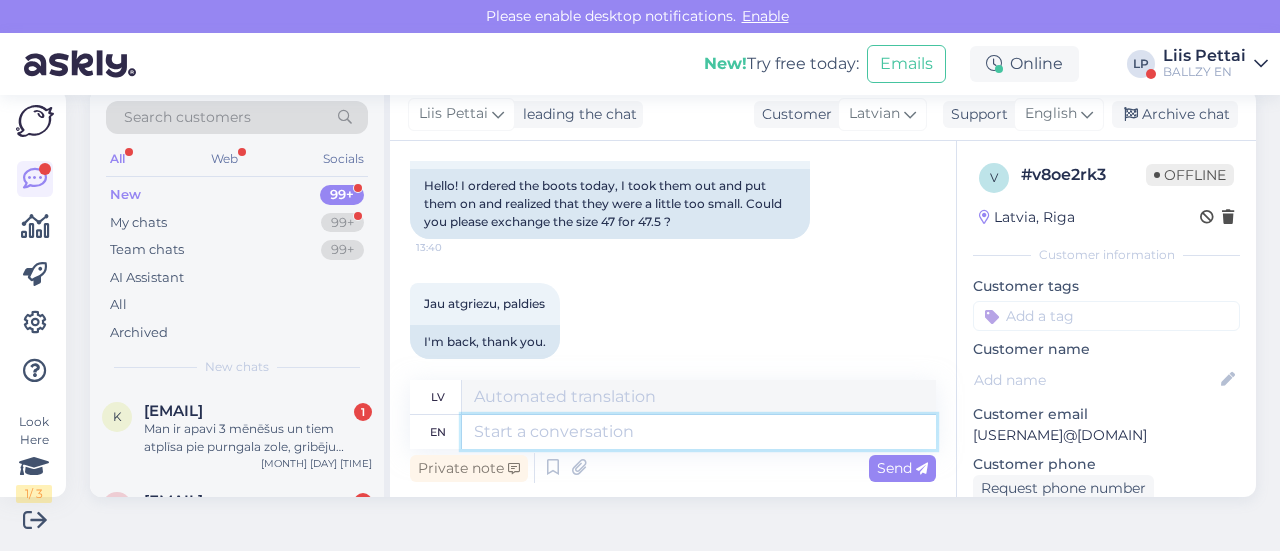 click at bounding box center [699, 432] 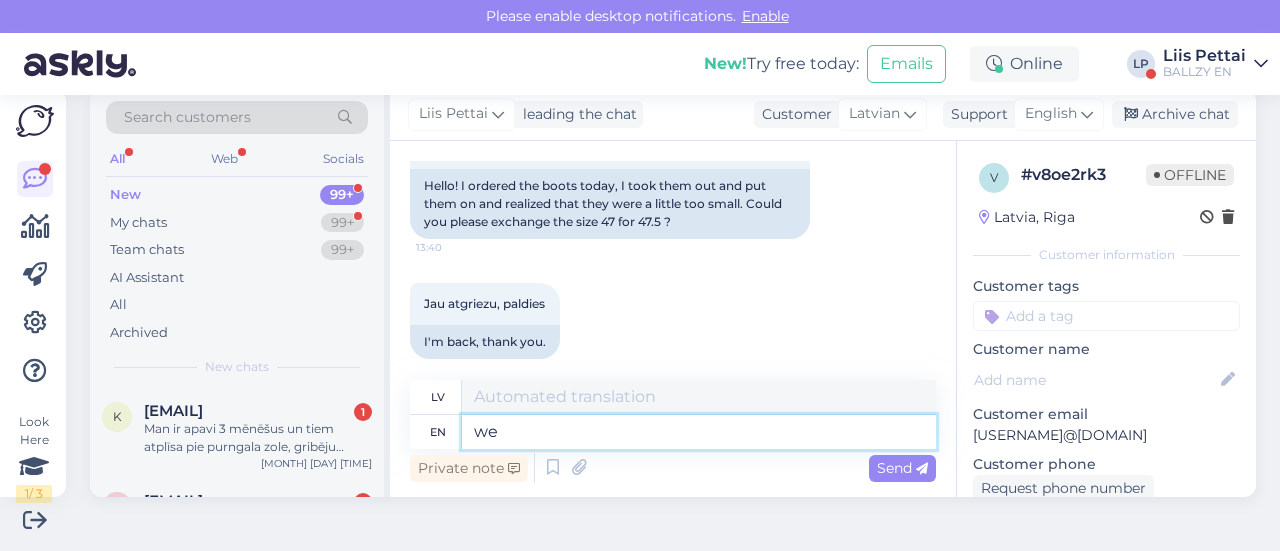 type on "we d" 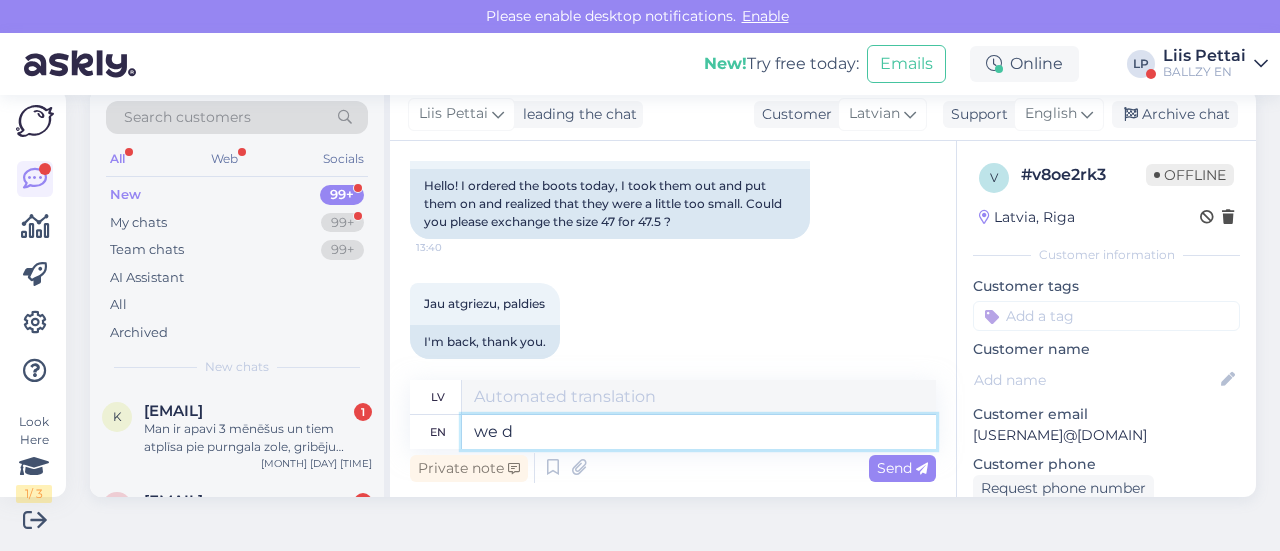 type on "mēs" 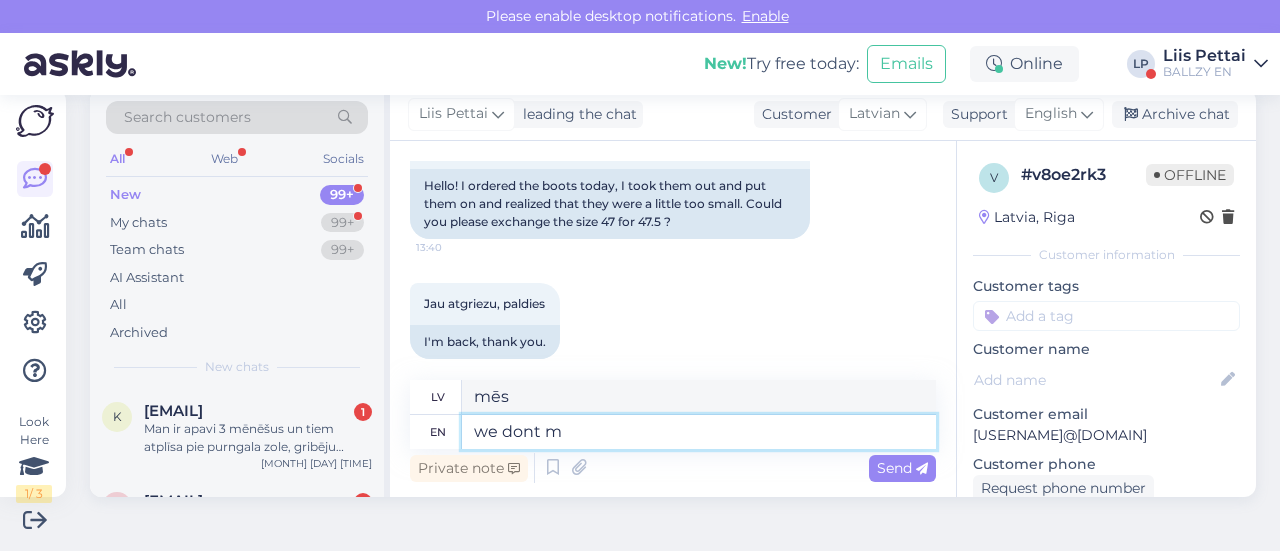 type on "we dont ma" 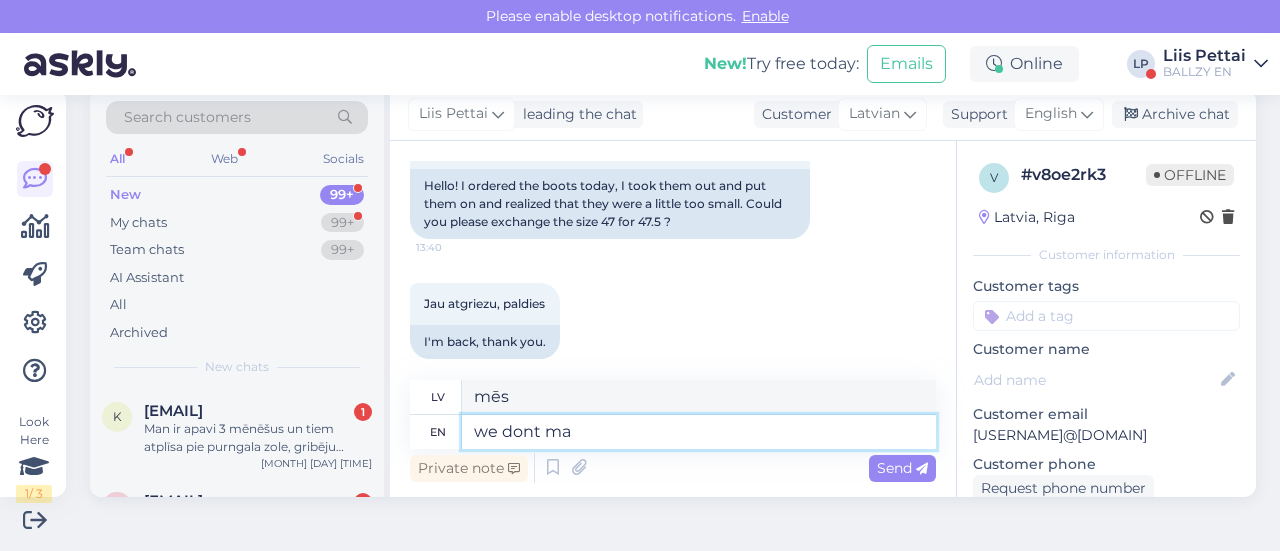 type on "mēs ne" 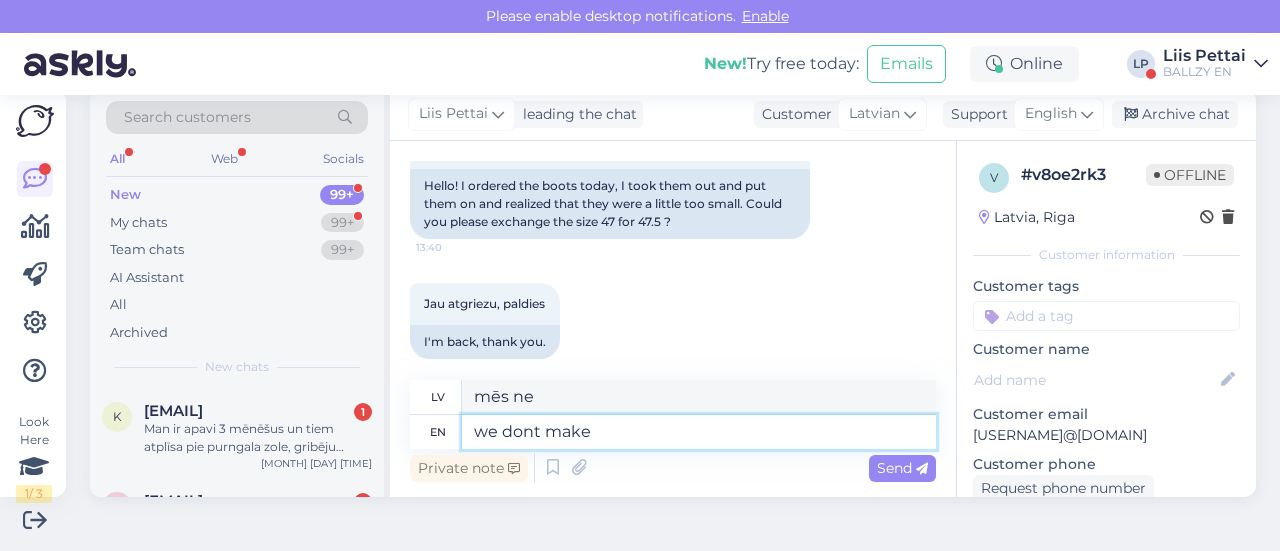 type on "we dont make c" 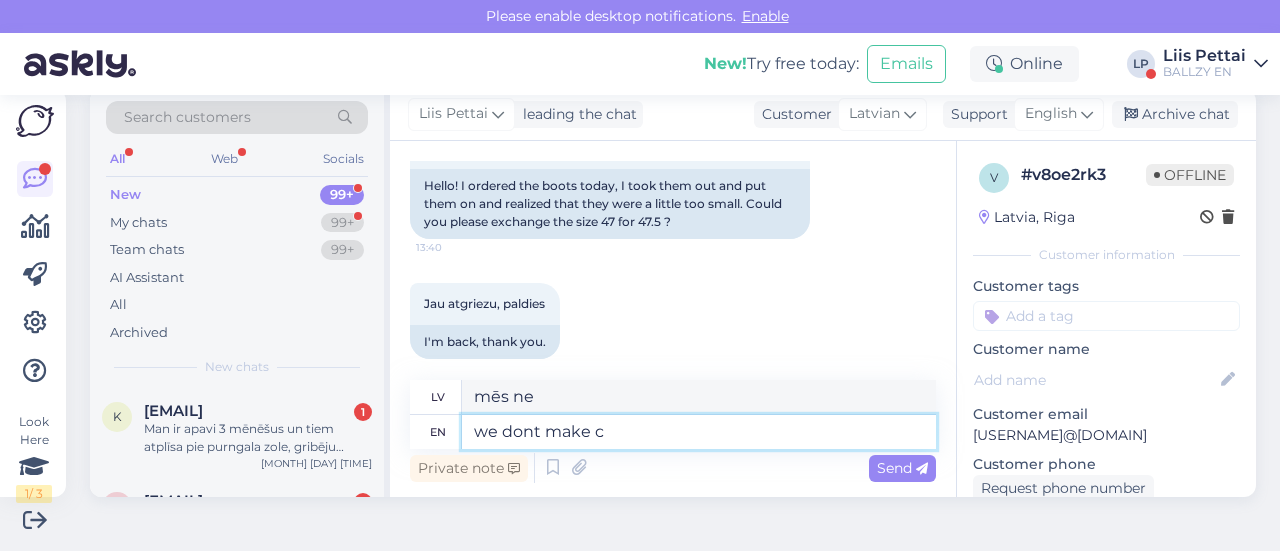 type on "mēs neradām" 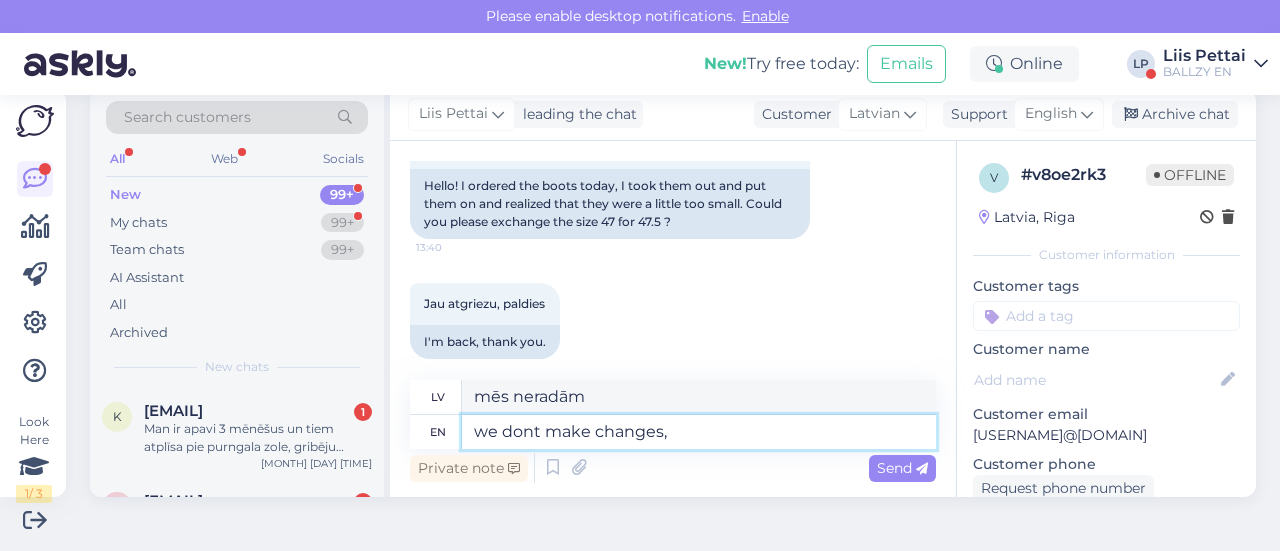 type on "we dont make changes, y" 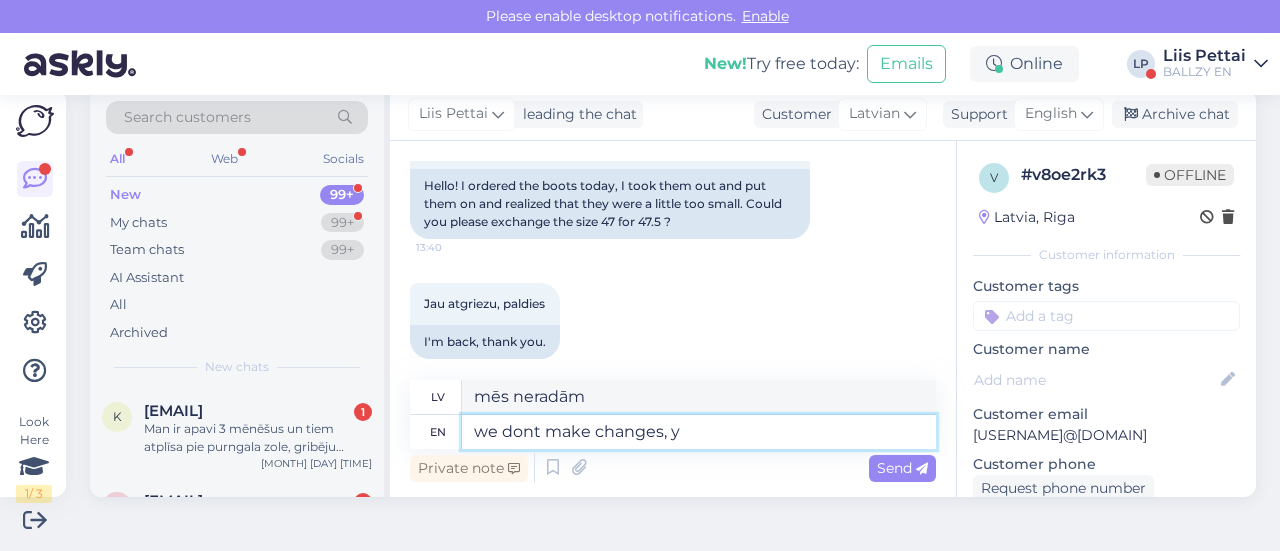 type on "mēs neveicam izmaiņas," 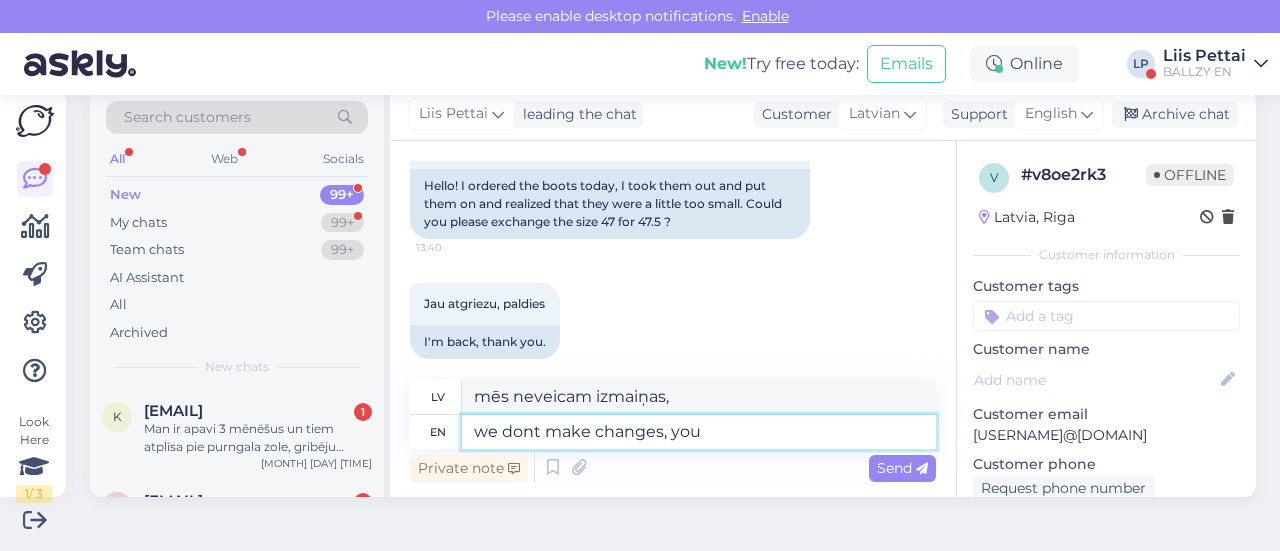 type on "we dont make changes, you c" 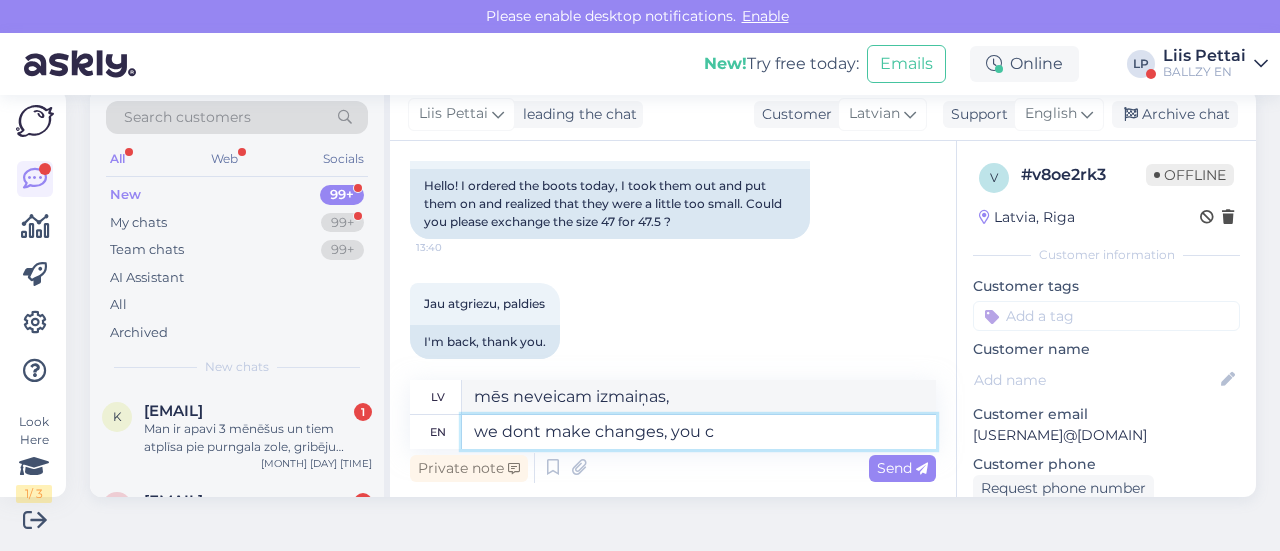 type on "mēs neveicam izmaiņas, jūs" 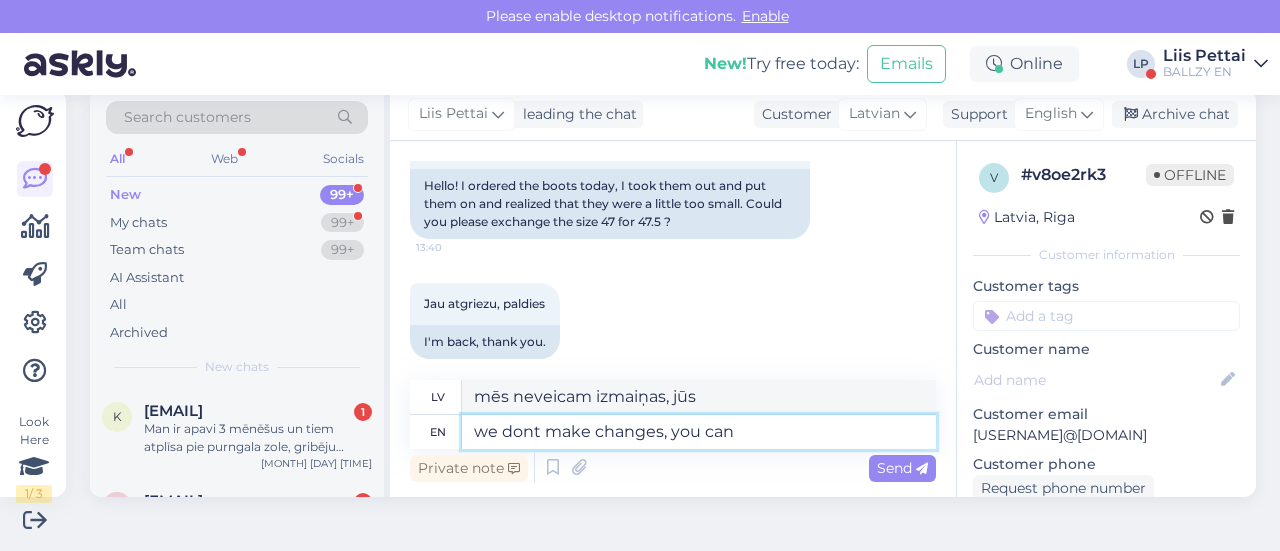 type on "we dont make changes, you can r" 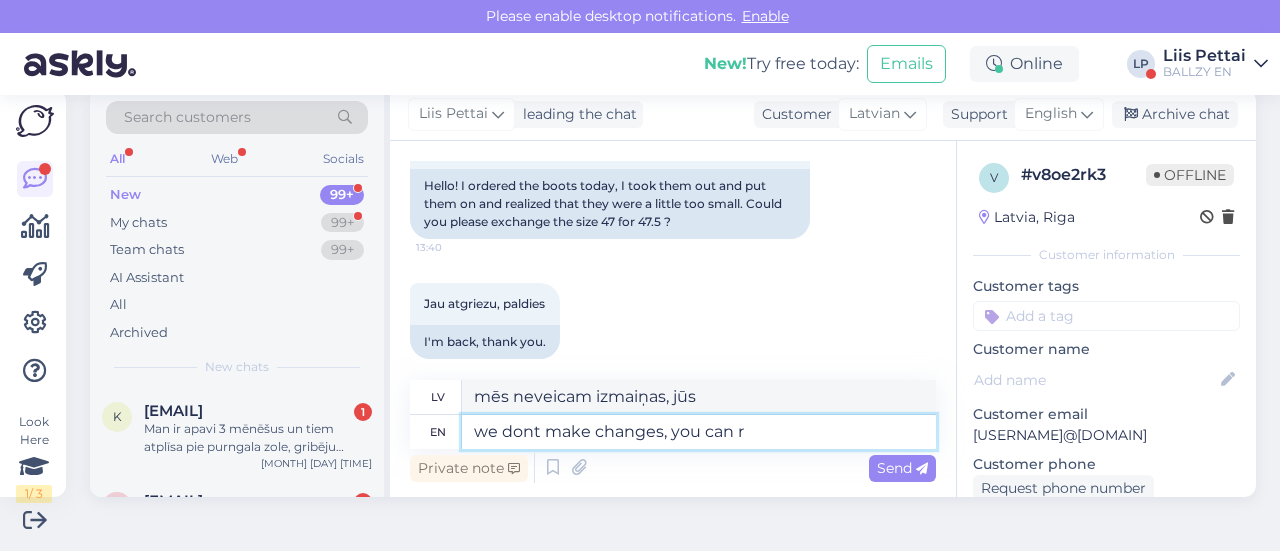 type on "mēs neveicam izmaiņas, jūs varat" 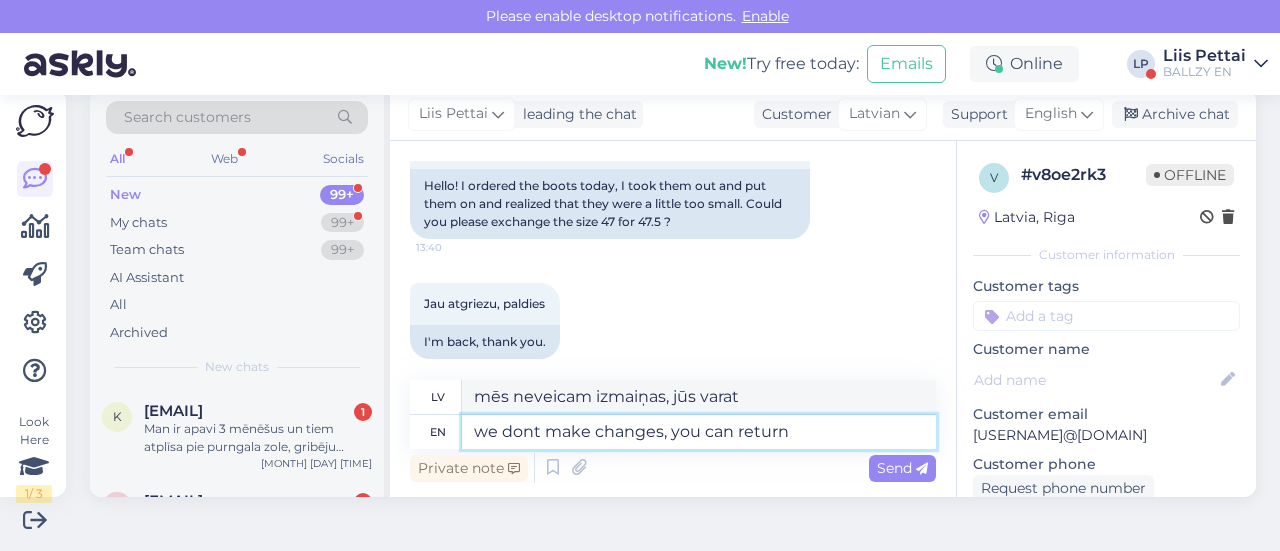 type on "we dont make changes, you can return" 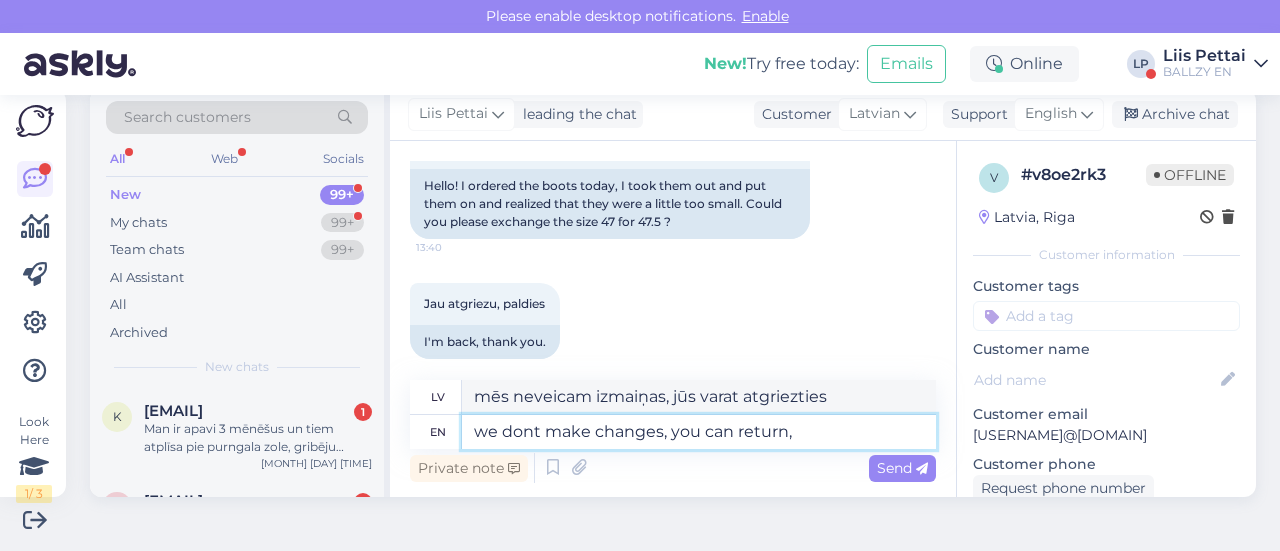 type on "we dont make changes, you can return, r" 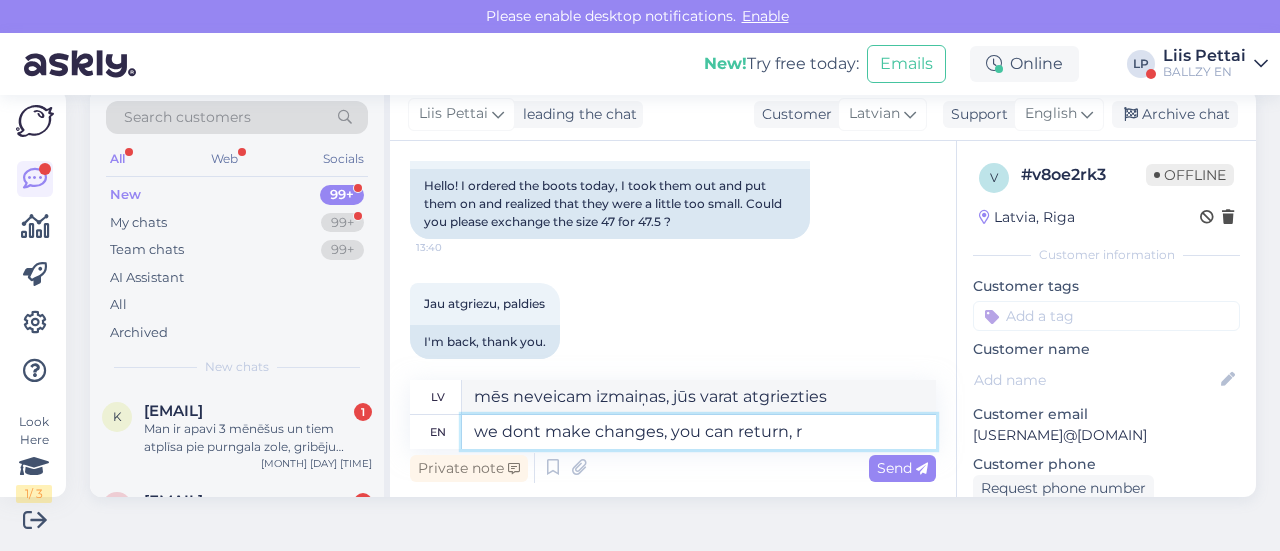 type on "Mēs neveicam izmaiņas, jūs varat atgriezties," 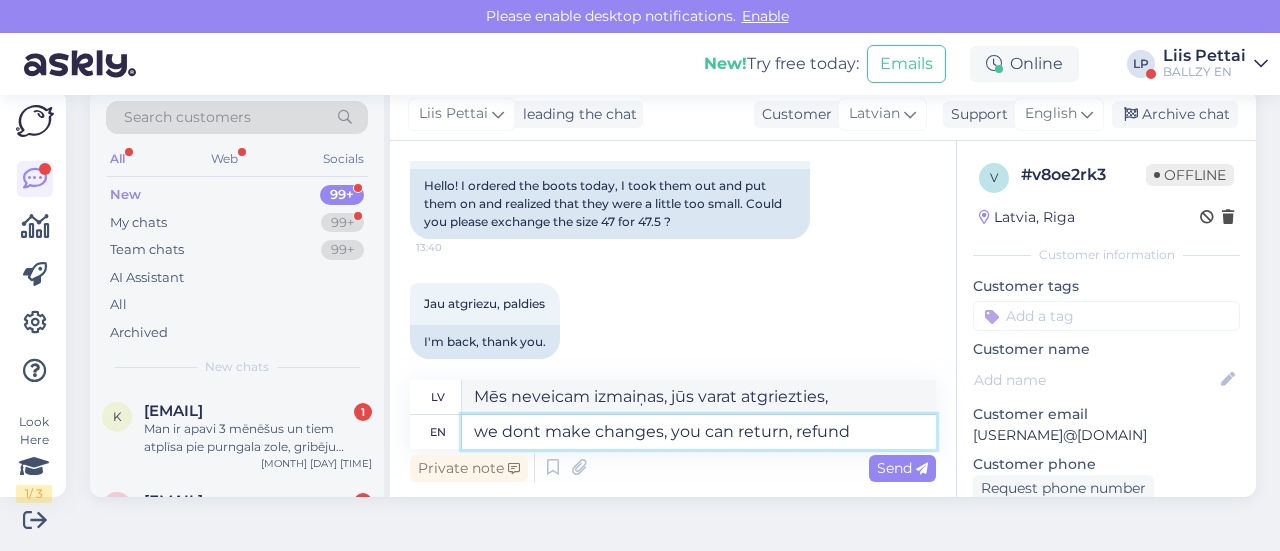 type on "we dont make changes, you can return, refund a" 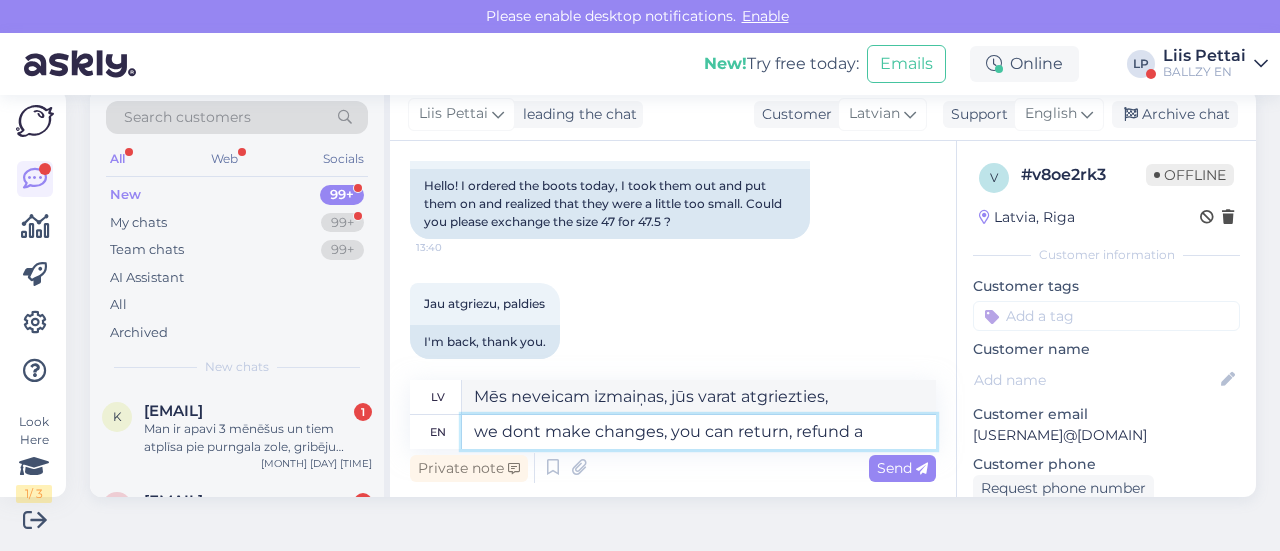 type on "Mēs neveicam izmaiņas, jūs varat atgriezt, saņemt atmaksu" 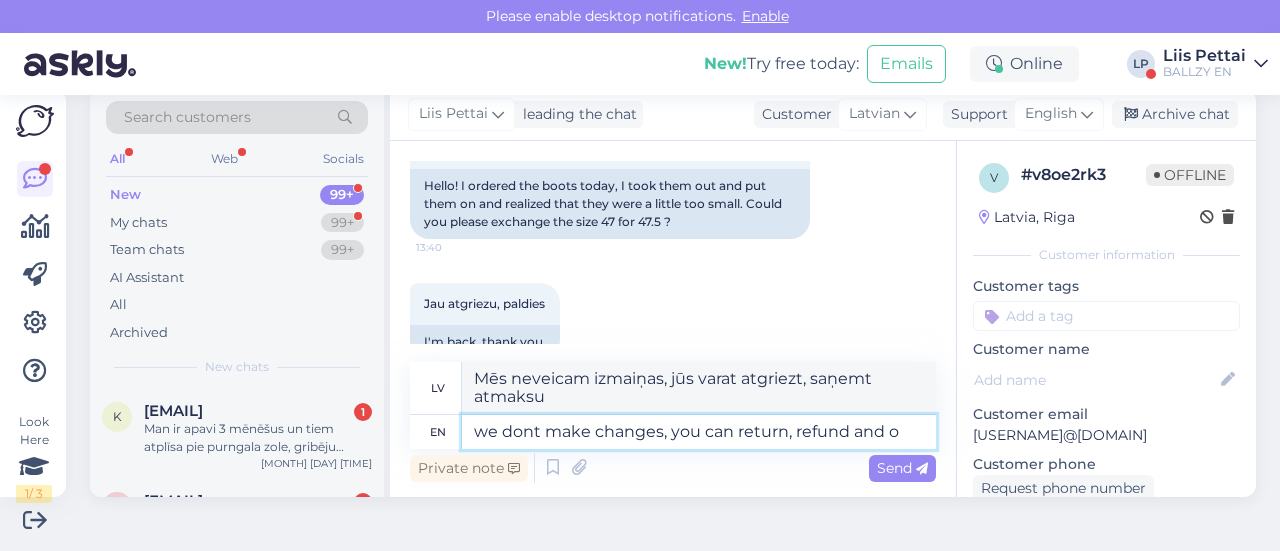 type on "we dont make changes, you can return, refund and or" 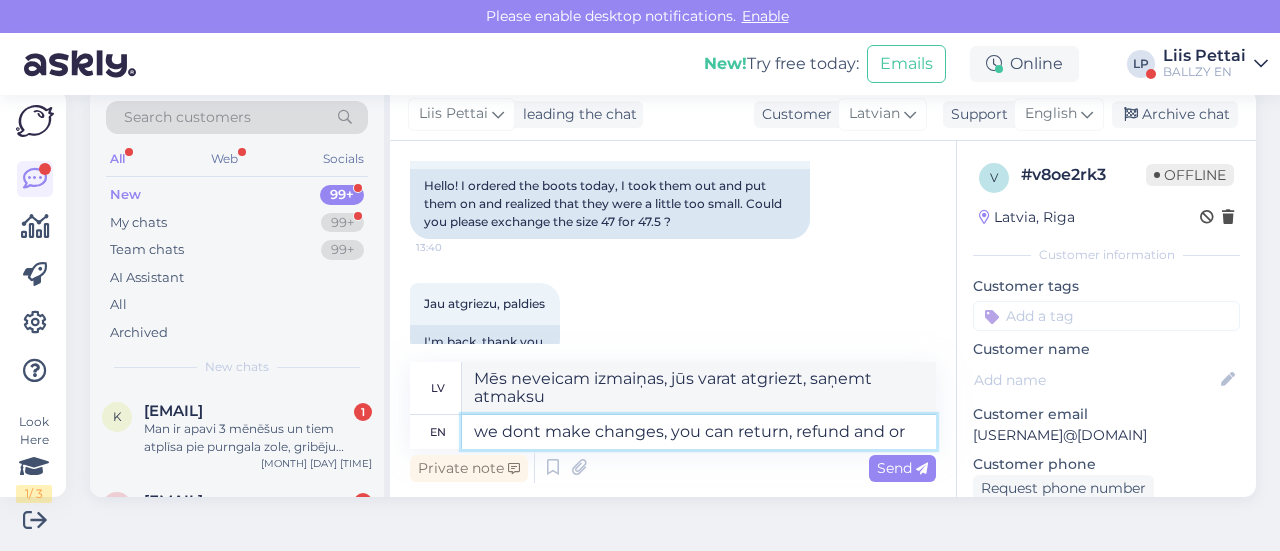 type on "mēs neveicam izmaiņas, jūs varat atgriezt, saņemt atmaksu un" 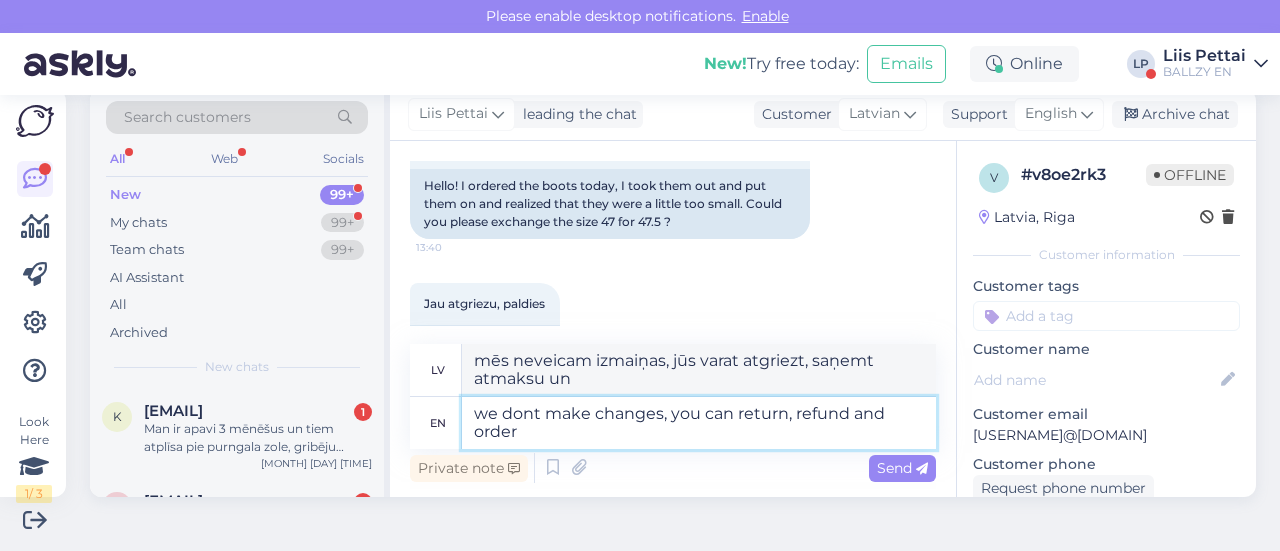 type on "we dont make changes, you can return, refund and order n" 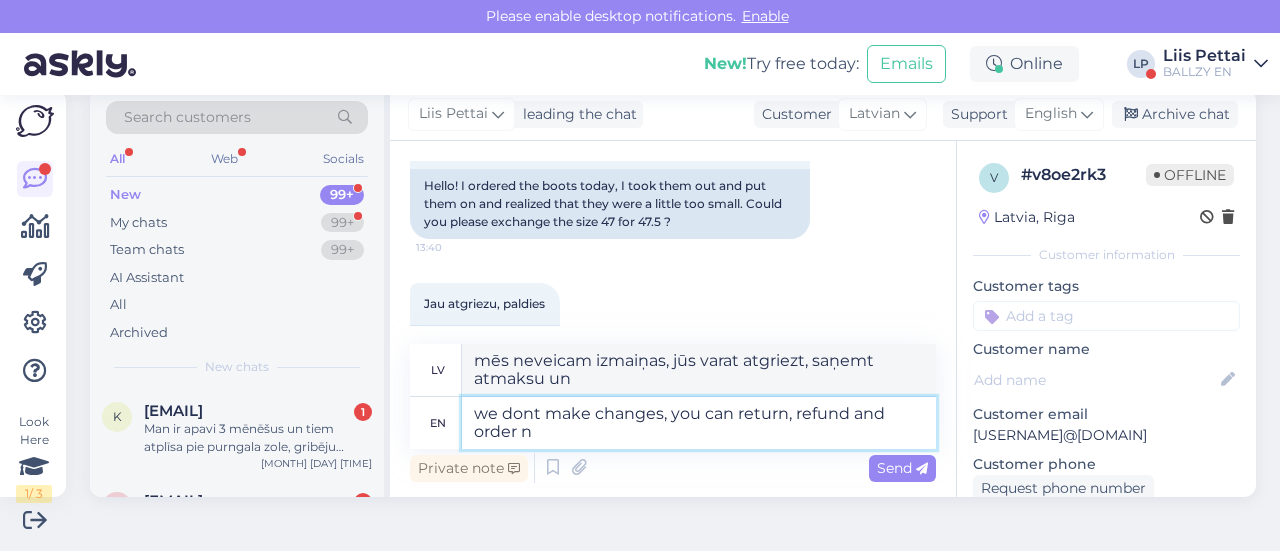 type on "Mēs neveicam izmaiņas, jūs varat atgriezt, saņemt atmaksu un pasūtīt" 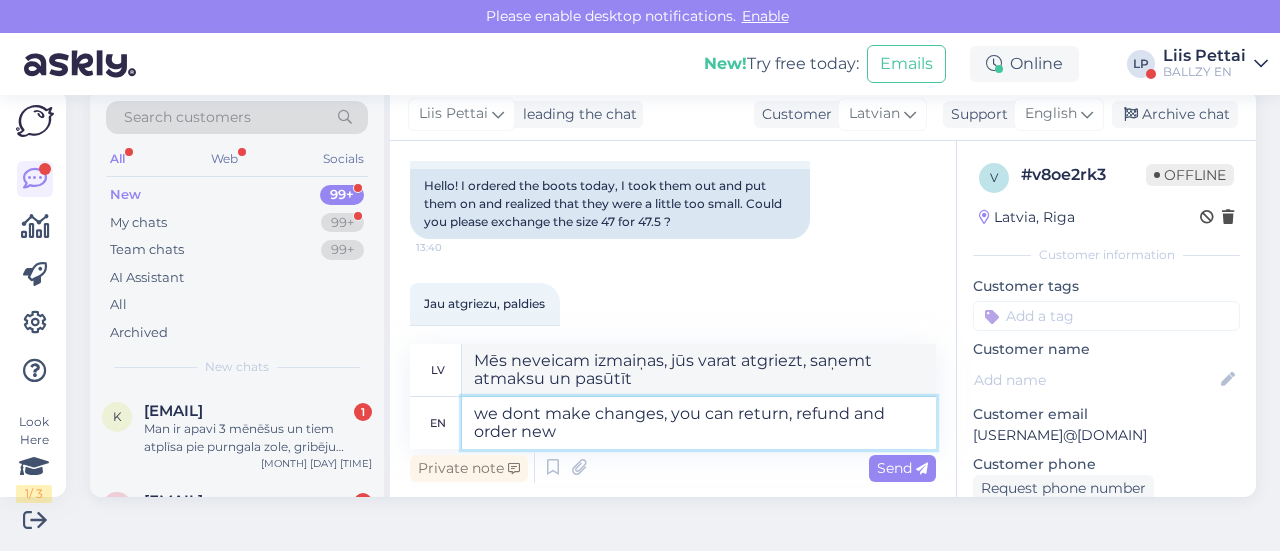 type on "we dont make changes, you can return, refund and order new o" 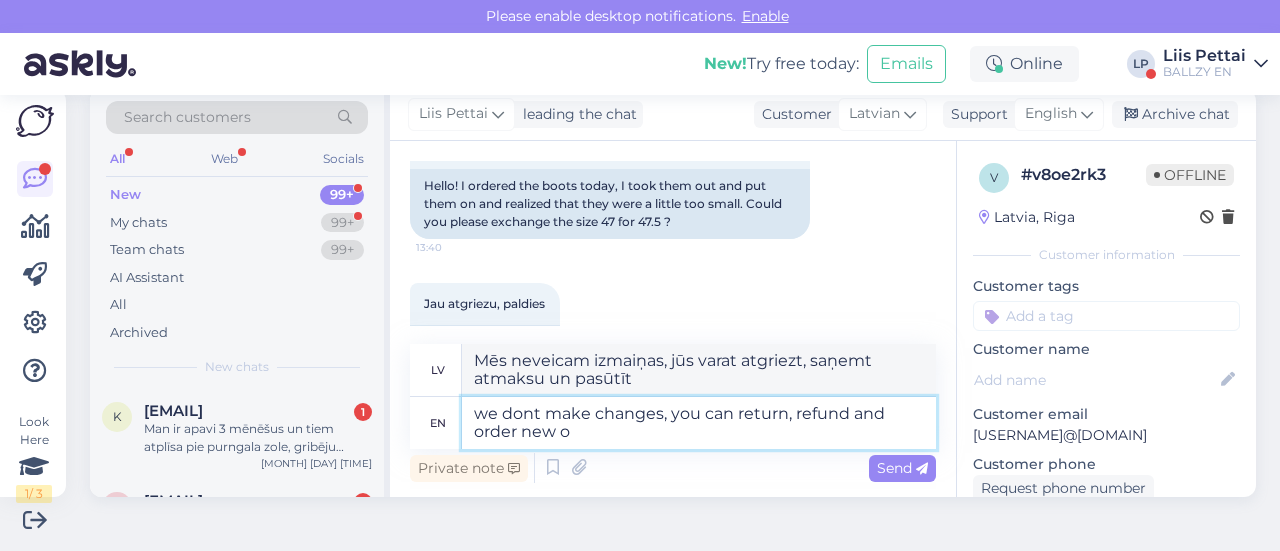 type on "Mēs neveicam izmaiņas, jūs varat atgriezt, saņemt atmaksu un pasūtīt jaunu" 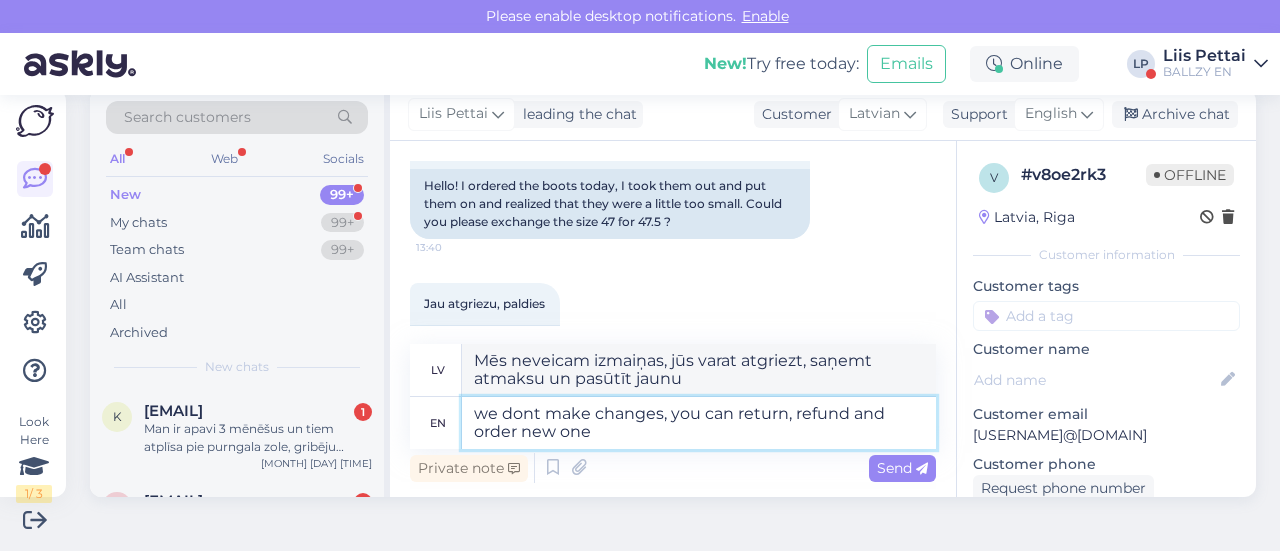 type on "we dont make changes, you can return, refund and order new ones" 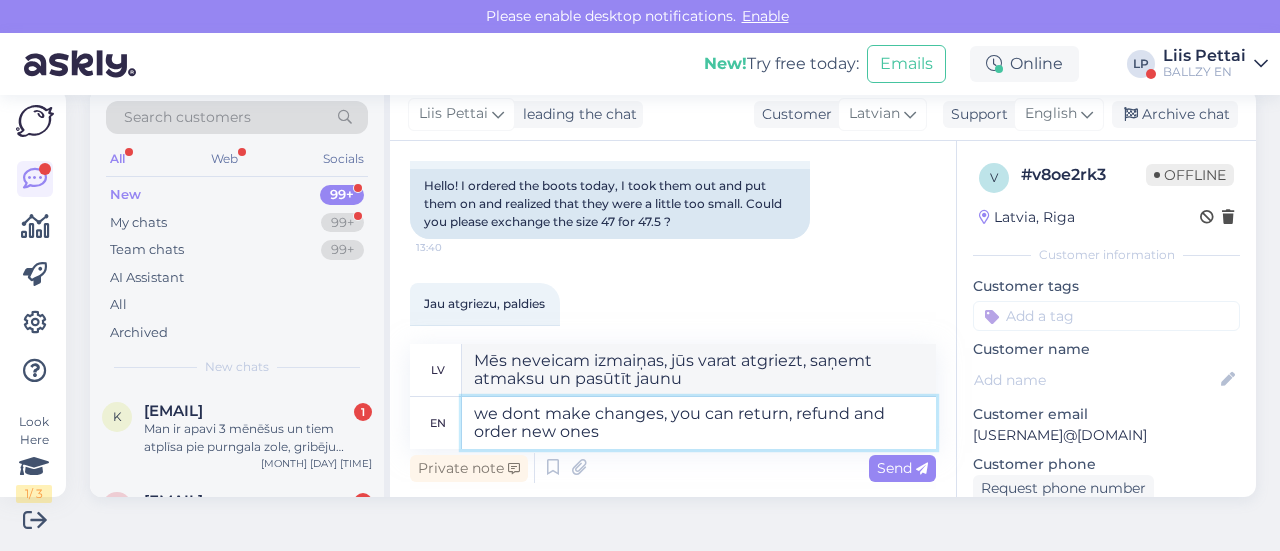type on "Mēs neveicam izmaiņas, jūs varat atgriezt preces, saņemt atmaksu un pasūtīt jaunas" 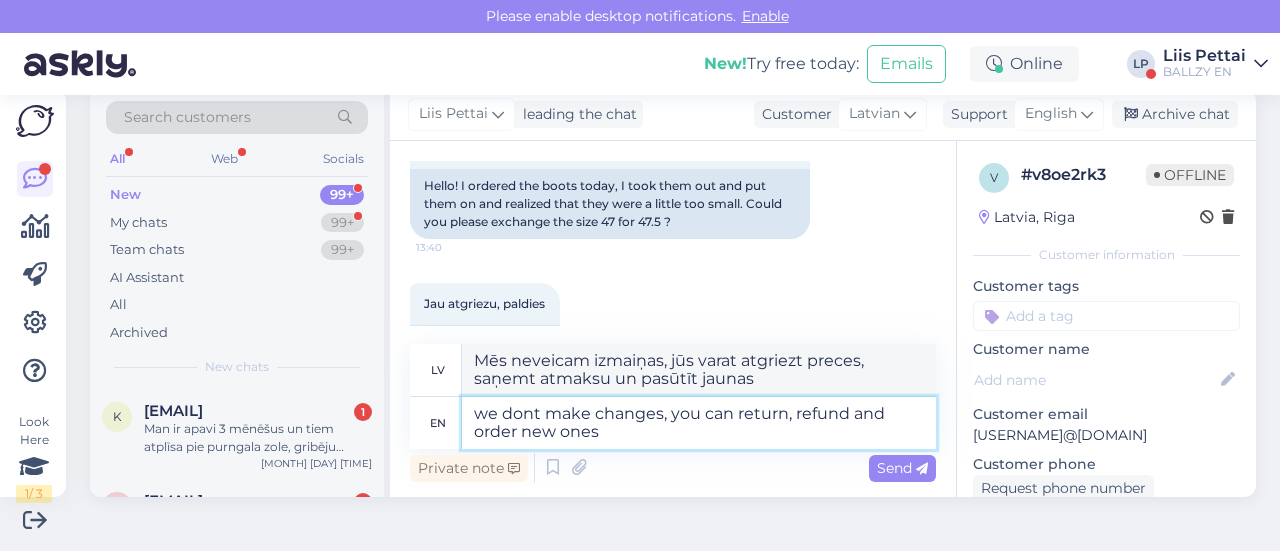 type 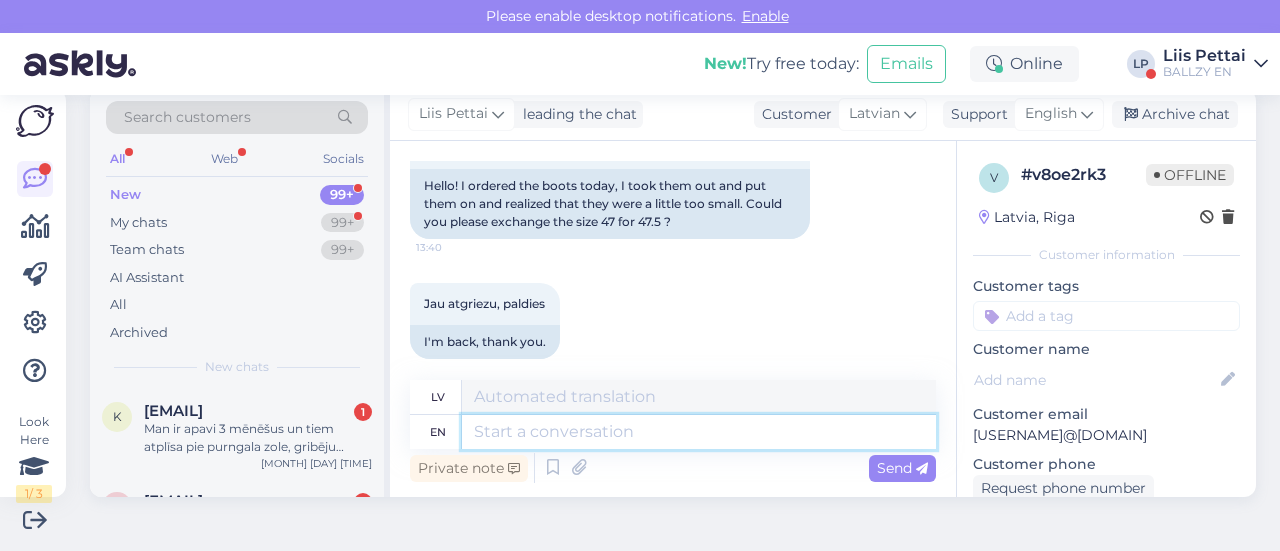 scroll, scrollTop: 374, scrollLeft: 0, axis: vertical 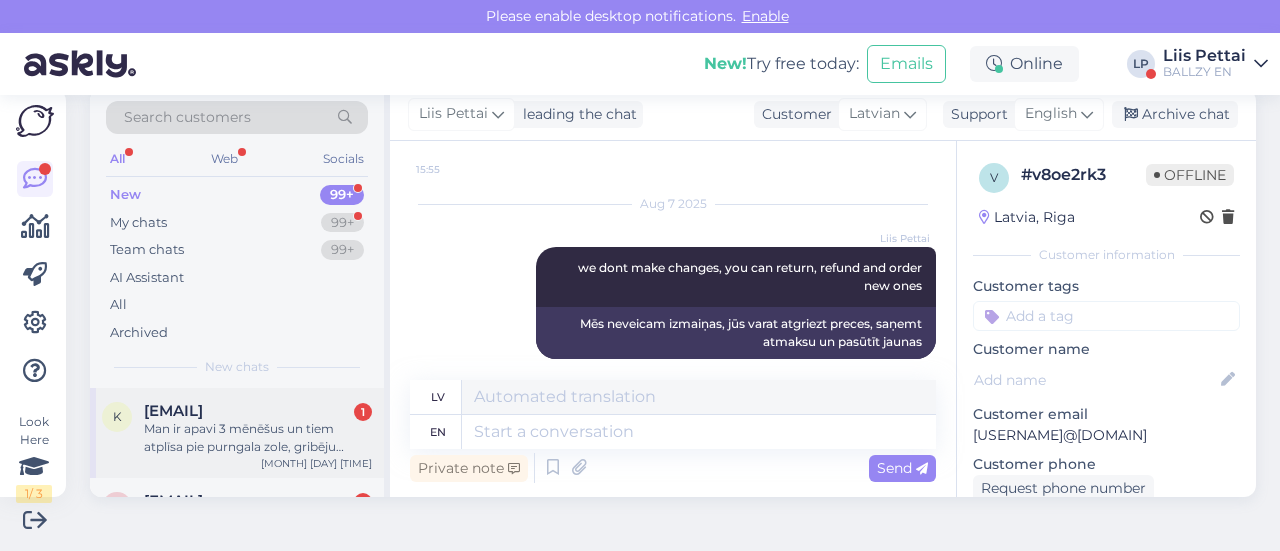 click on "Man ir apavi 3 mēnēšus un tiem atplīsa pie purngala zole, gribēju saprast vai ir iespēja apmainīt vai atgriezt tos? Un vai tām ir garantija?" at bounding box center [258, 438] 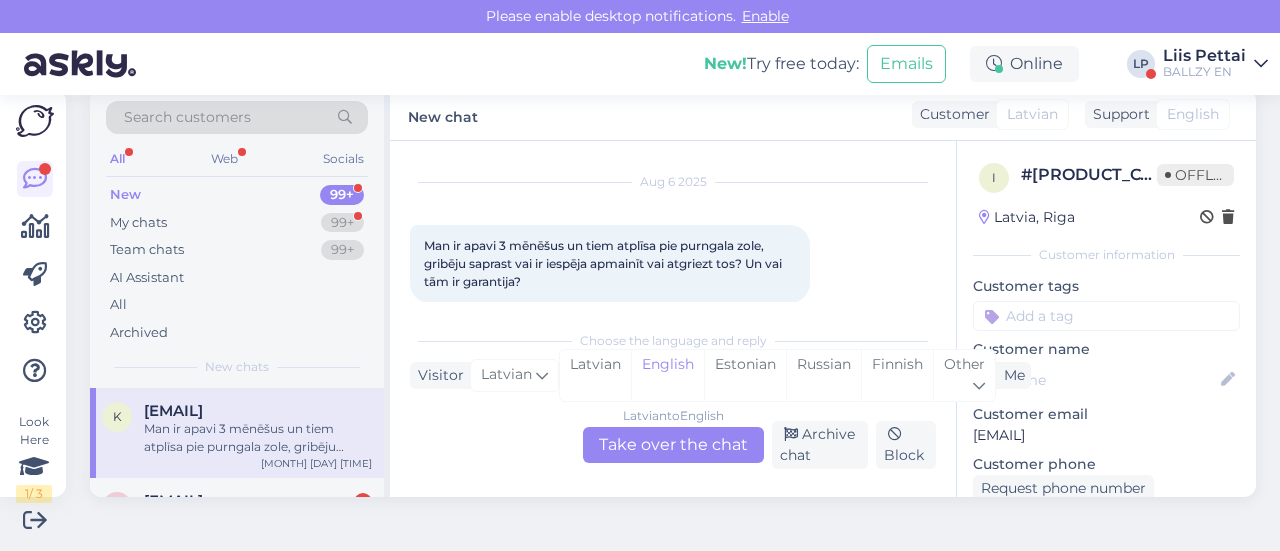 click on "Latvian  to  English Take over the chat" at bounding box center [673, 445] 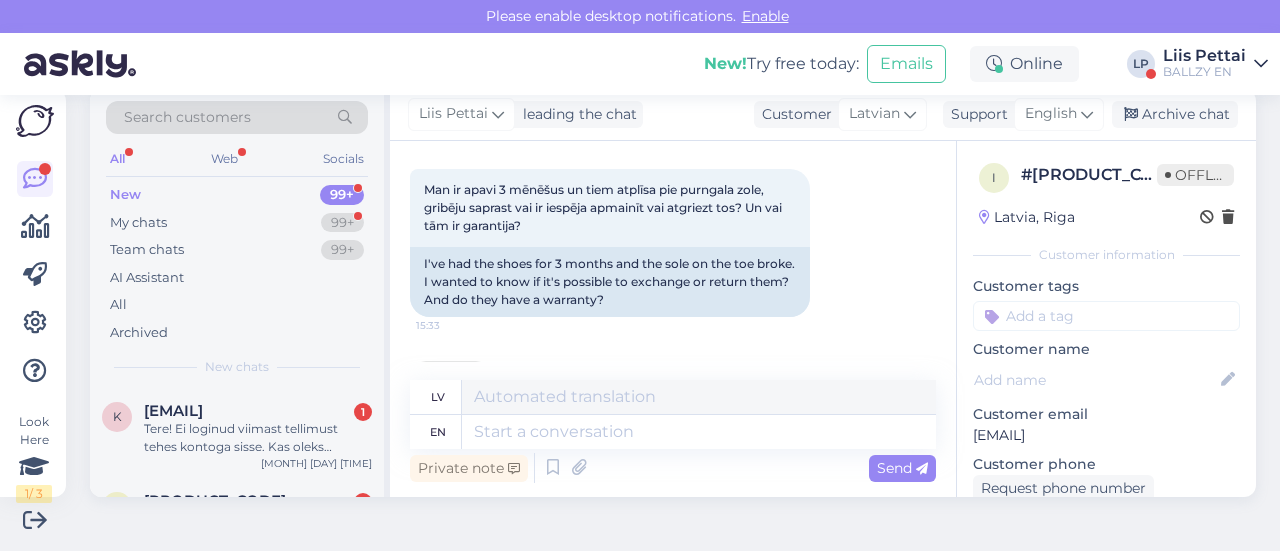scroll, scrollTop: 199, scrollLeft: 0, axis: vertical 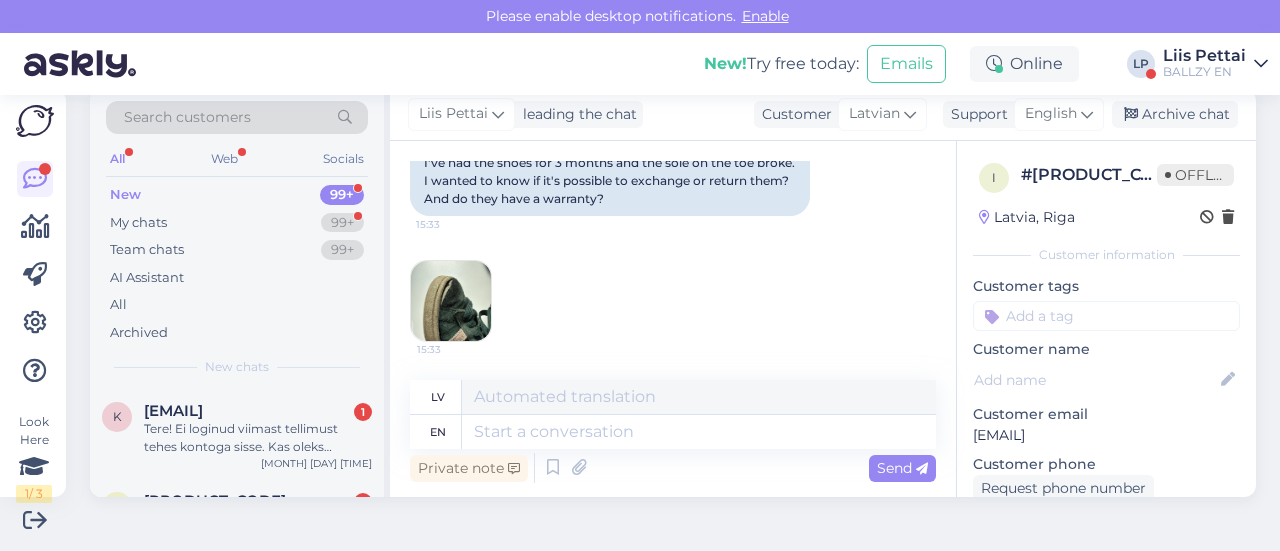 click at bounding box center (451, 301) 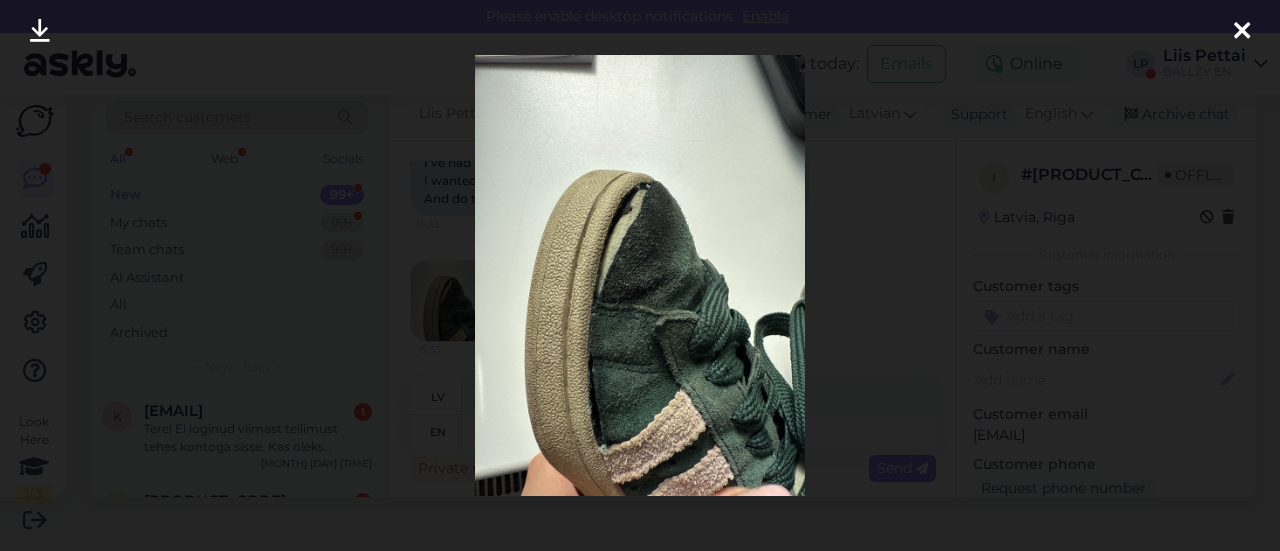 click at bounding box center (640, 275) 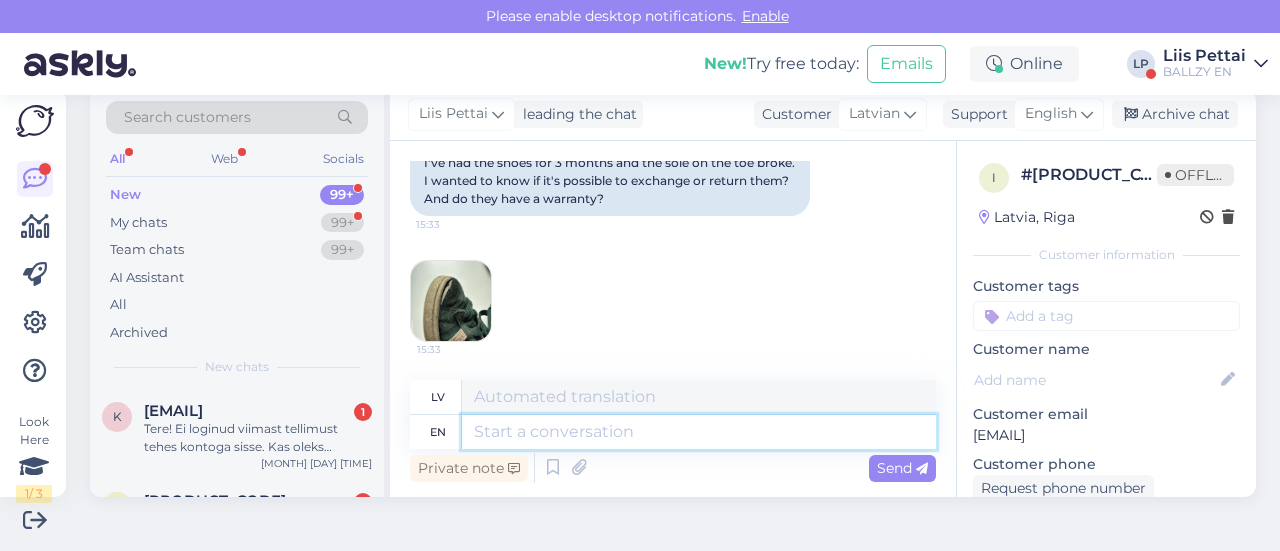 click at bounding box center [699, 432] 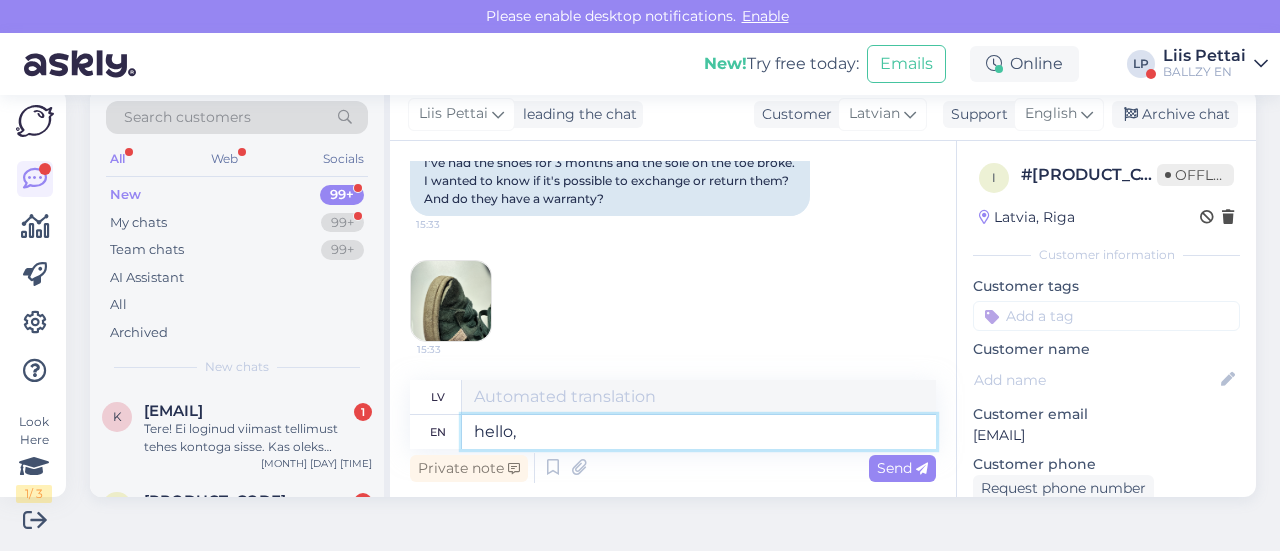 type on "hello, p" 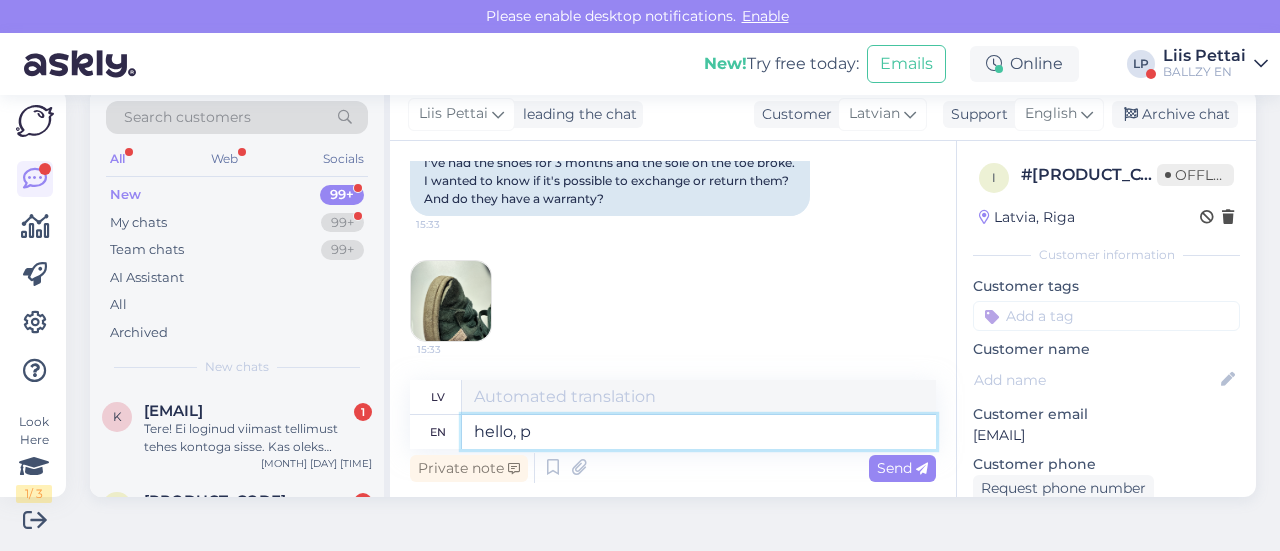 type on "sveiki," 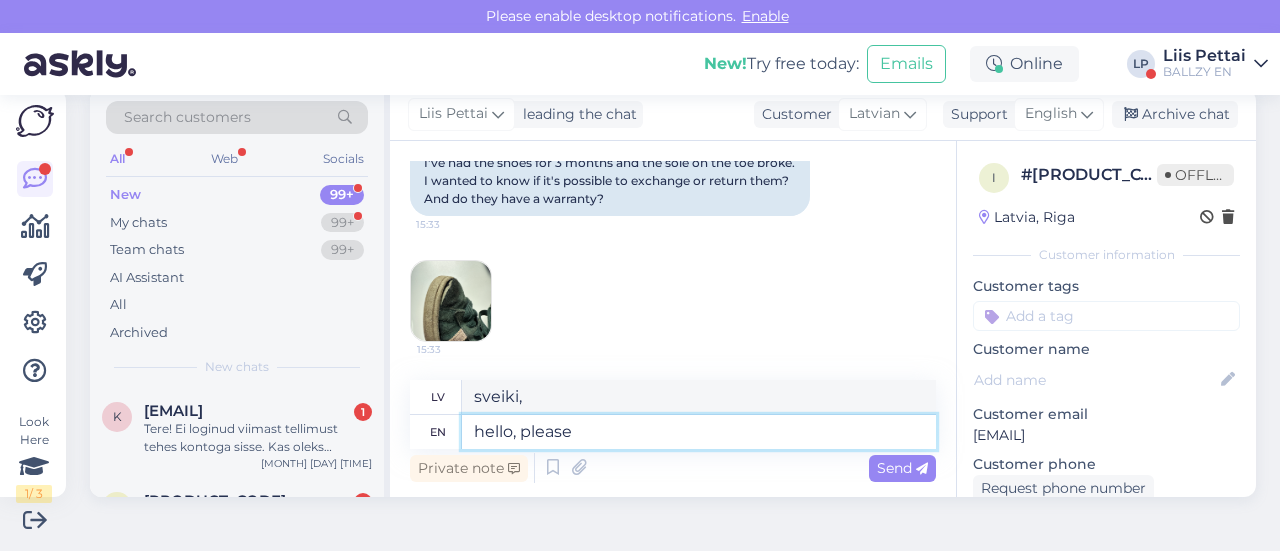 type on "hello, please s" 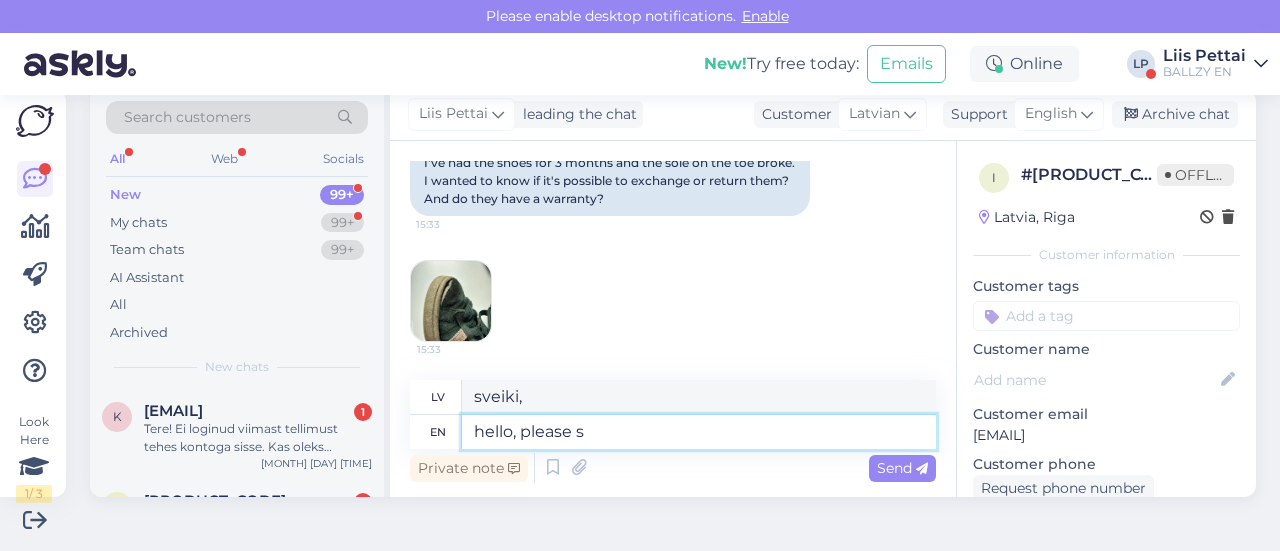 type on "Sveiki, lūdzu" 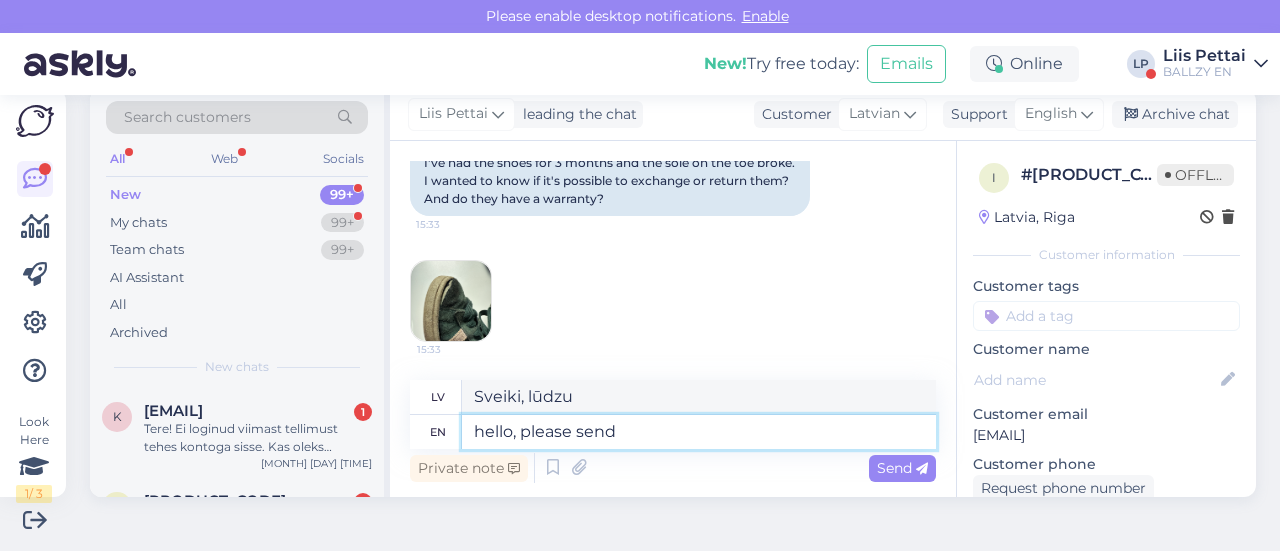 type on "hello, please send" 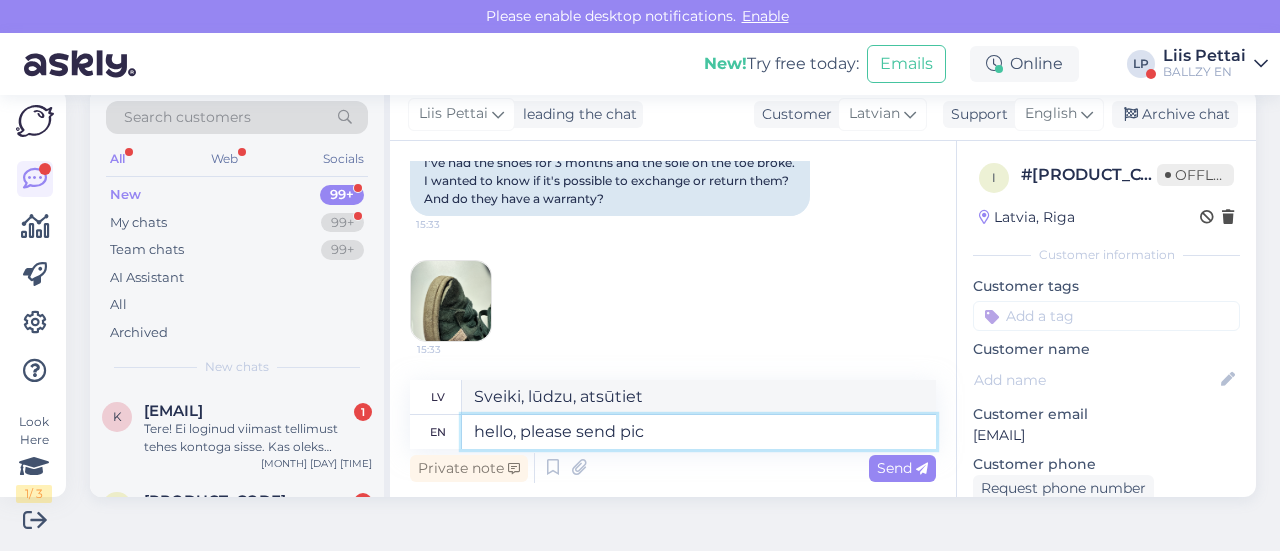 type on "hello, please send pict" 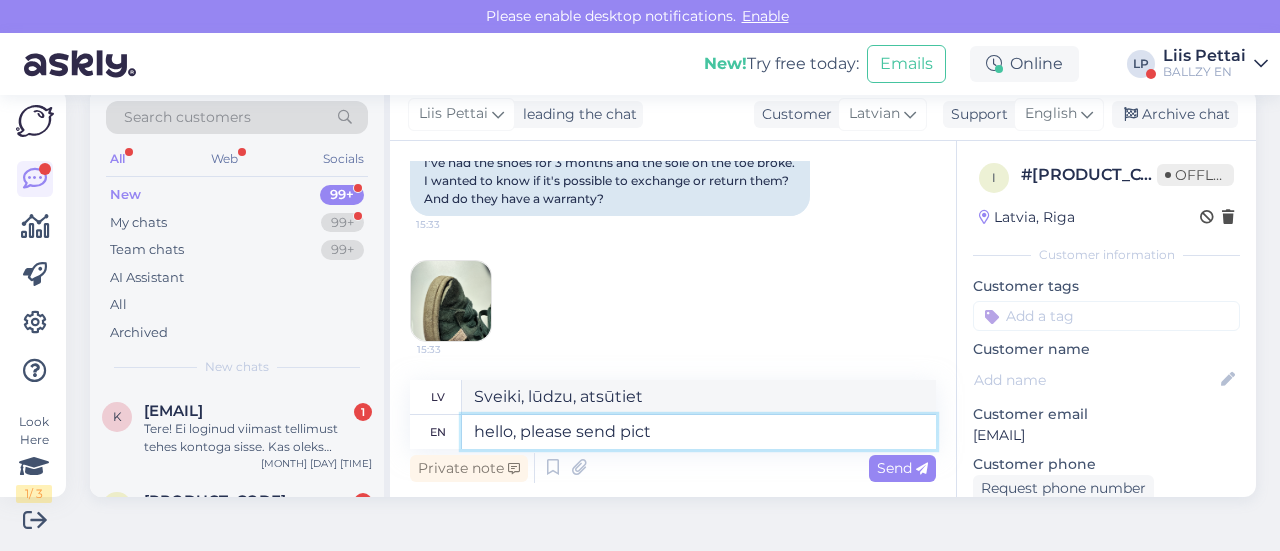 type on "Sveiki, lūdzu, atsūtiet bildes" 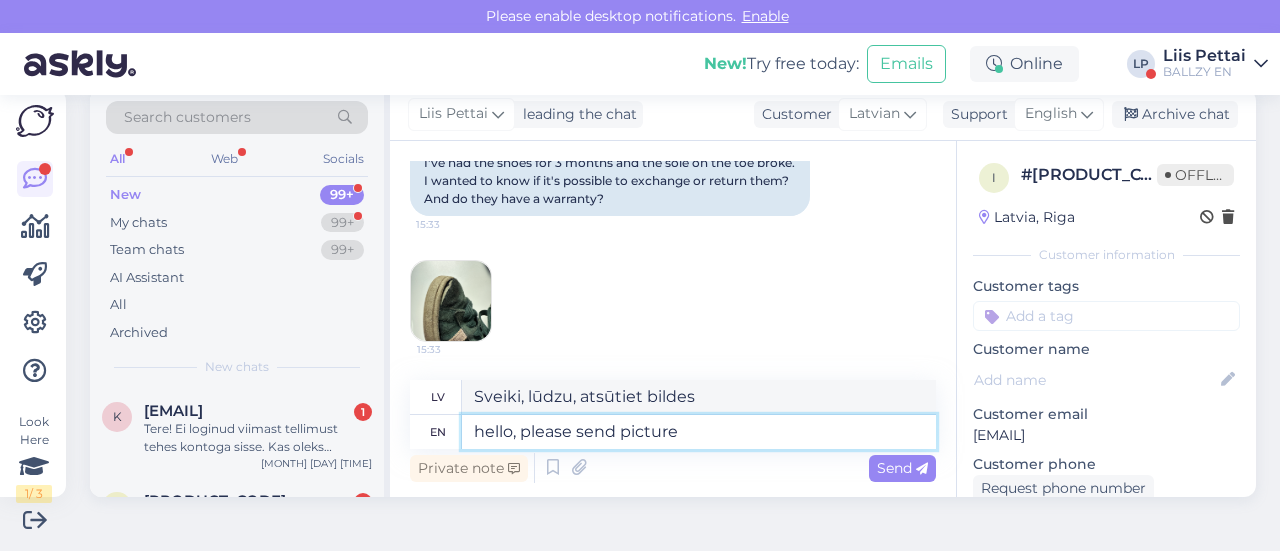type on "hello, please send picture s" 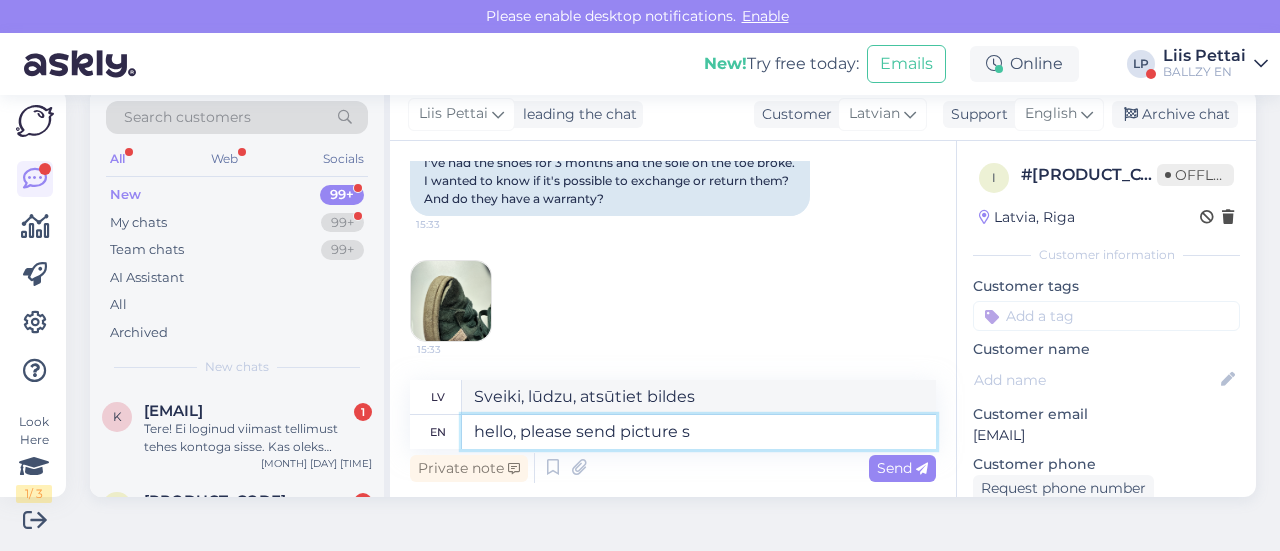 type on "Sveiki, lūdzu, atsūtiet attēlu" 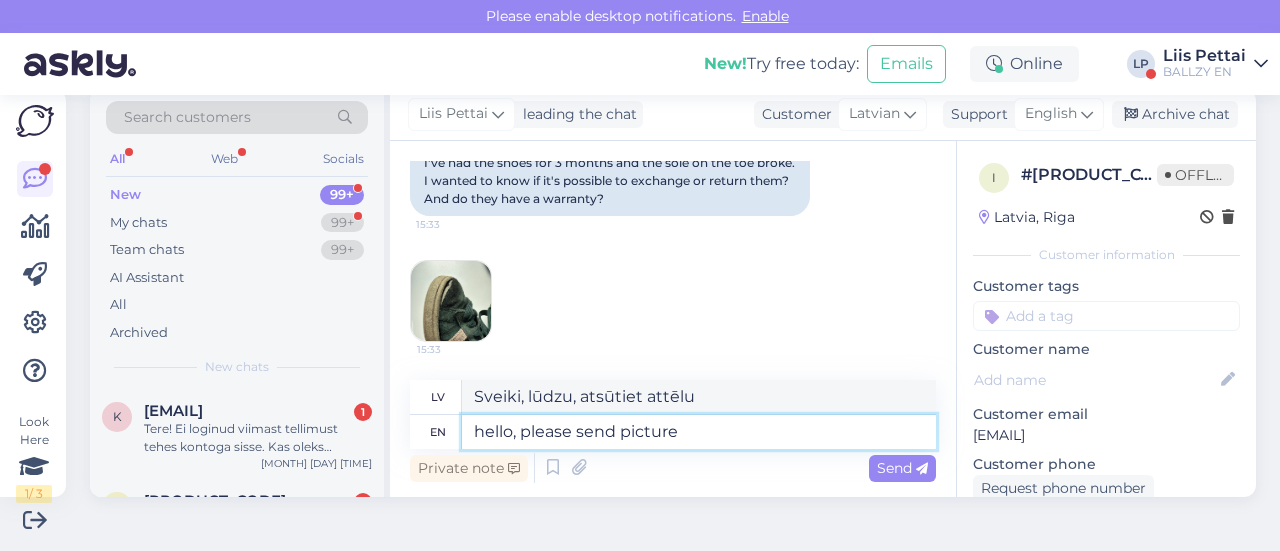 type on "hello, please send picture" 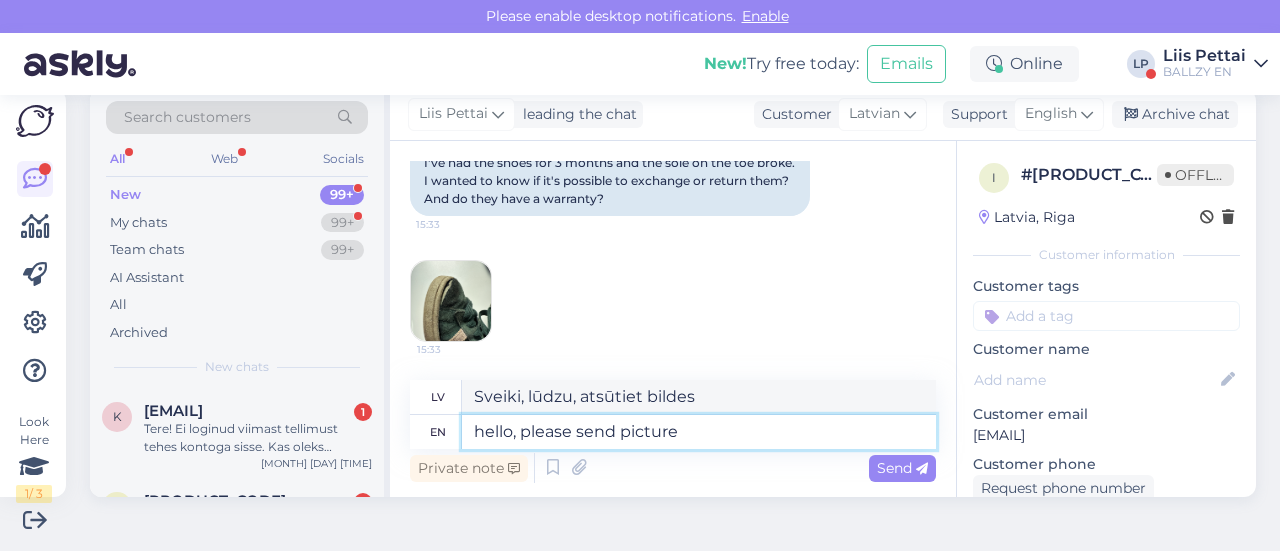 type on "Sveiki, lūdzu, atsūtiet attēlu" 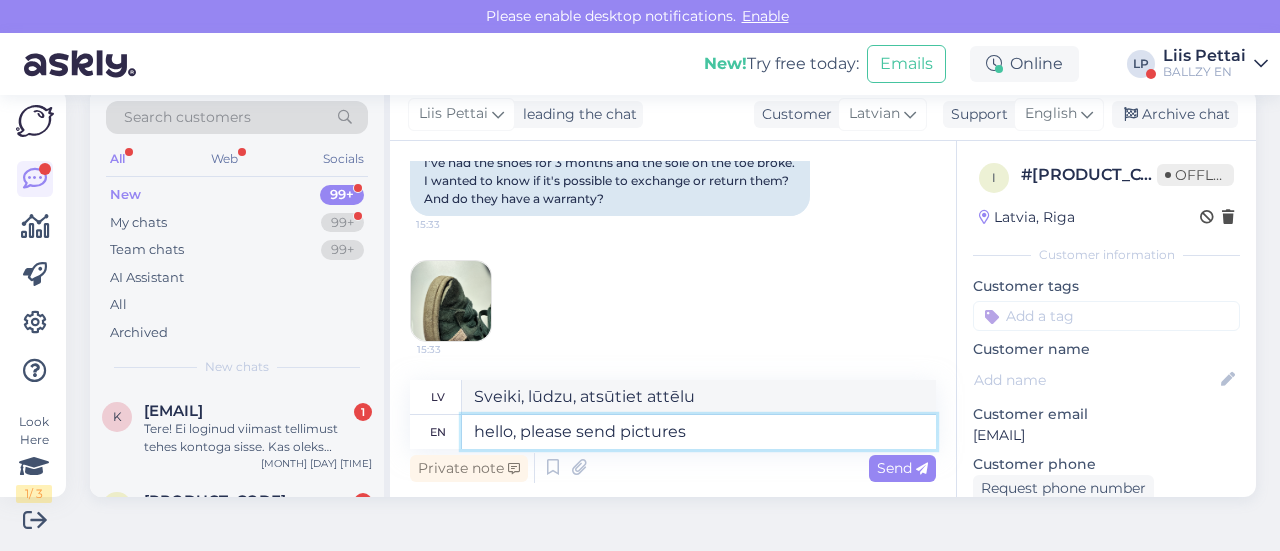 type on "hello, please send pictures" 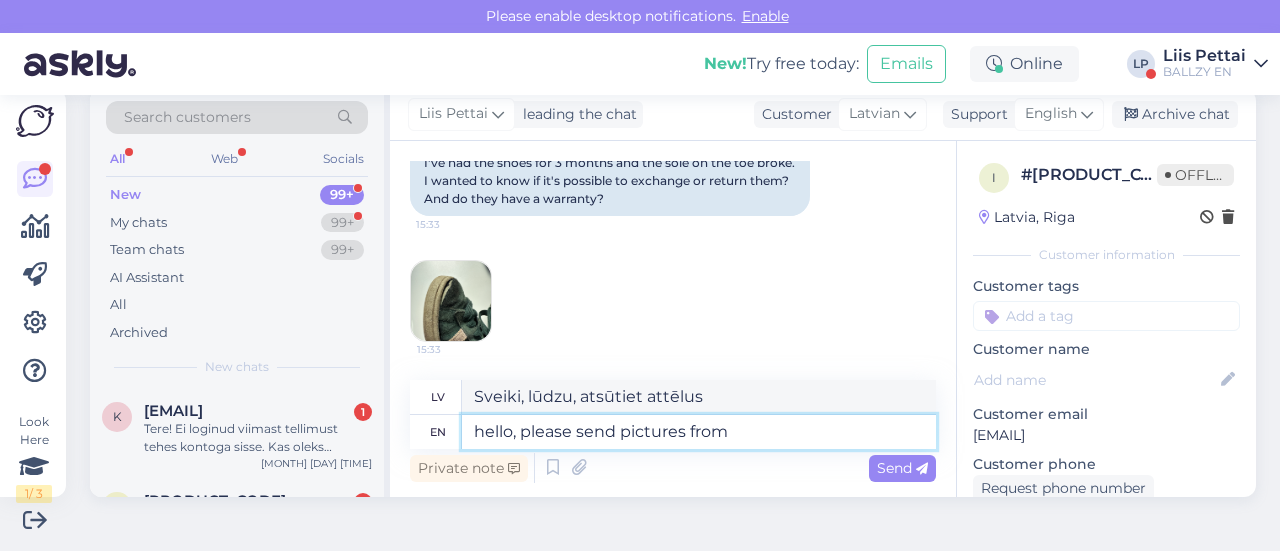 type on "hello, please send pictures from b" 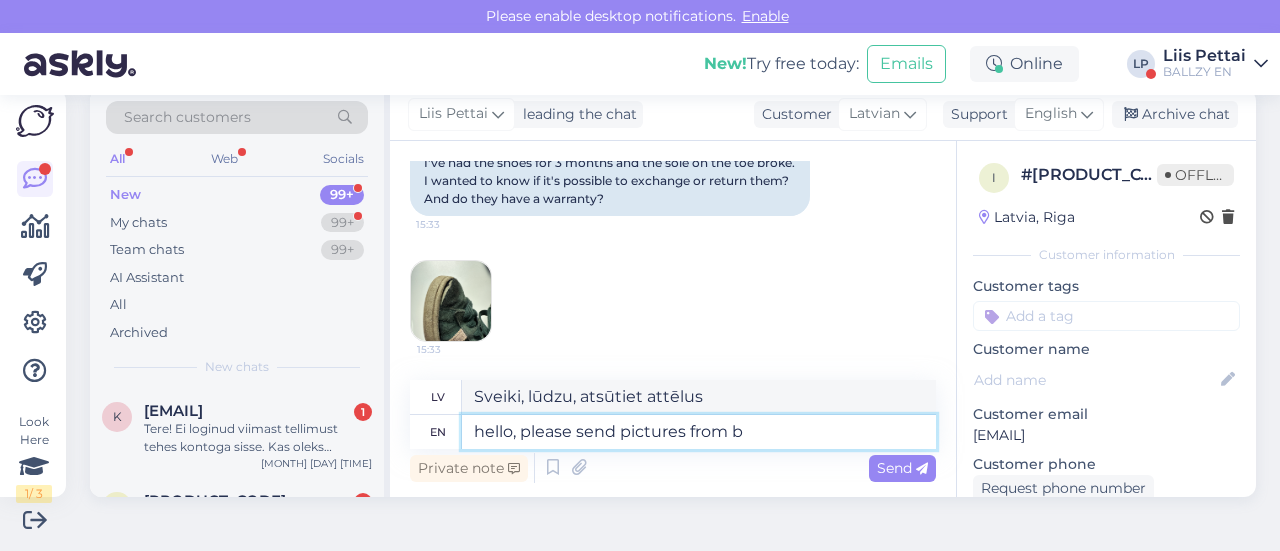 type on "Sveiki, lūdzu, atsūtiet attēlus no" 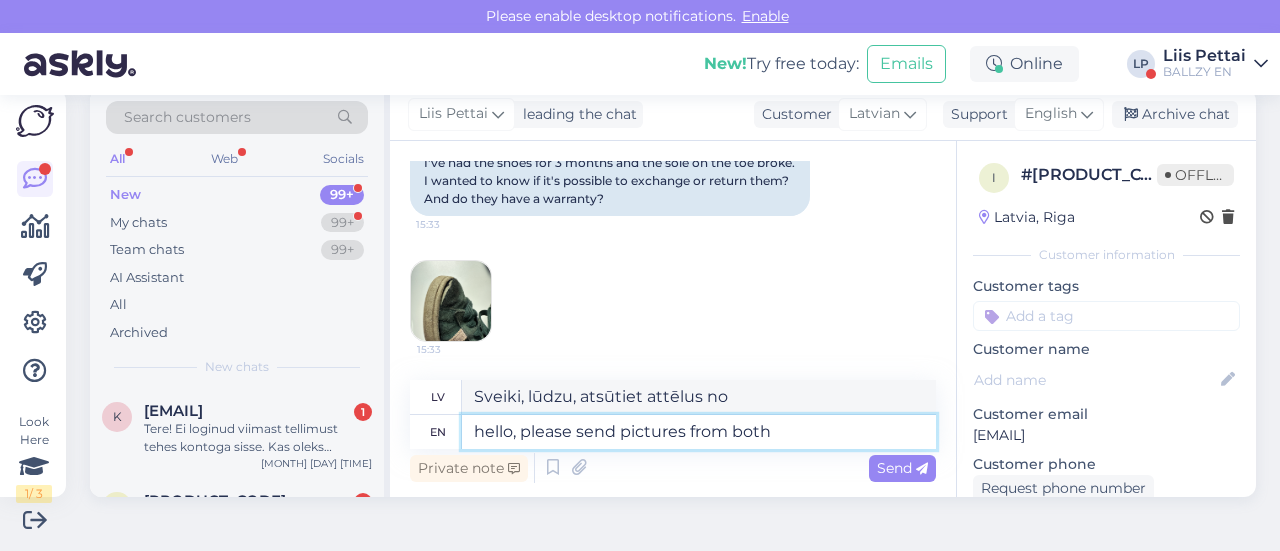 type on "hello, please send pictures from both s" 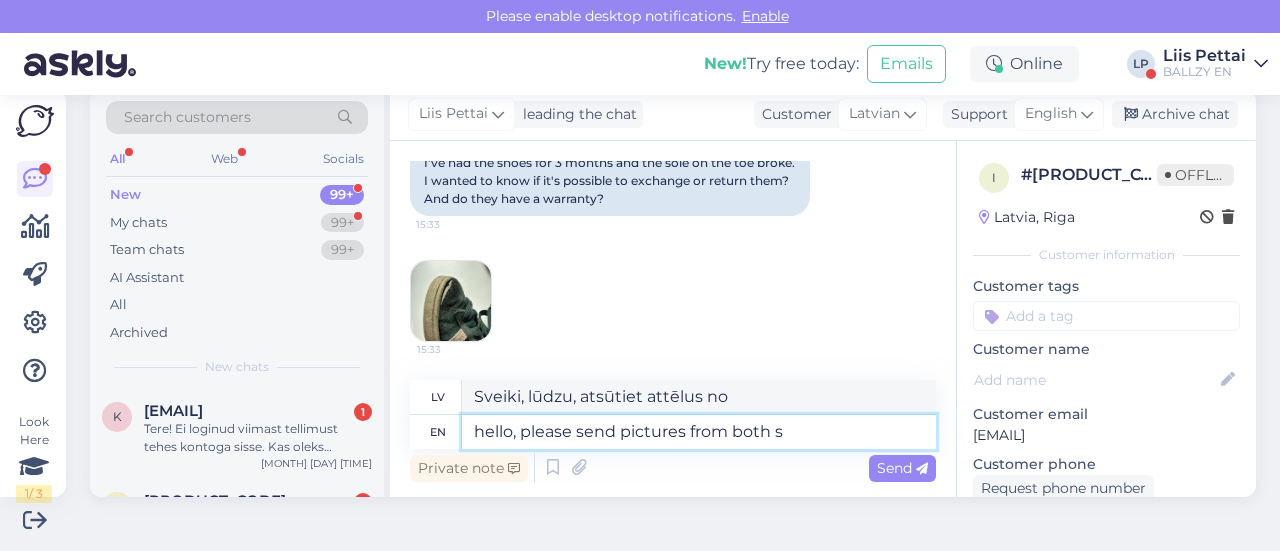 type on "Sveiki, lūdzu, atsūtiet attēlus no abiem" 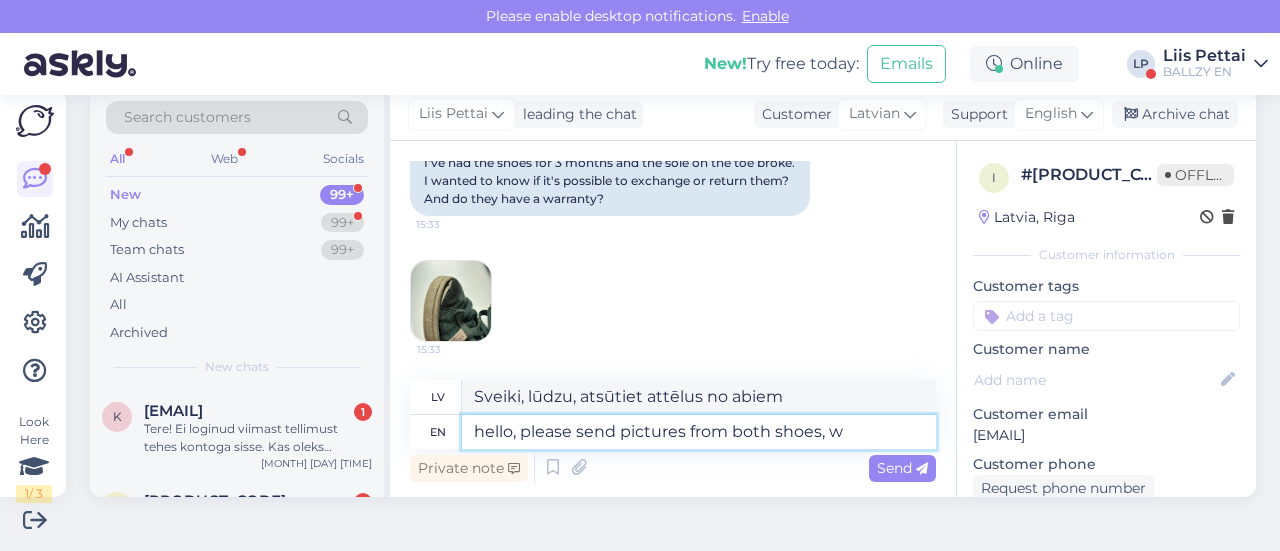 type on "hello, please send pictures from both shoes, wh" 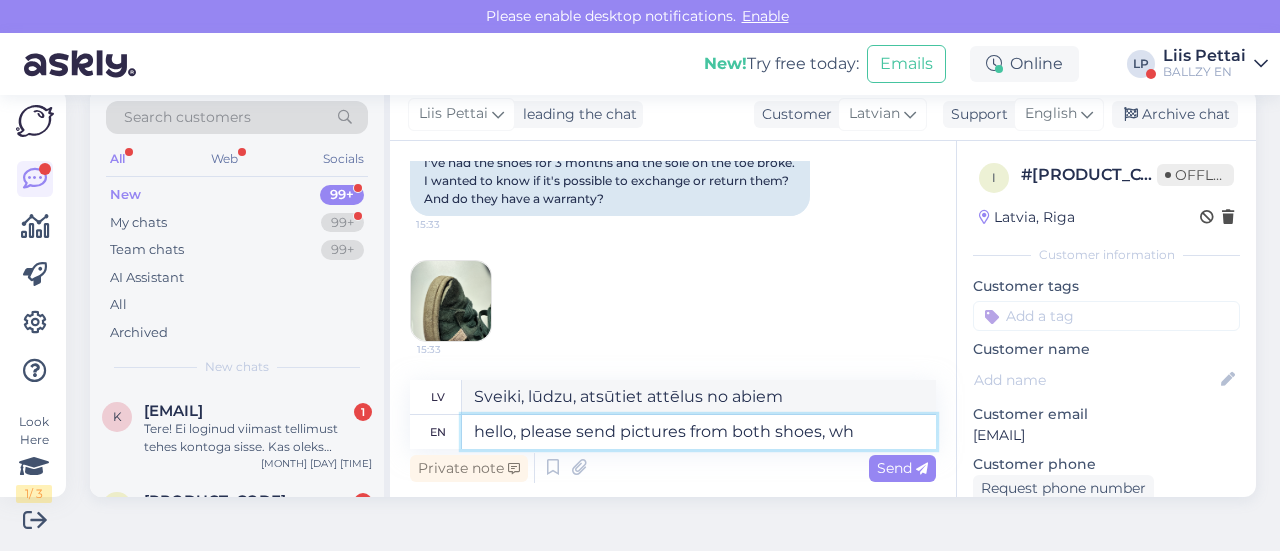 type on "Sveiki, lūdzu, atsūtiet attēlus no abām kurpēm." 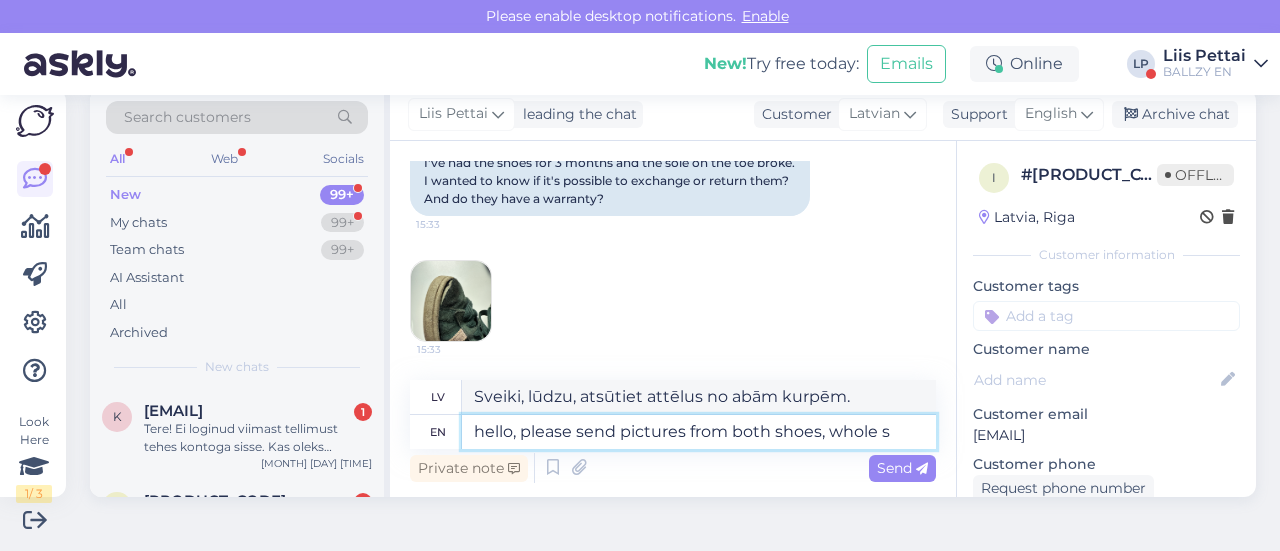 type on "hello, please send pictures from both shoes, whole sh" 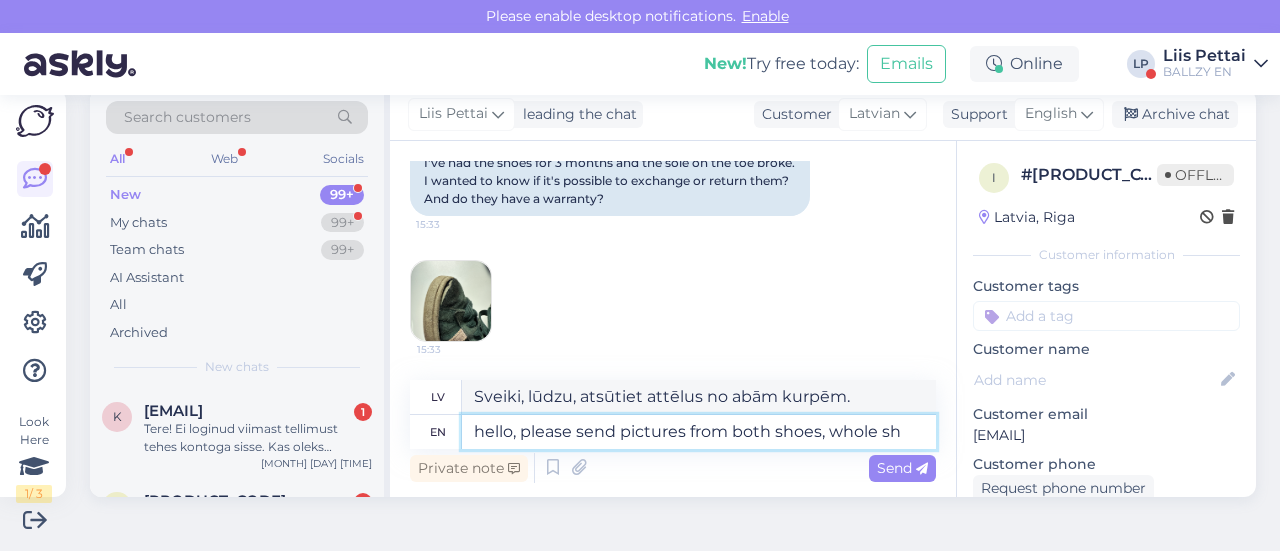 type on "Sveiki, lūdzu, atsūtiet attēlus no abām kurpēm, veselas" 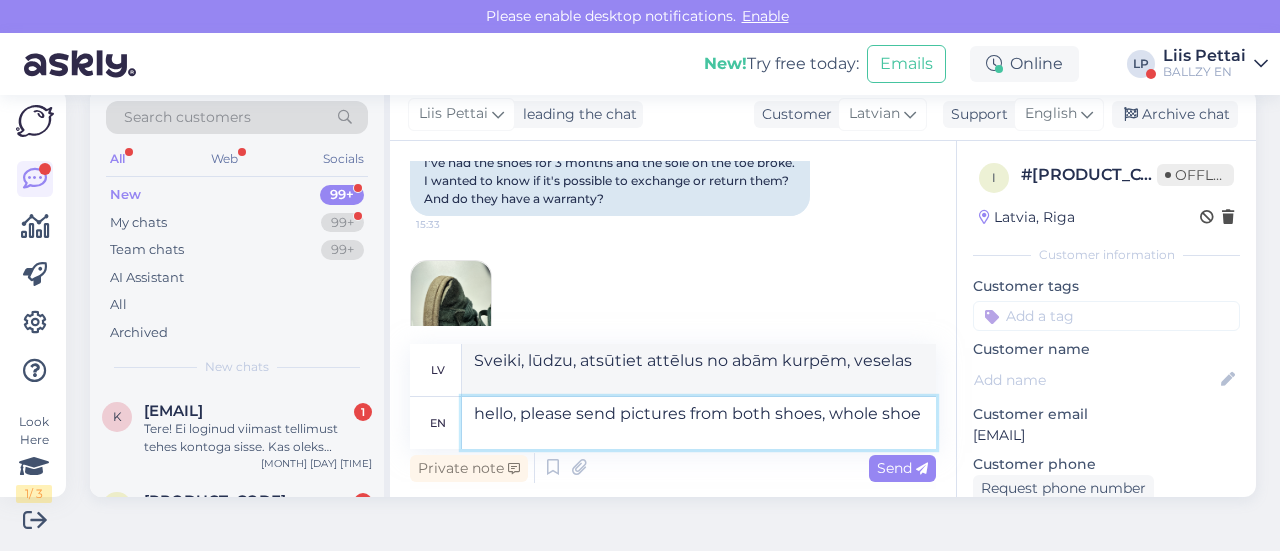 type on "hello, please send pictures from both shoes, whole shoes" 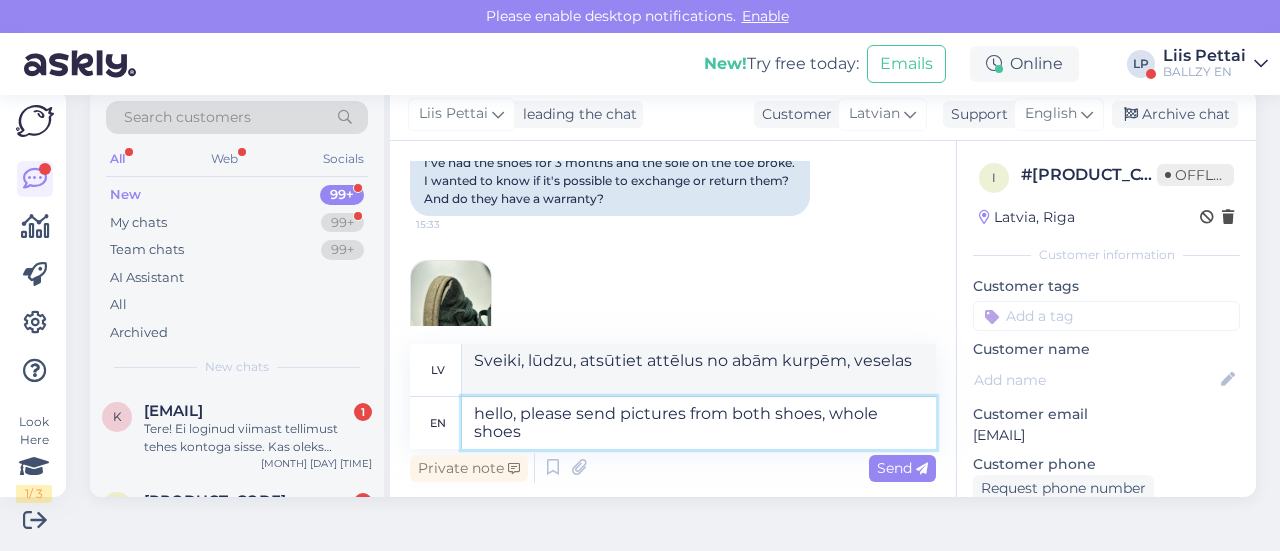 type on "Sveiki, lūdzu, atsūtiet attēlus no abām kurpēm, veseliem apaviem." 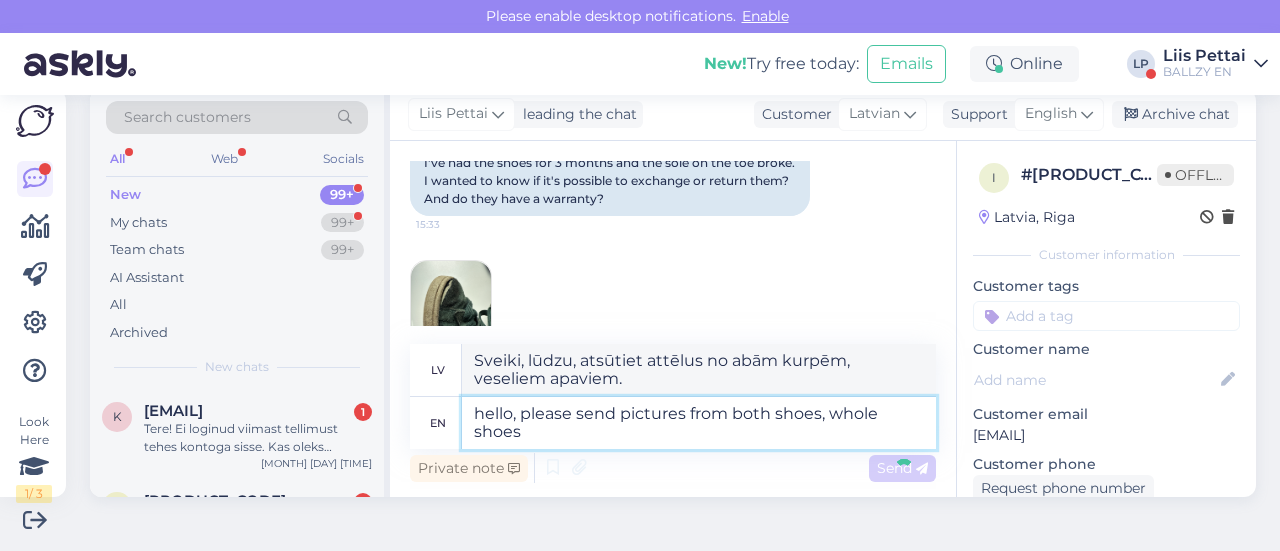 type 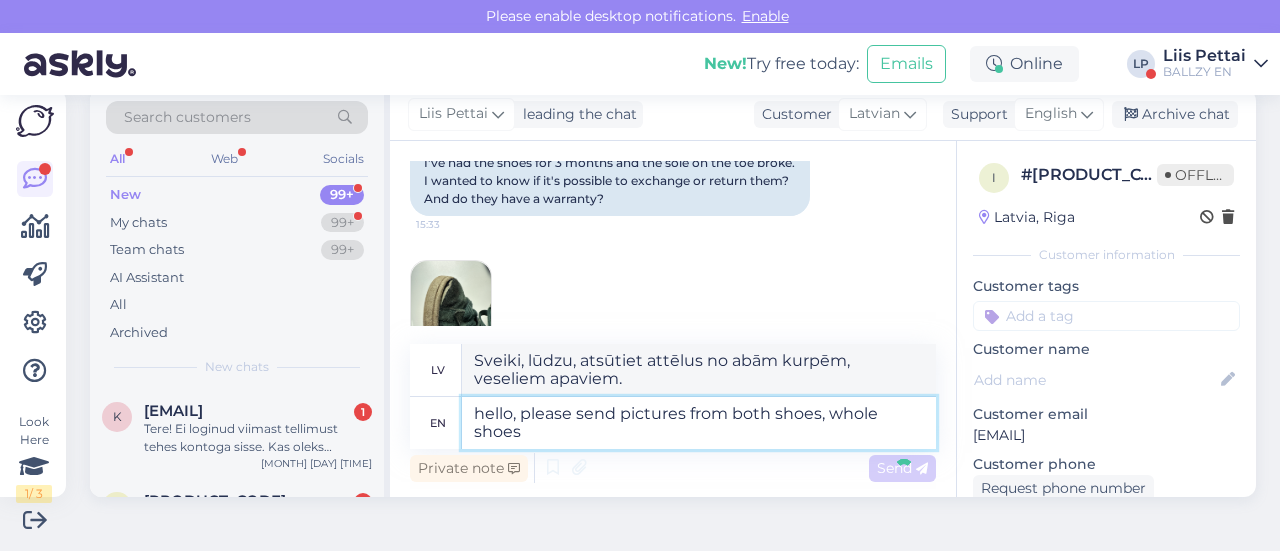 type 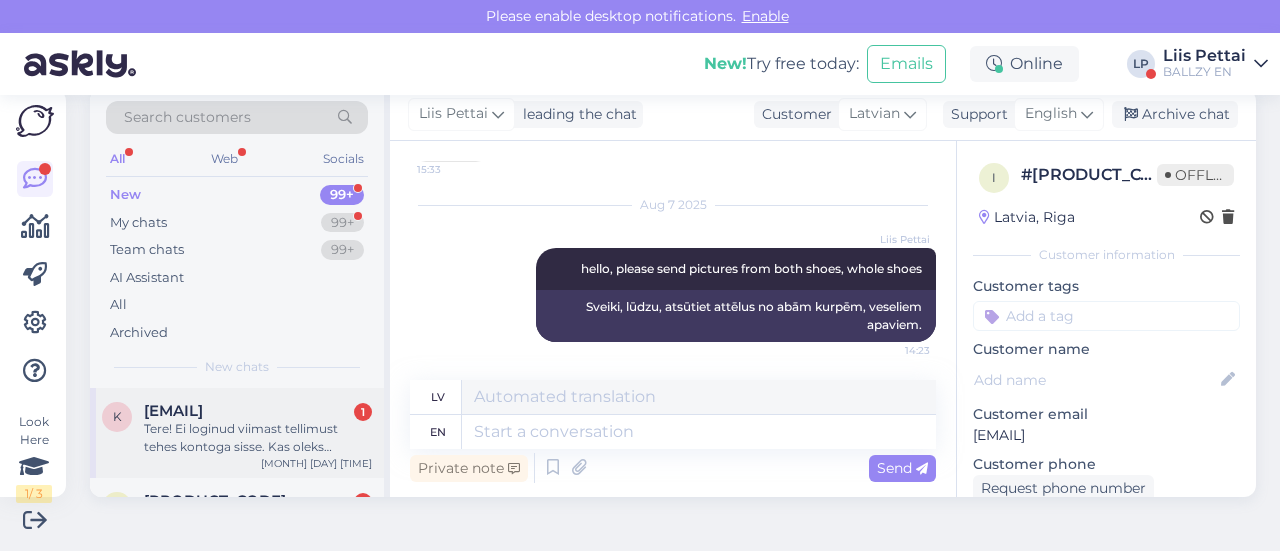 click on "k" at bounding box center (117, 417) 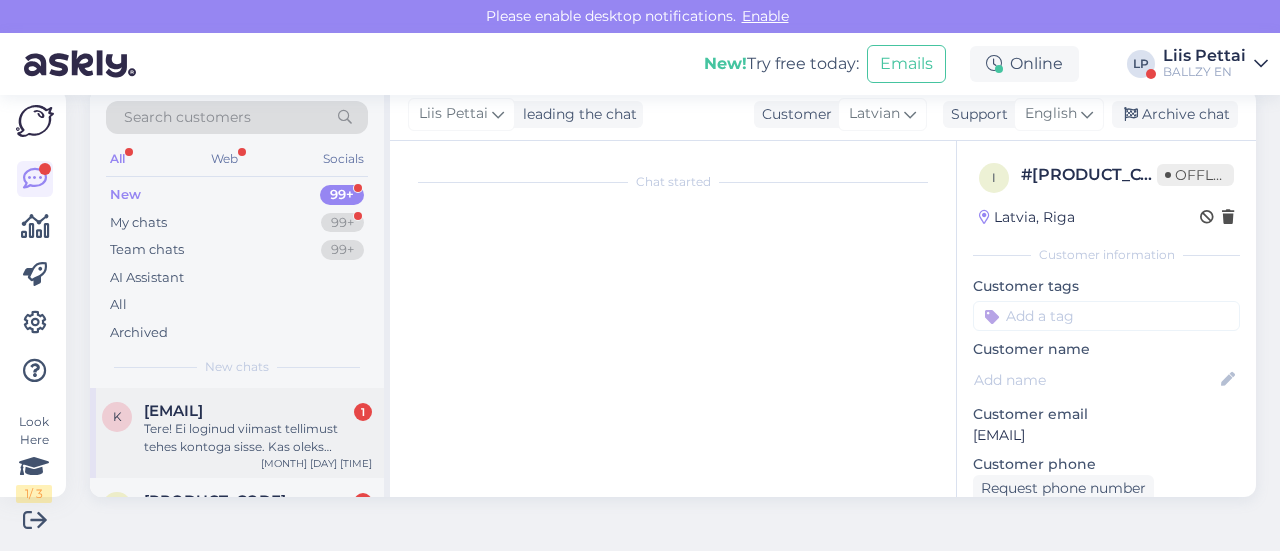 scroll, scrollTop: 42, scrollLeft: 0, axis: vertical 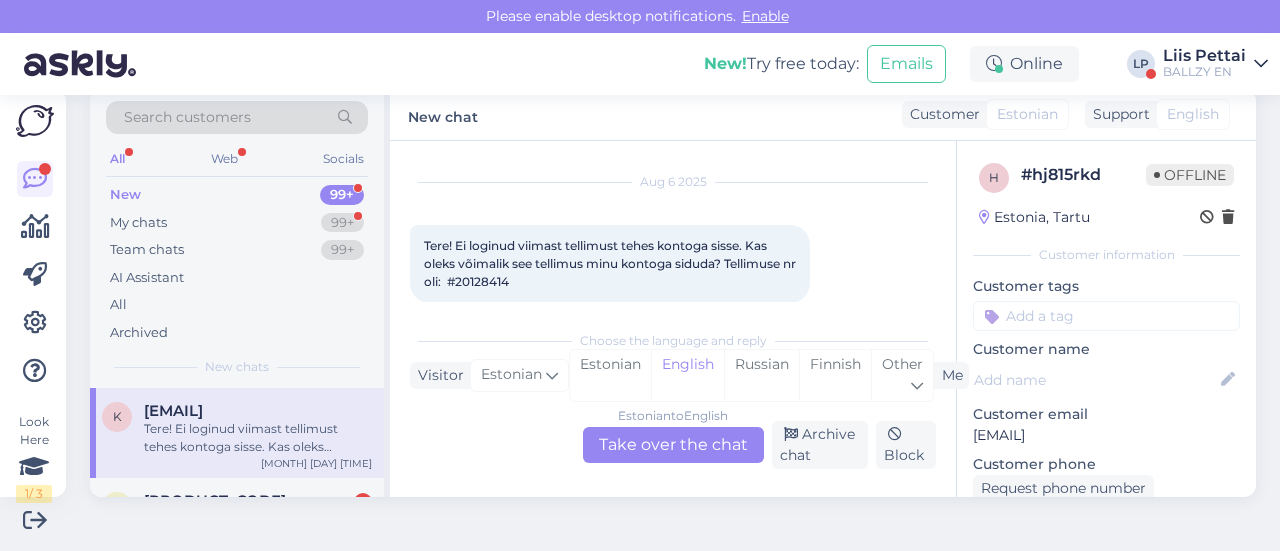 click on "Estonian  to  English Take over the chat" at bounding box center (673, 445) 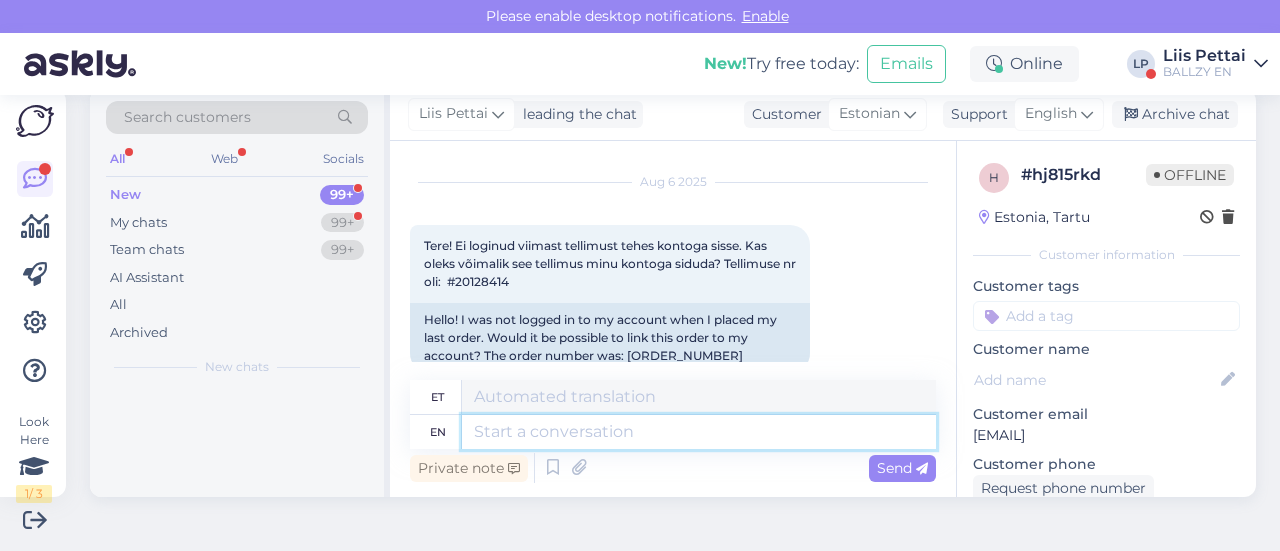click at bounding box center (699, 432) 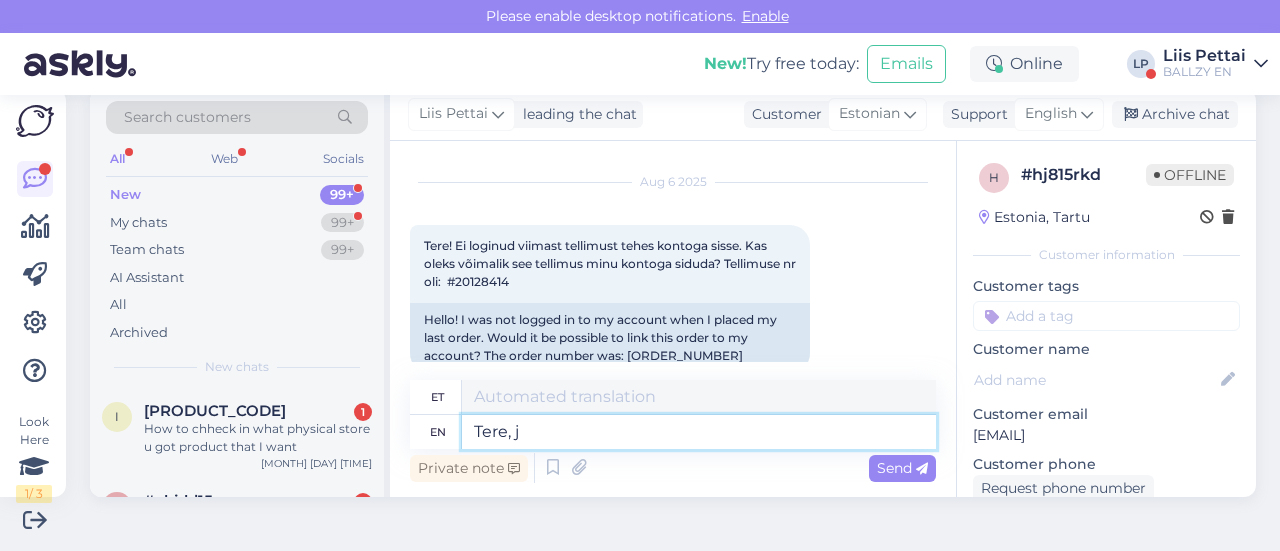 type on "Tere, ja" 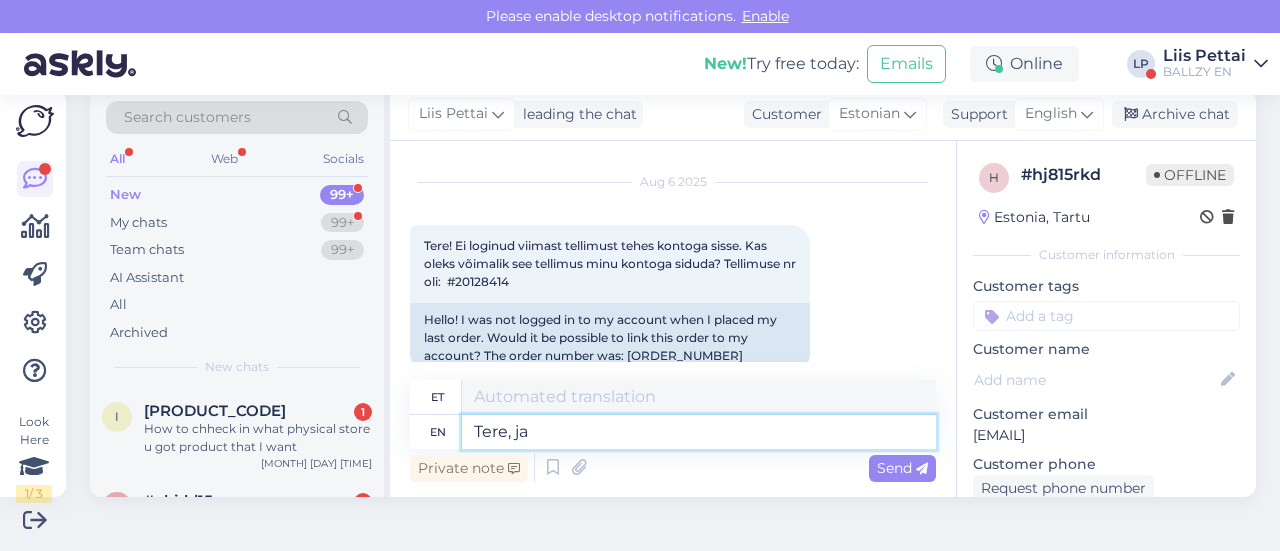 type on "Tere," 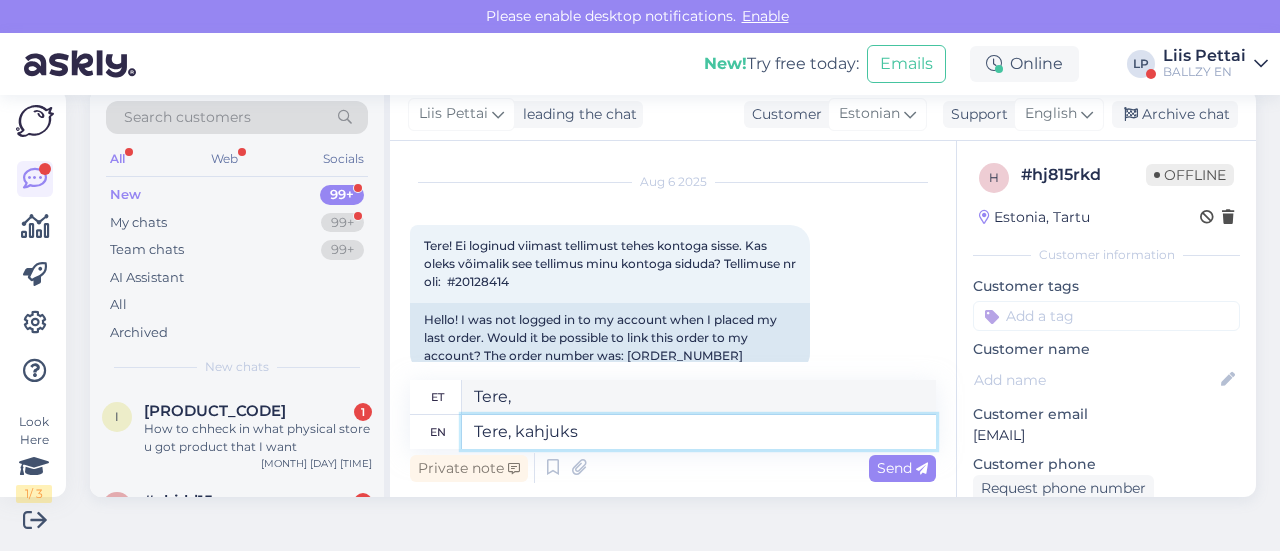 type on "Tere, kahjuks h" 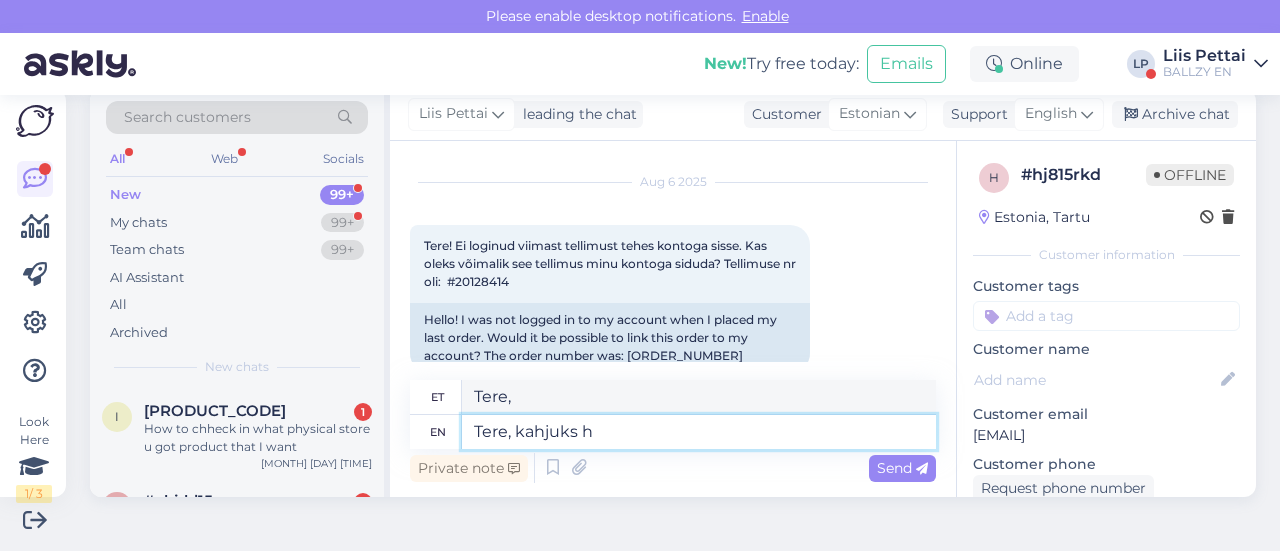 type on "Tere, kahjuks" 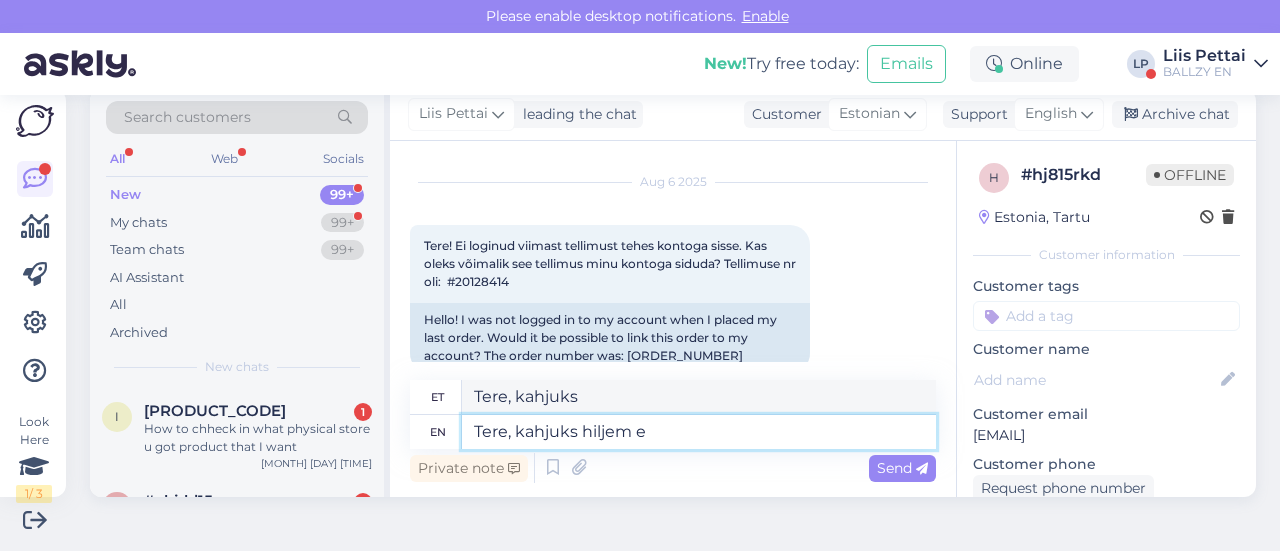 type on "Tere, kahjuks hiljem ei" 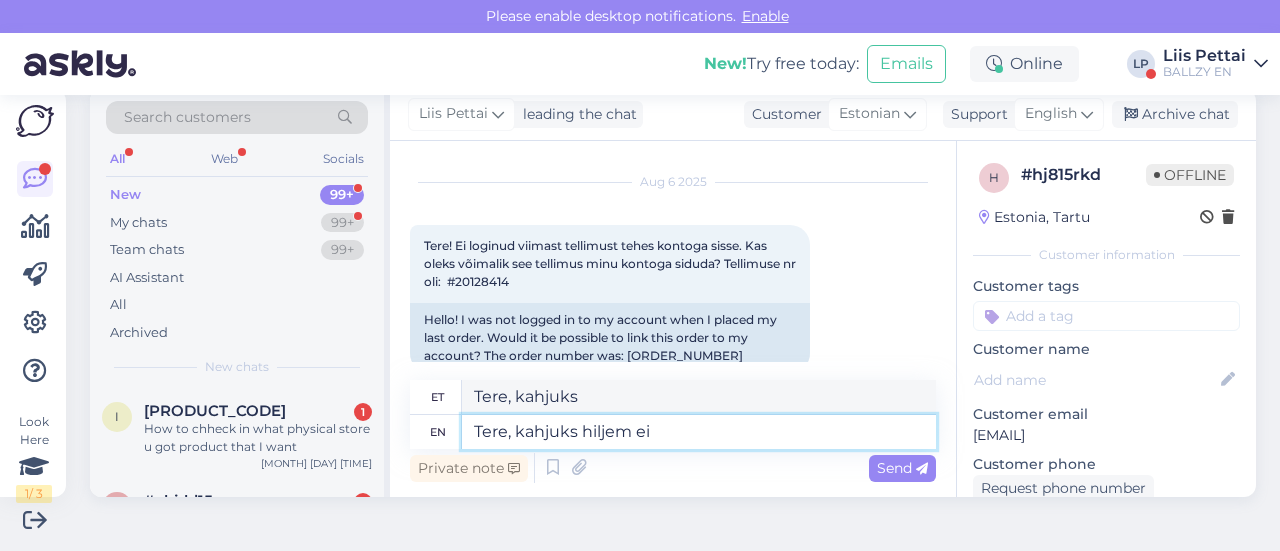 type on "Tere, kahjuks hilja" 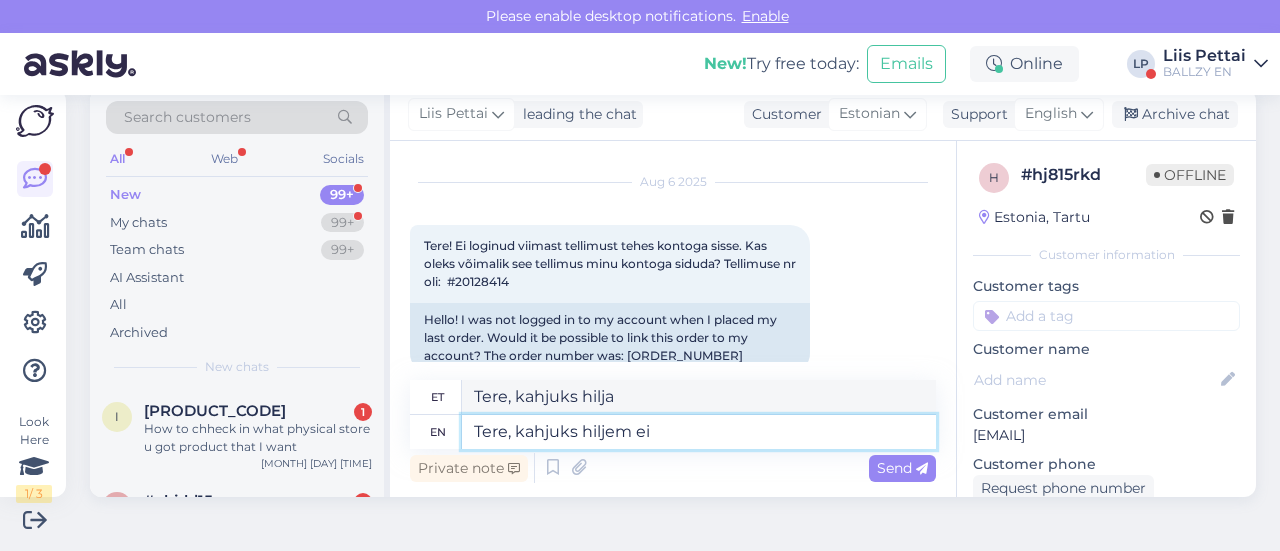 type on "Tere, kahjuks hiljem ei o" 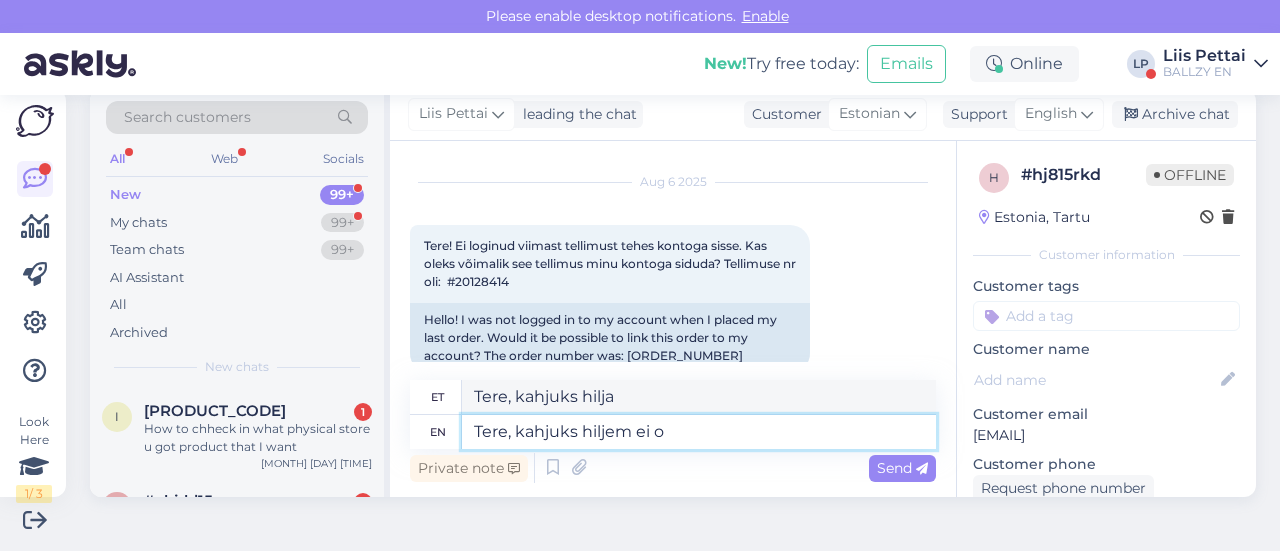 type on "Tere, kahjuks hiljem ei" 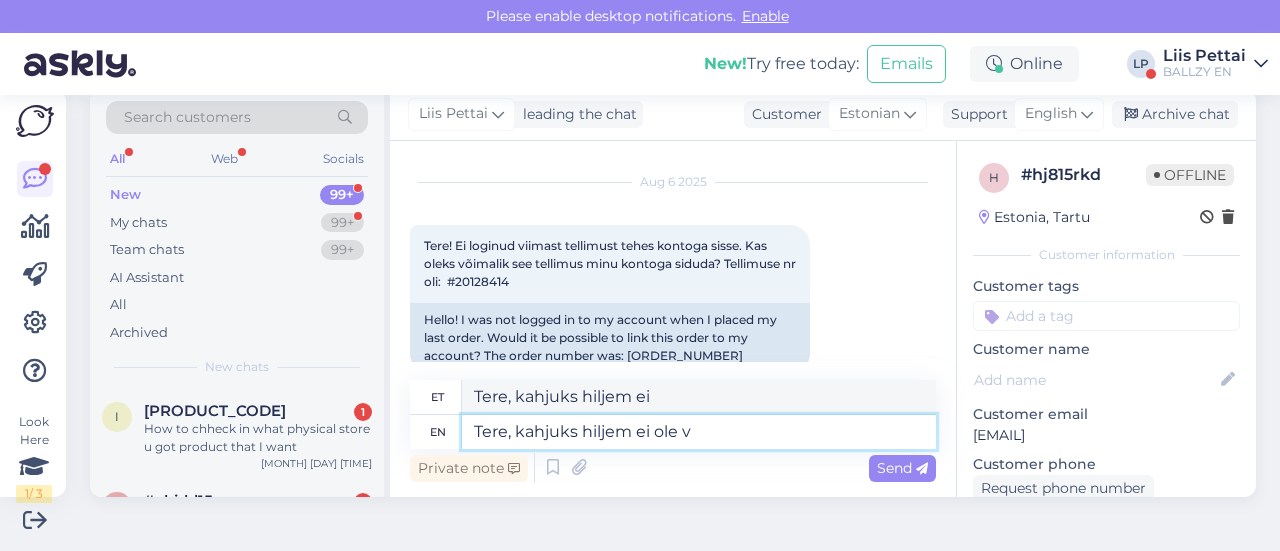 type on "Tere, kahjuks hiljem ei ole võ" 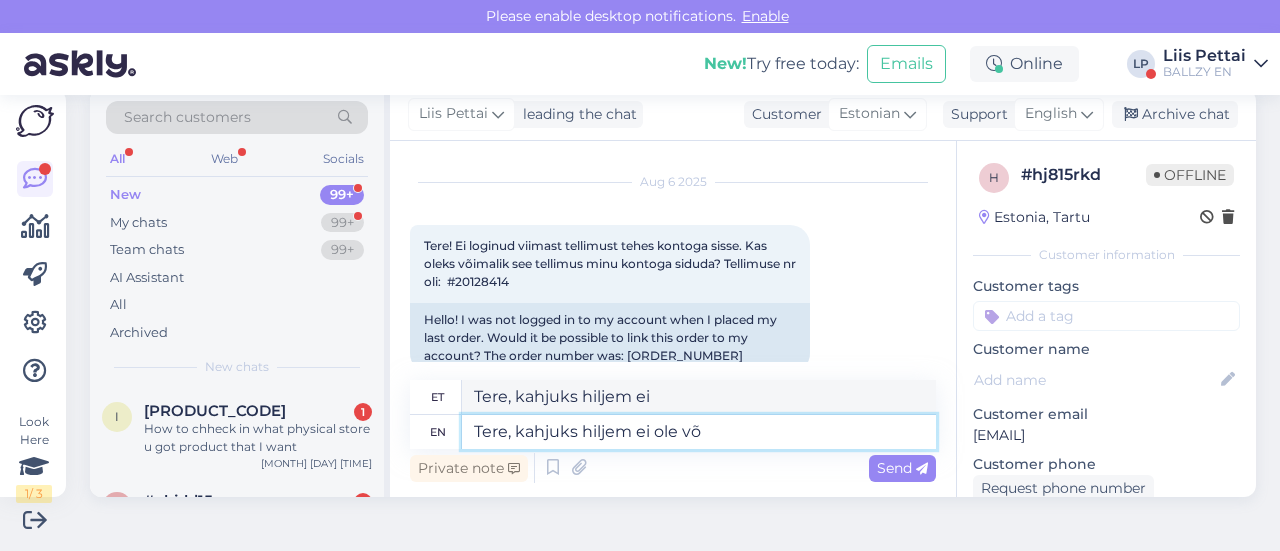 type on "Tere, kahjuks pole siin midagi" 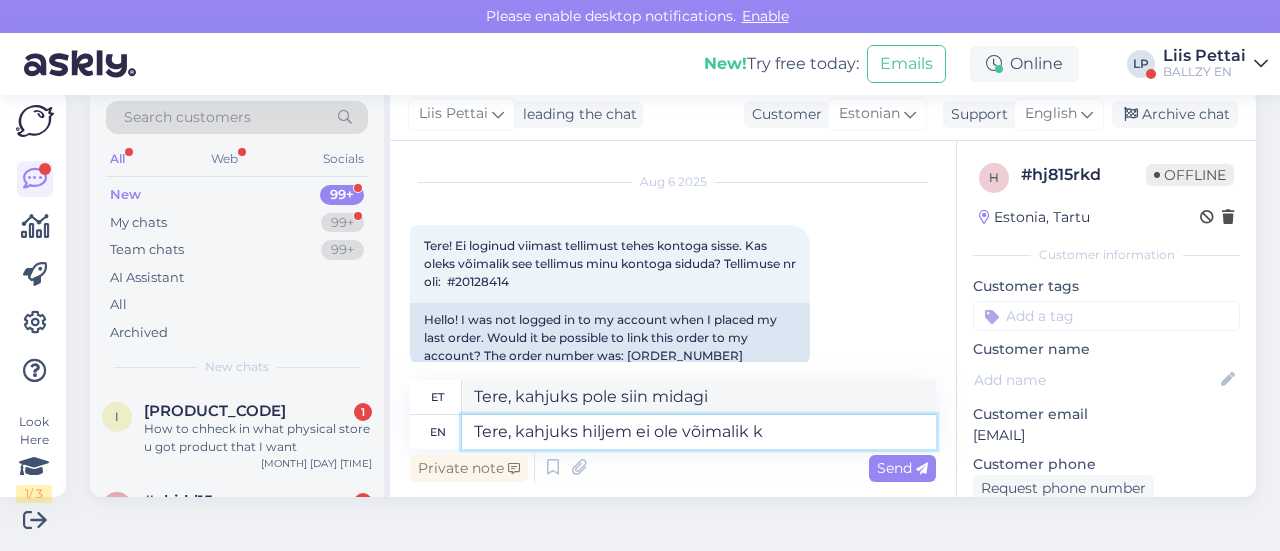type on "Tere, kahjuks hiljem ei ole võimalik ko" 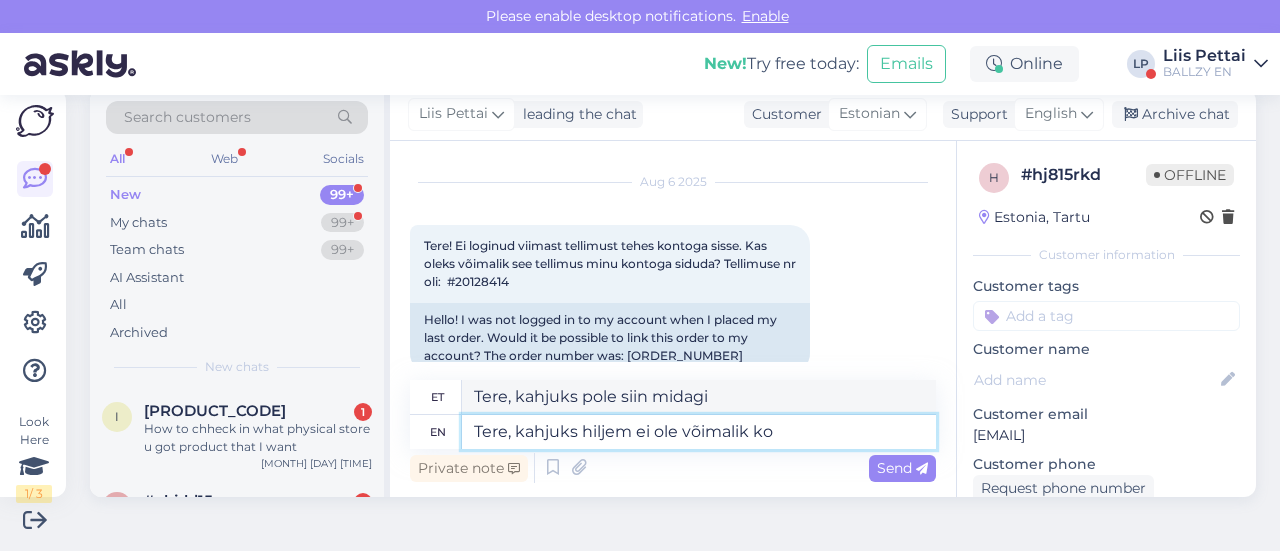type on "Tere, kahjuks hiljem ei ole võimalik" 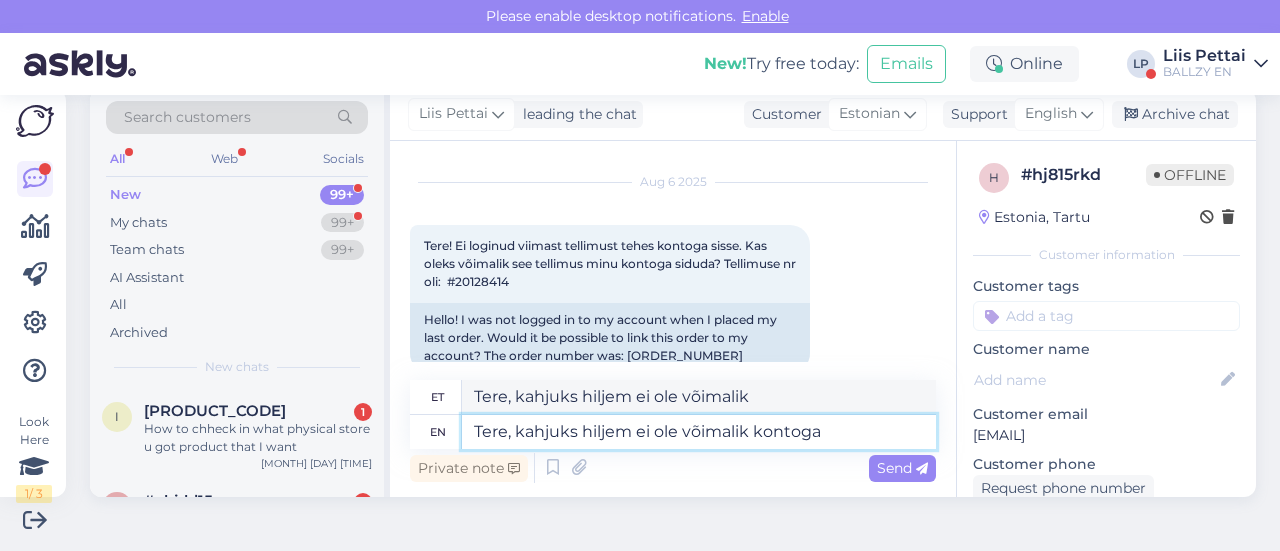 type on "Tere, kahjuks hiljem ei ole võimalik kontoga l" 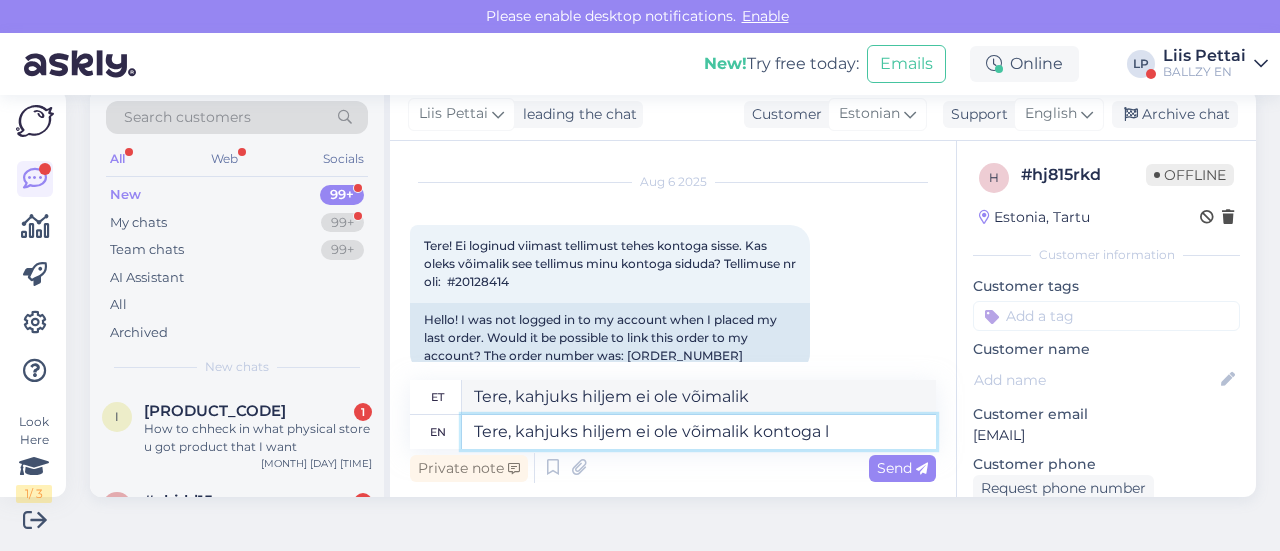 type on "Tere, kahjuks hiljem ei ole võimalik kontoga" 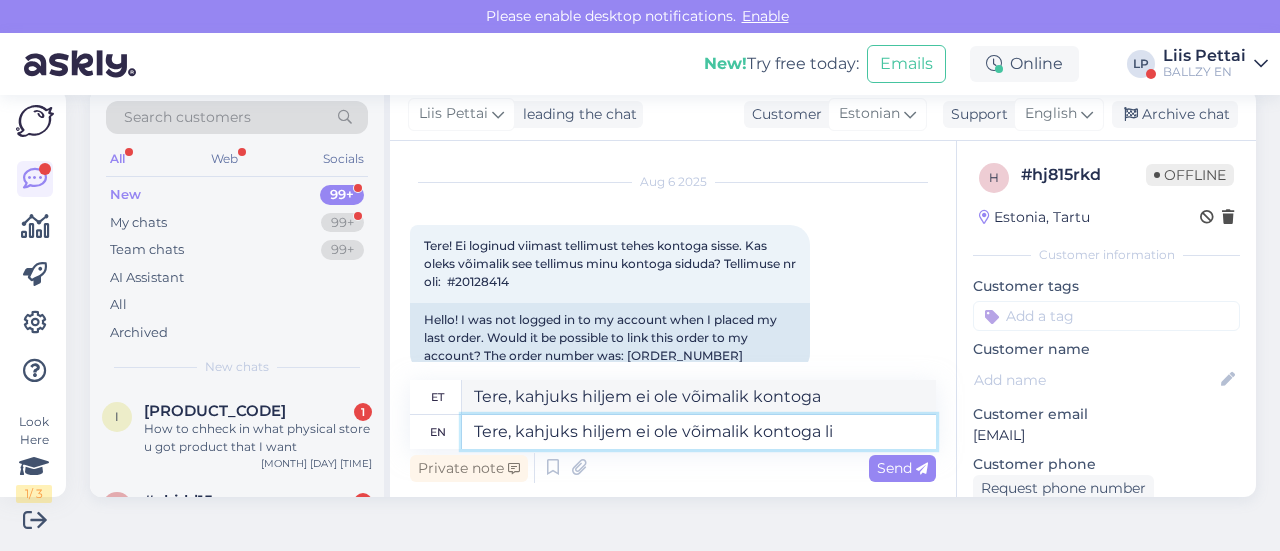 type on "Tere, kahjuks hiljem ei ole võimalik kontoga lis" 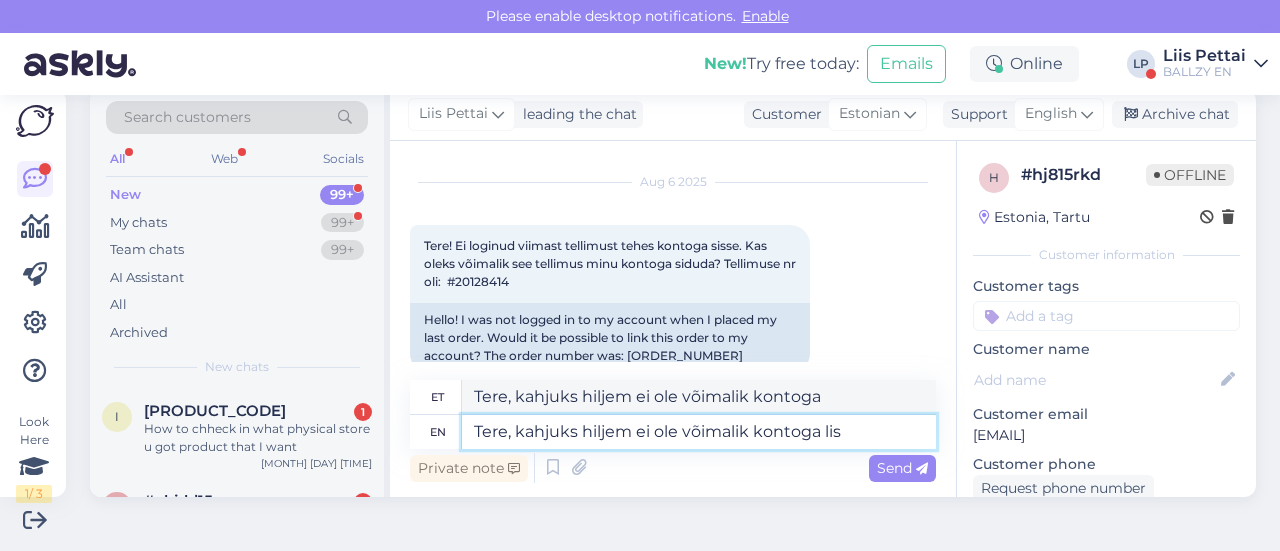 type on "Tere, kahjuks hiljem ei ole võimalik kontoga l" 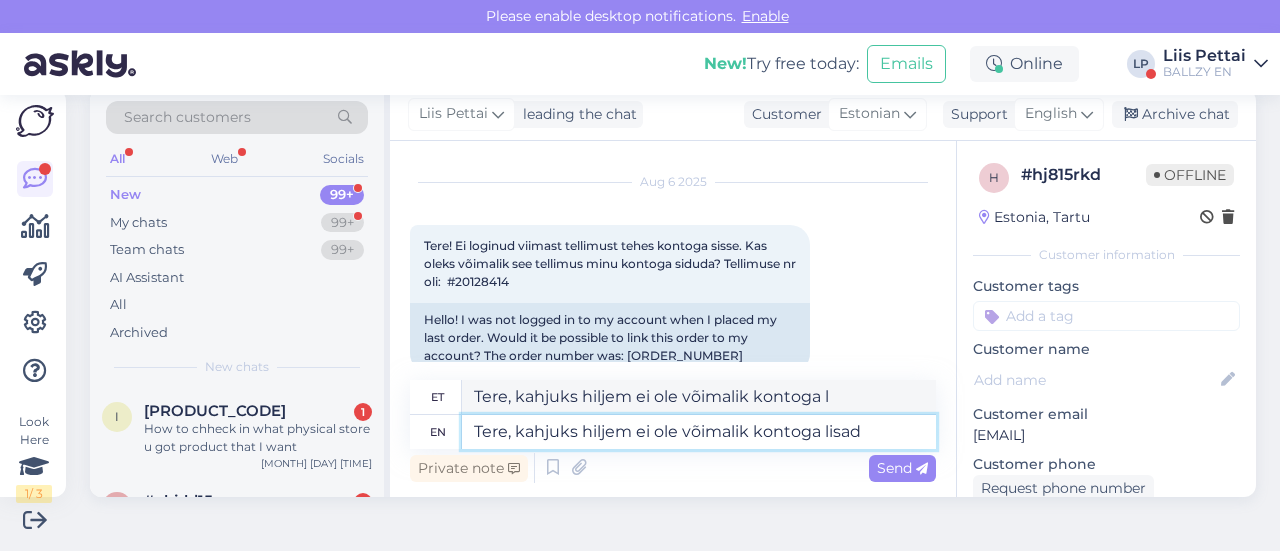 type on "Tere, kahjuks hiljem ei ole võimalik kontoga lisada" 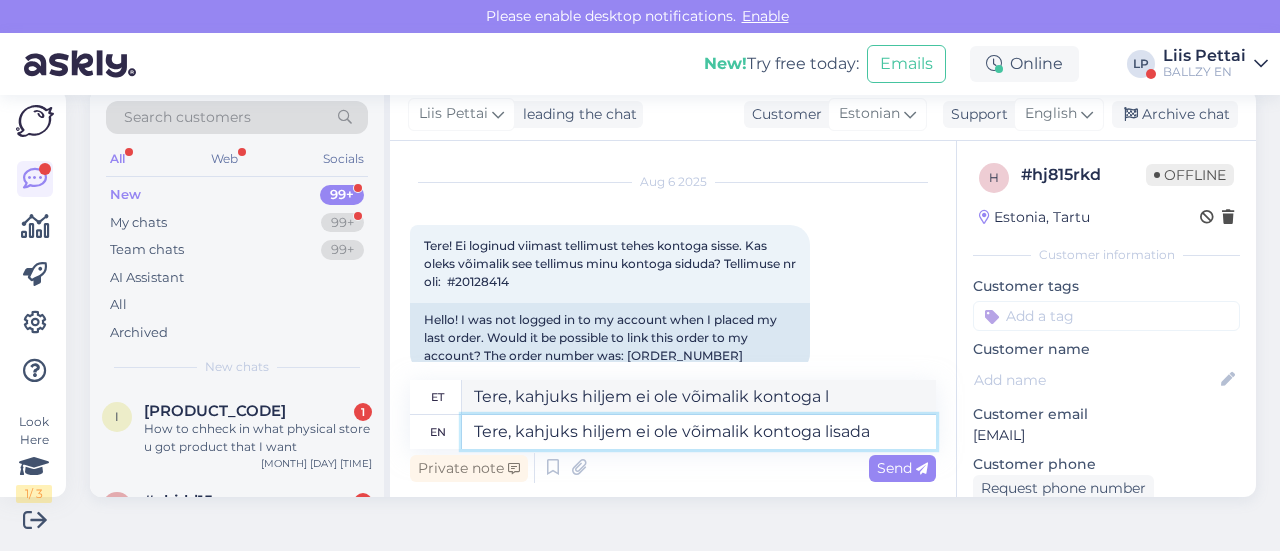 type on "Tere, kahjuks hiljem ei ole võimalik kontoga lisada" 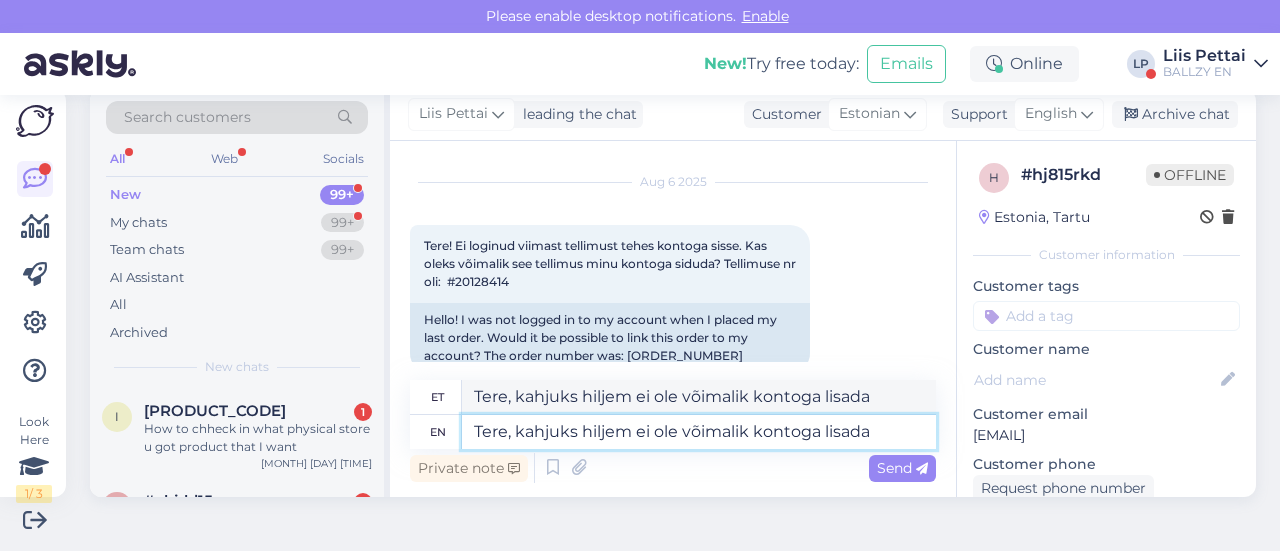 type 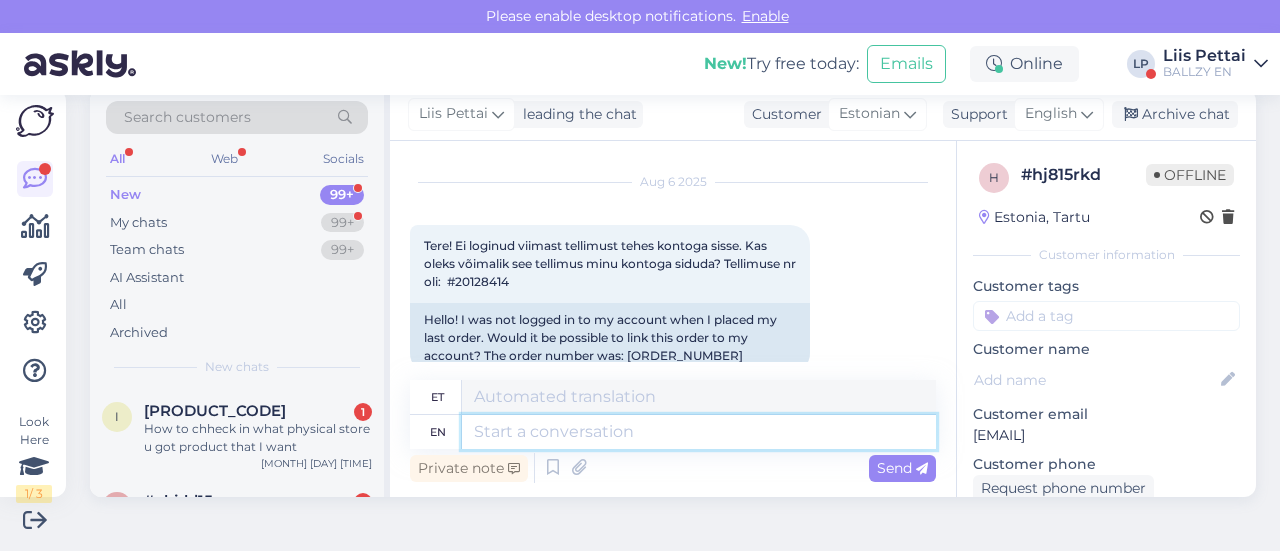 scroll, scrollTop: 236, scrollLeft: 0, axis: vertical 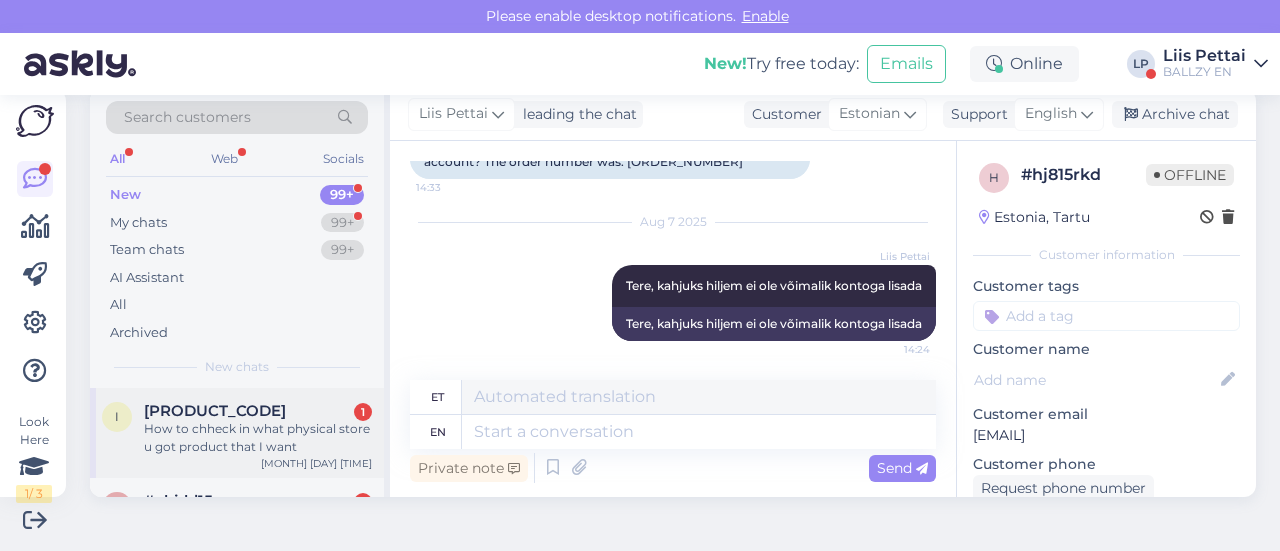 click on "How to chheck in what physical store u got product that I want" at bounding box center [258, 438] 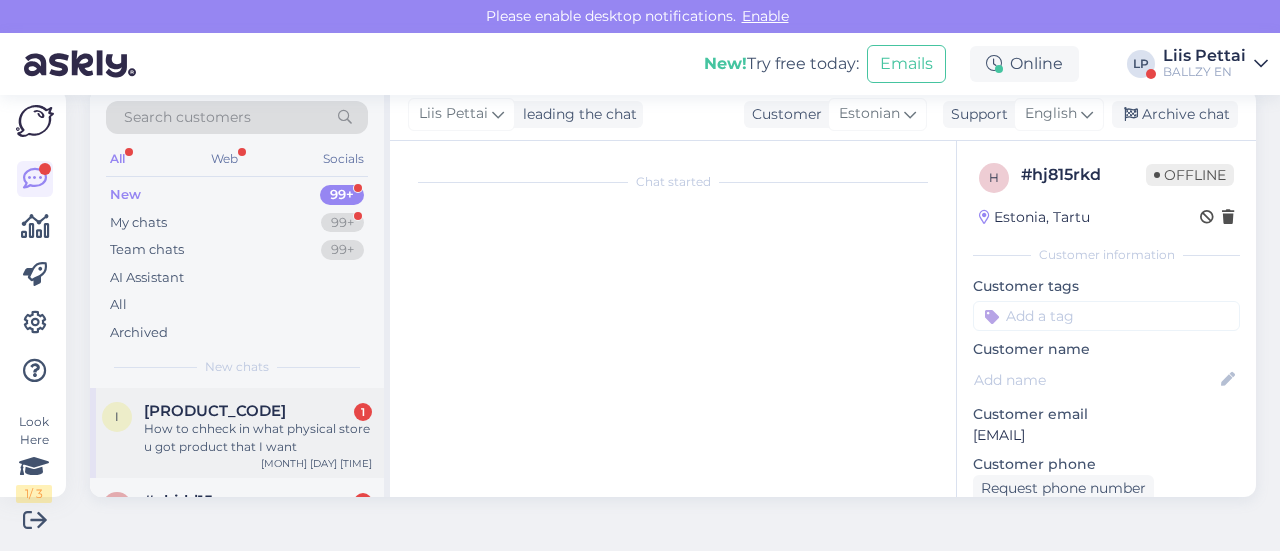 scroll, scrollTop: 42, scrollLeft: 0, axis: vertical 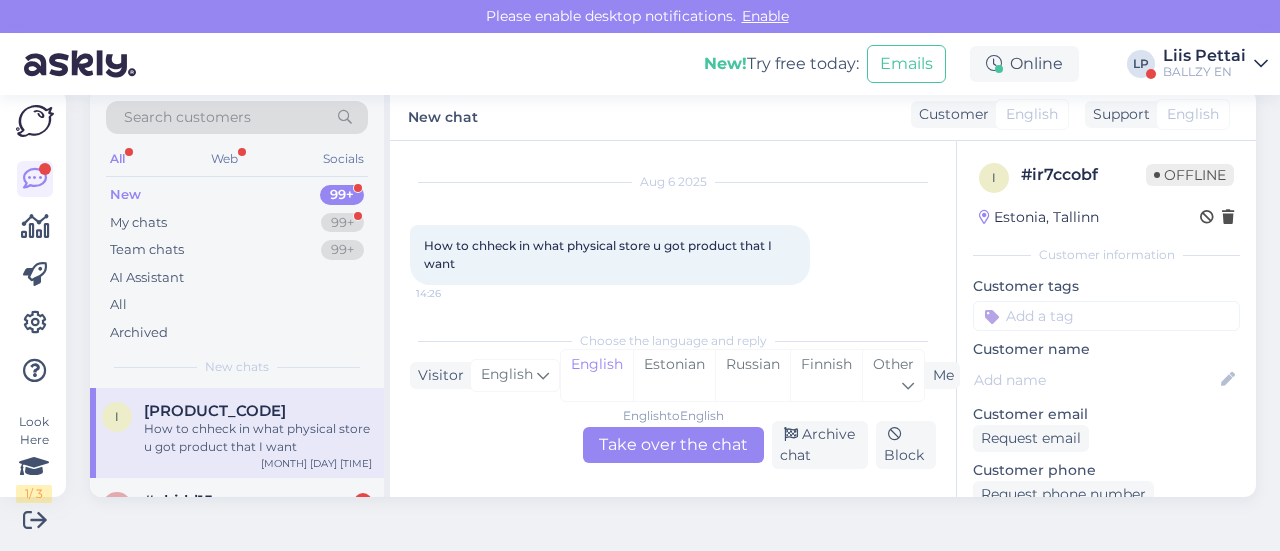 click on "English  to  English Take over the chat" at bounding box center [673, 445] 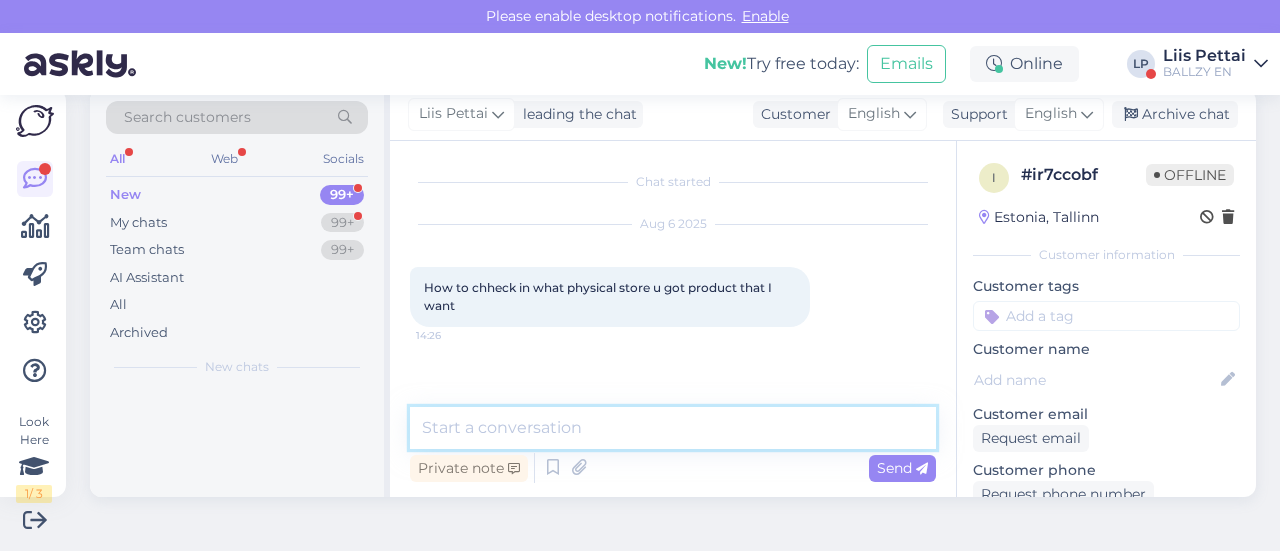 click at bounding box center [673, 428] 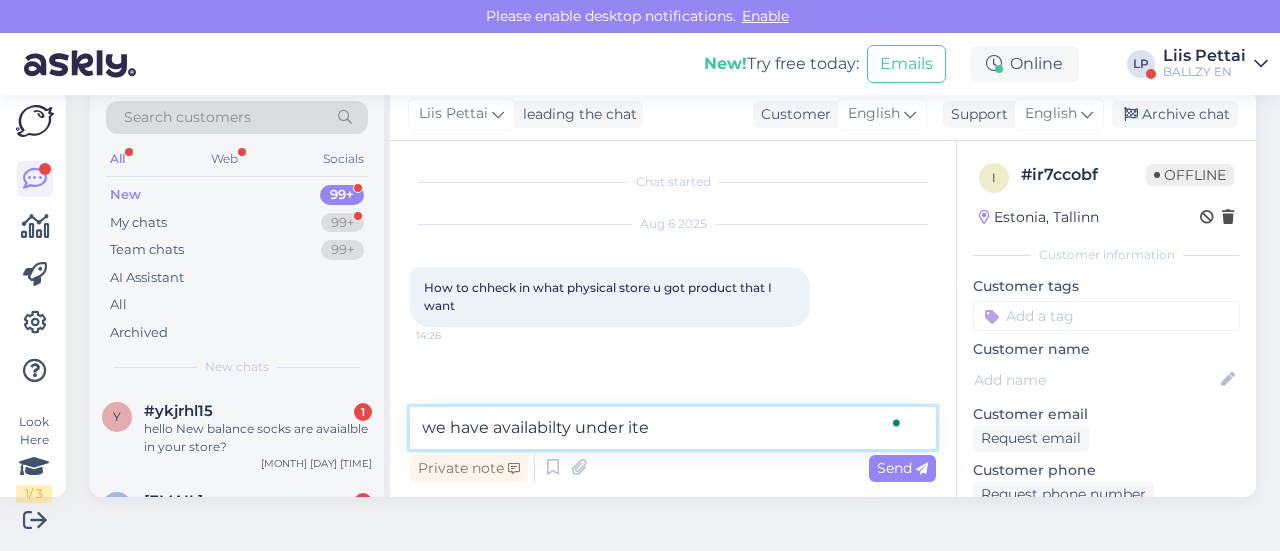 type on "we have availabilty under item" 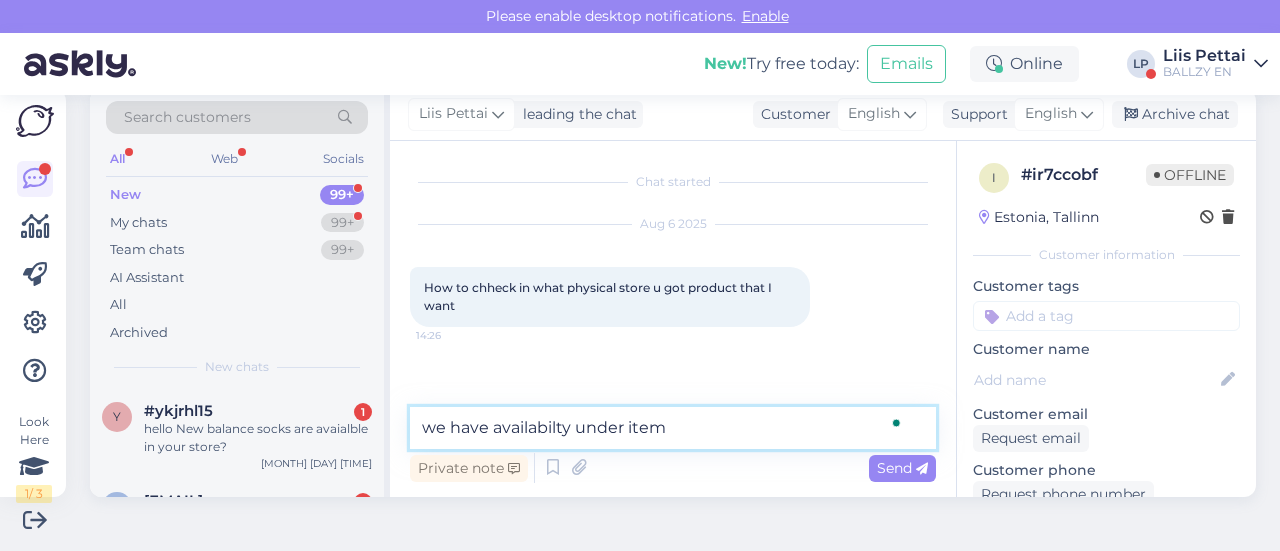 type 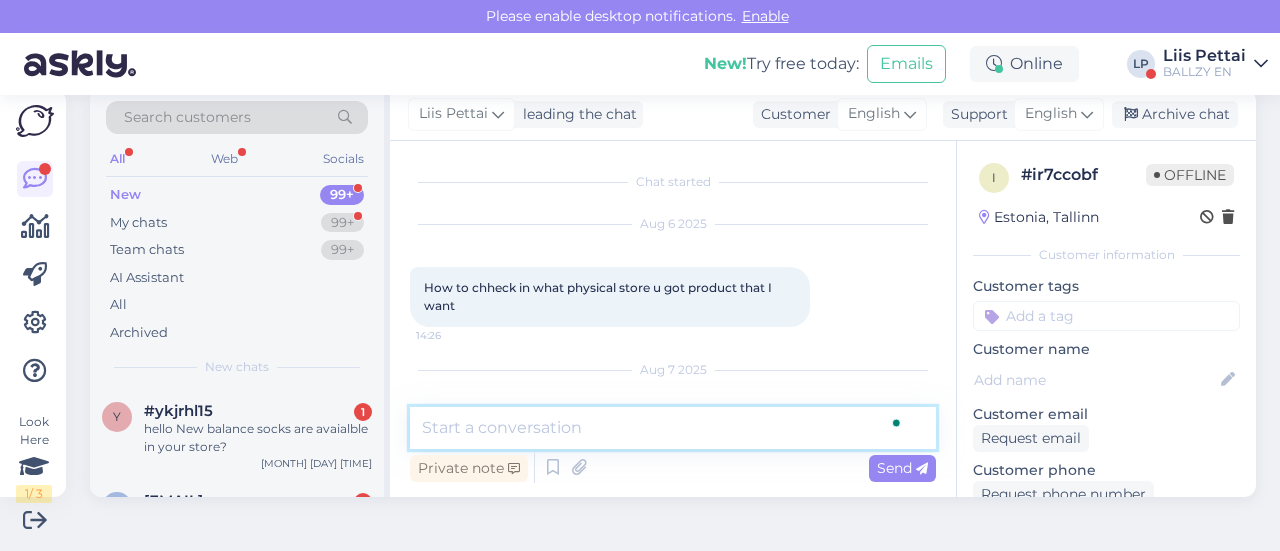 scroll, scrollTop: 87, scrollLeft: 0, axis: vertical 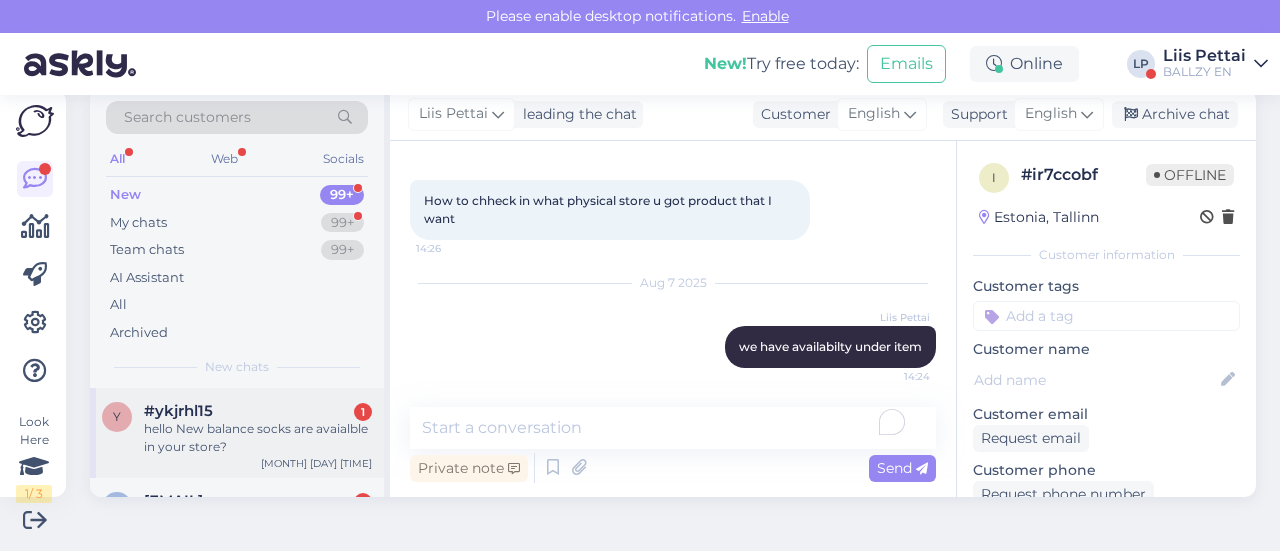 click on "hello New balance socks are avaialble in your store?" at bounding box center [258, 438] 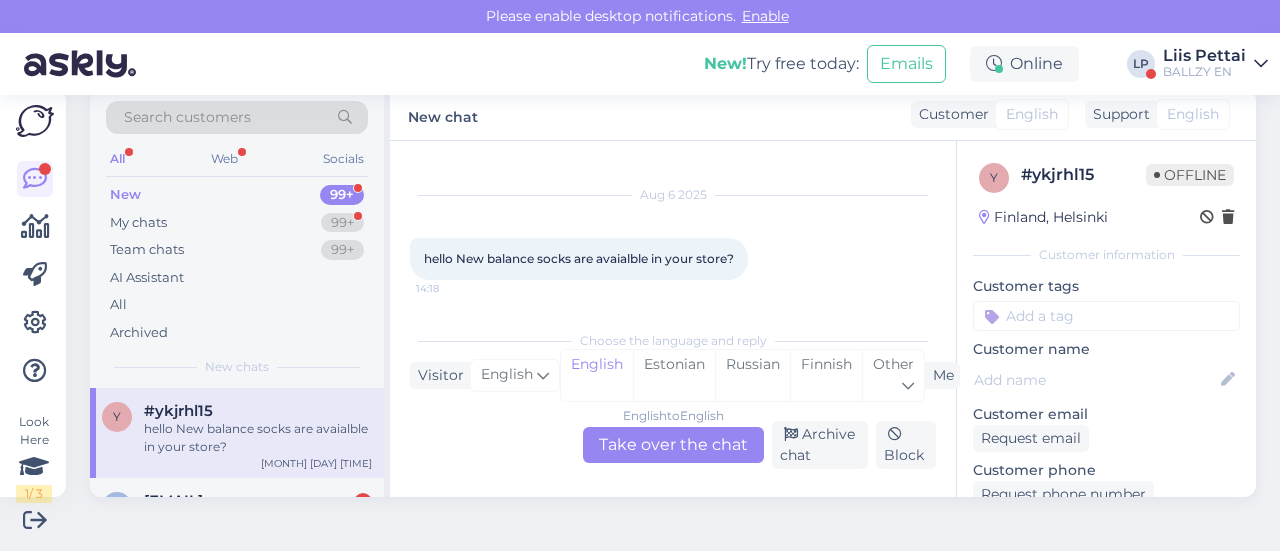 scroll, scrollTop: 28, scrollLeft: 0, axis: vertical 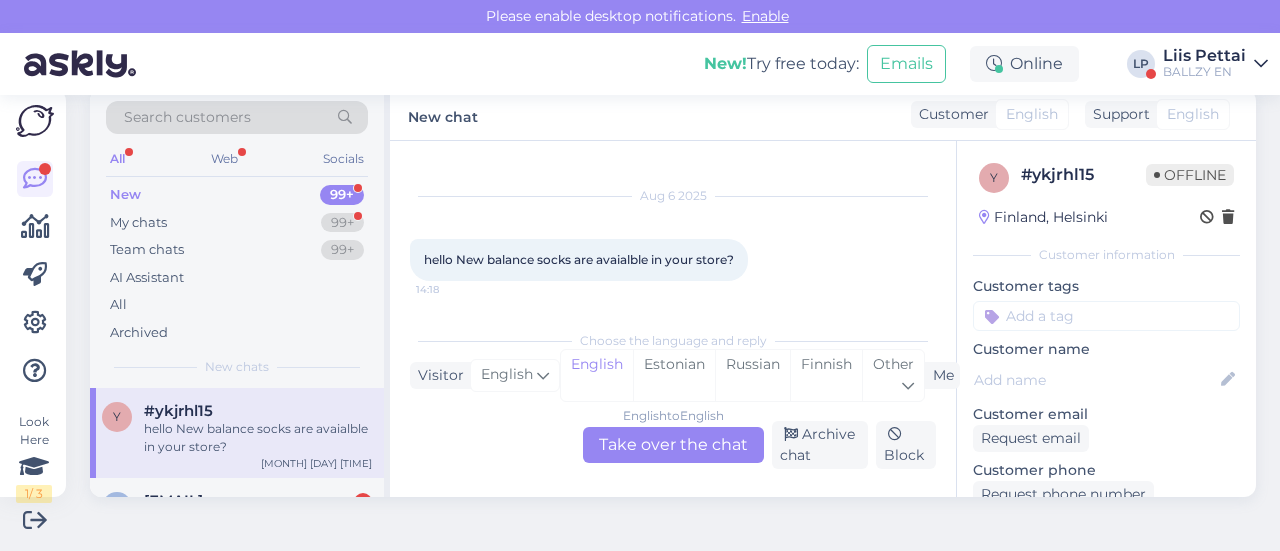 click on "English  to  English Take over the chat" at bounding box center [673, 445] 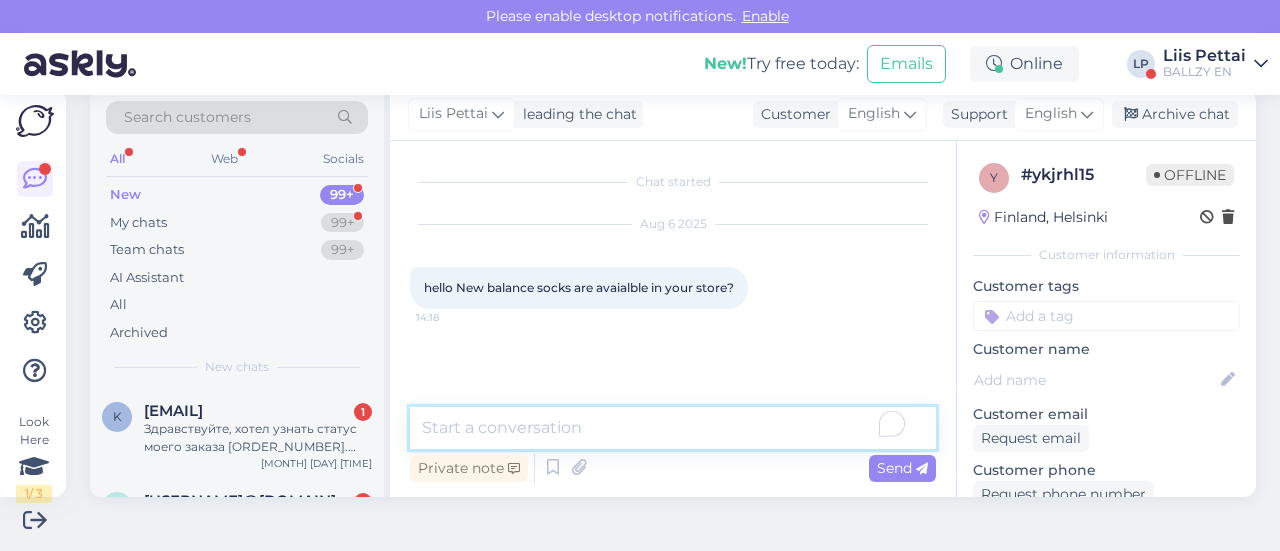 click at bounding box center [673, 428] 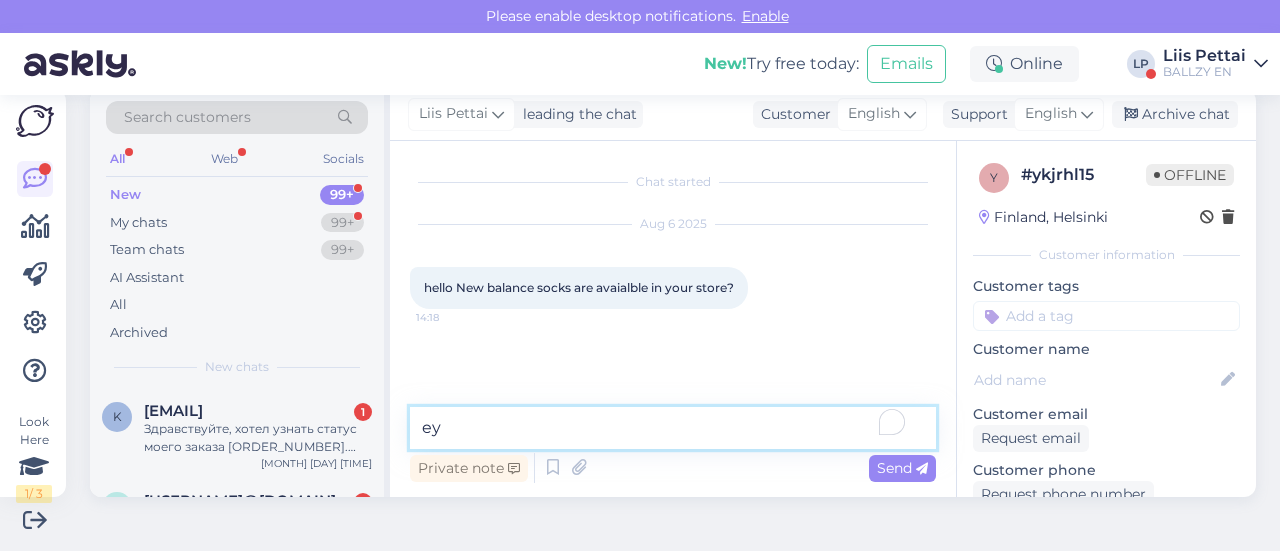 type on "eys" 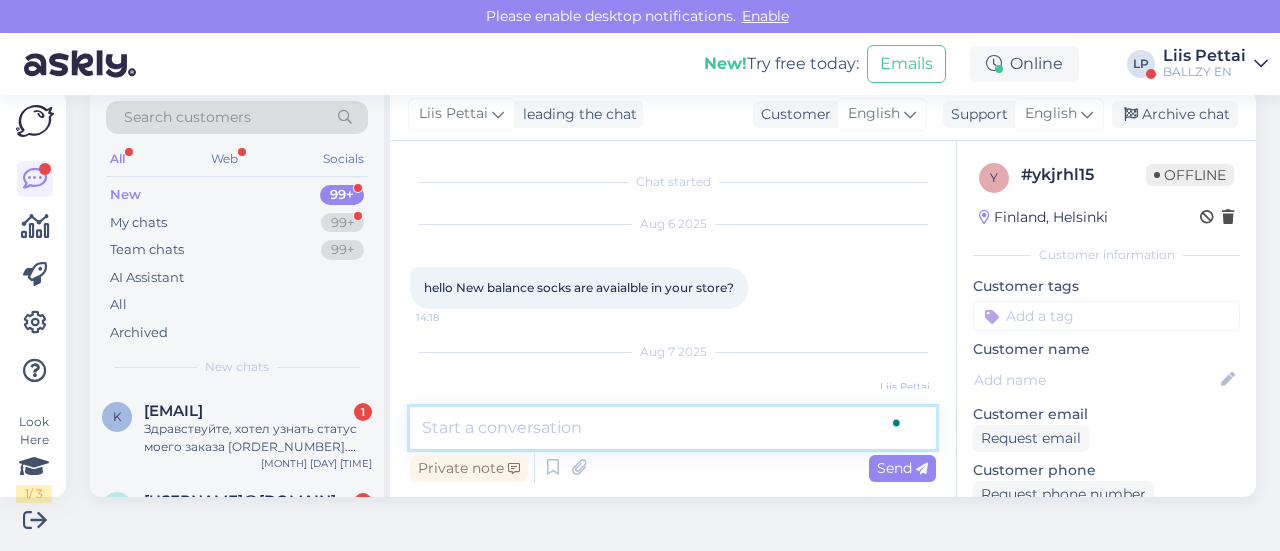 scroll, scrollTop: 69, scrollLeft: 0, axis: vertical 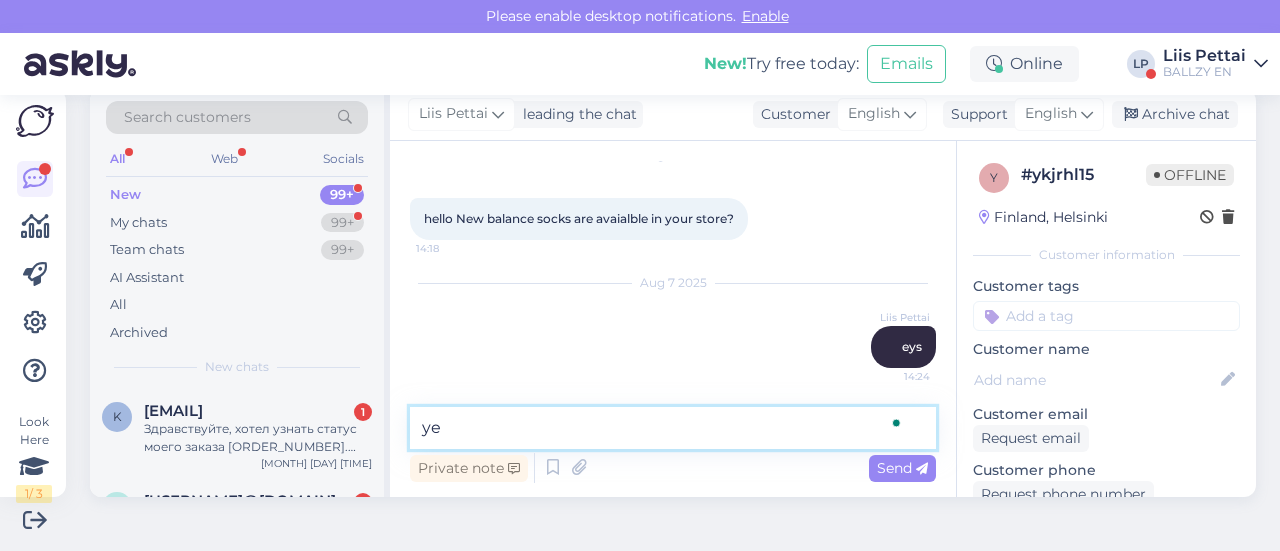 type on "yes" 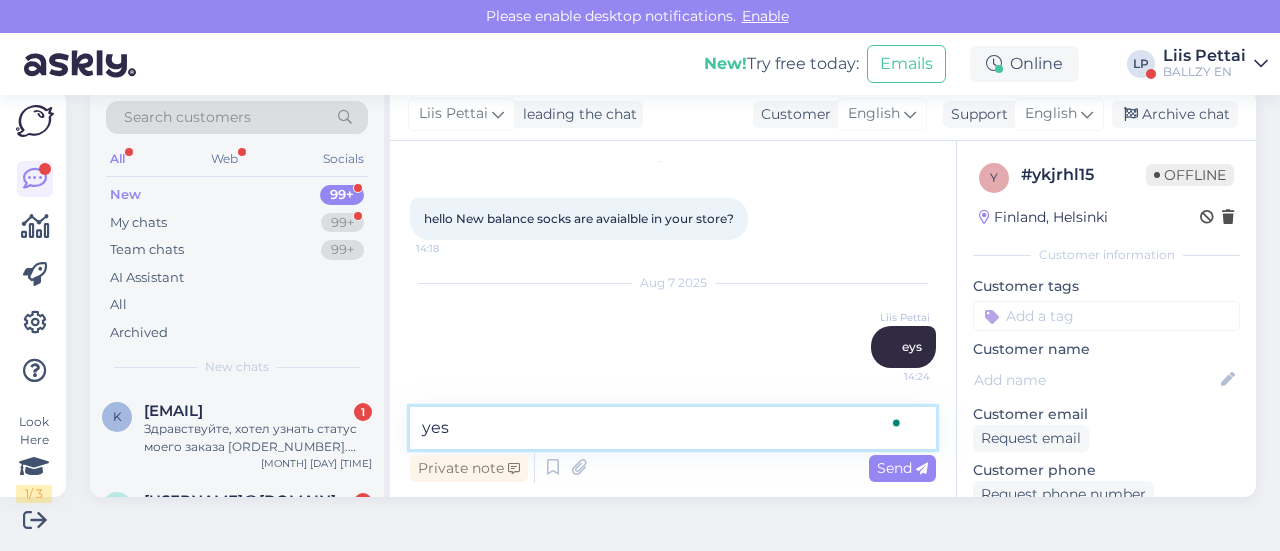 type 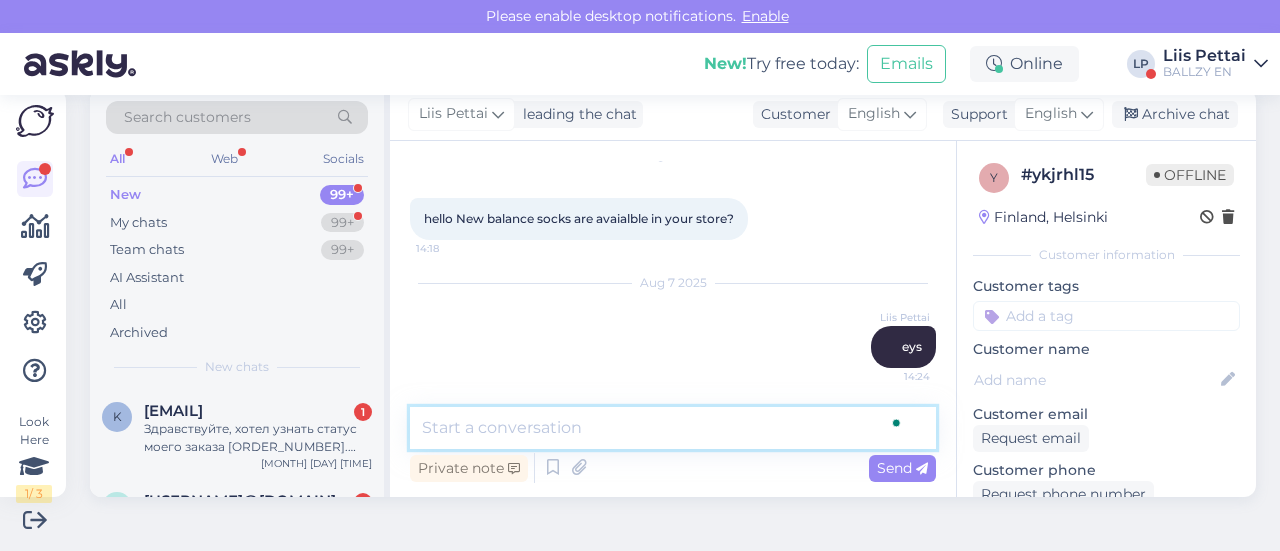 scroll, scrollTop: 155, scrollLeft: 0, axis: vertical 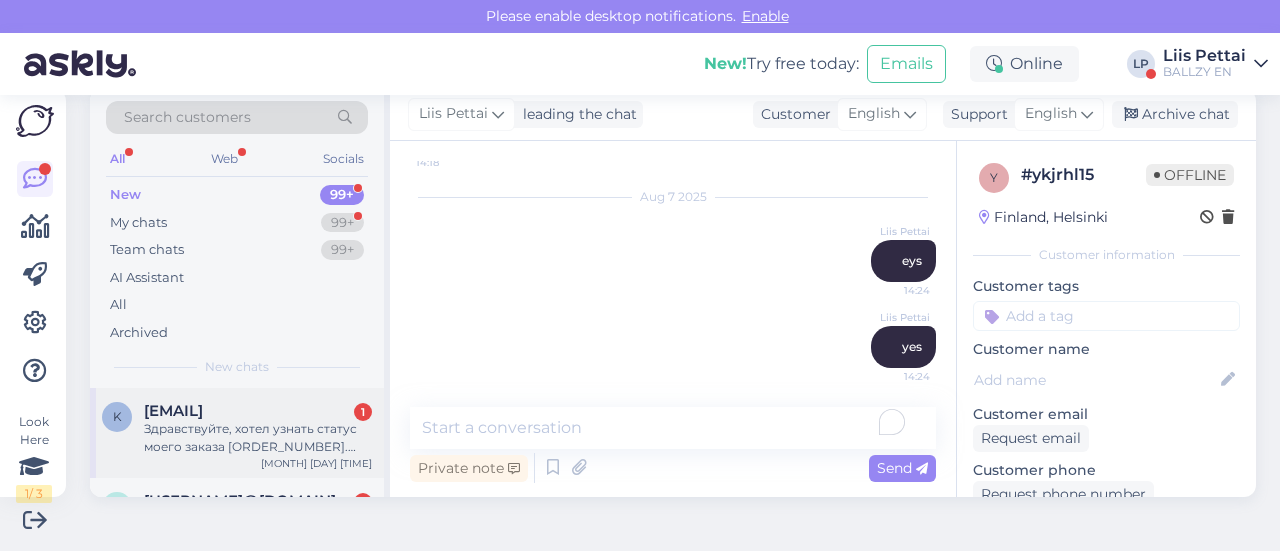 click on "Здравствуйте, хотел узнать статус моего заказа [ORDER_NUMBER].
Должен до [DAY] числа по идее быть доставлен, но с прошлой недели нет никаких обновлений" at bounding box center [258, 438] 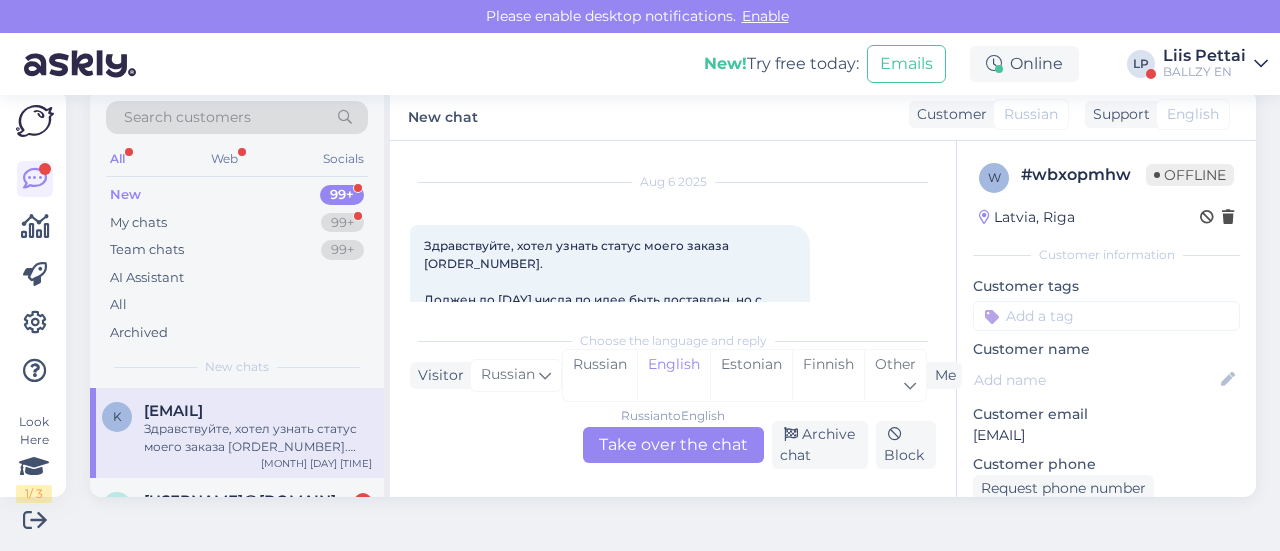 scroll, scrollTop: 82, scrollLeft: 0, axis: vertical 